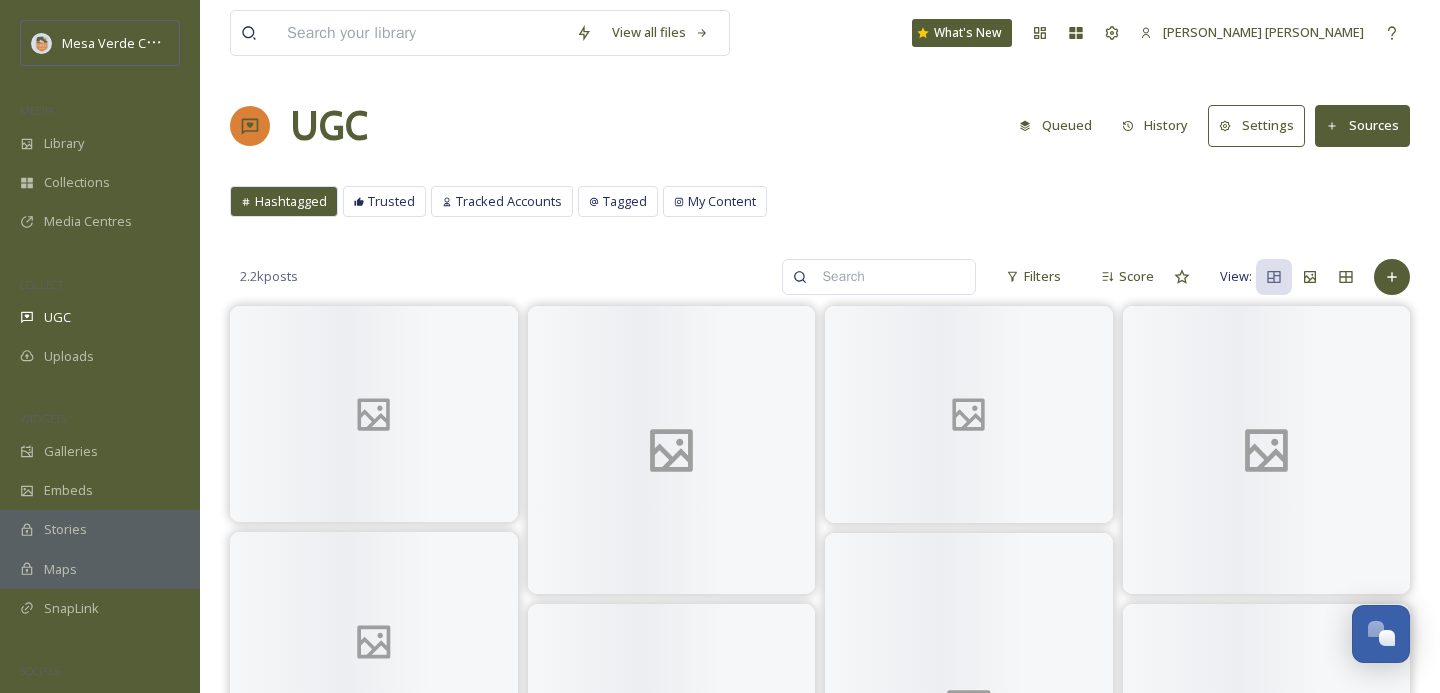 scroll, scrollTop: 0, scrollLeft: 0, axis: both 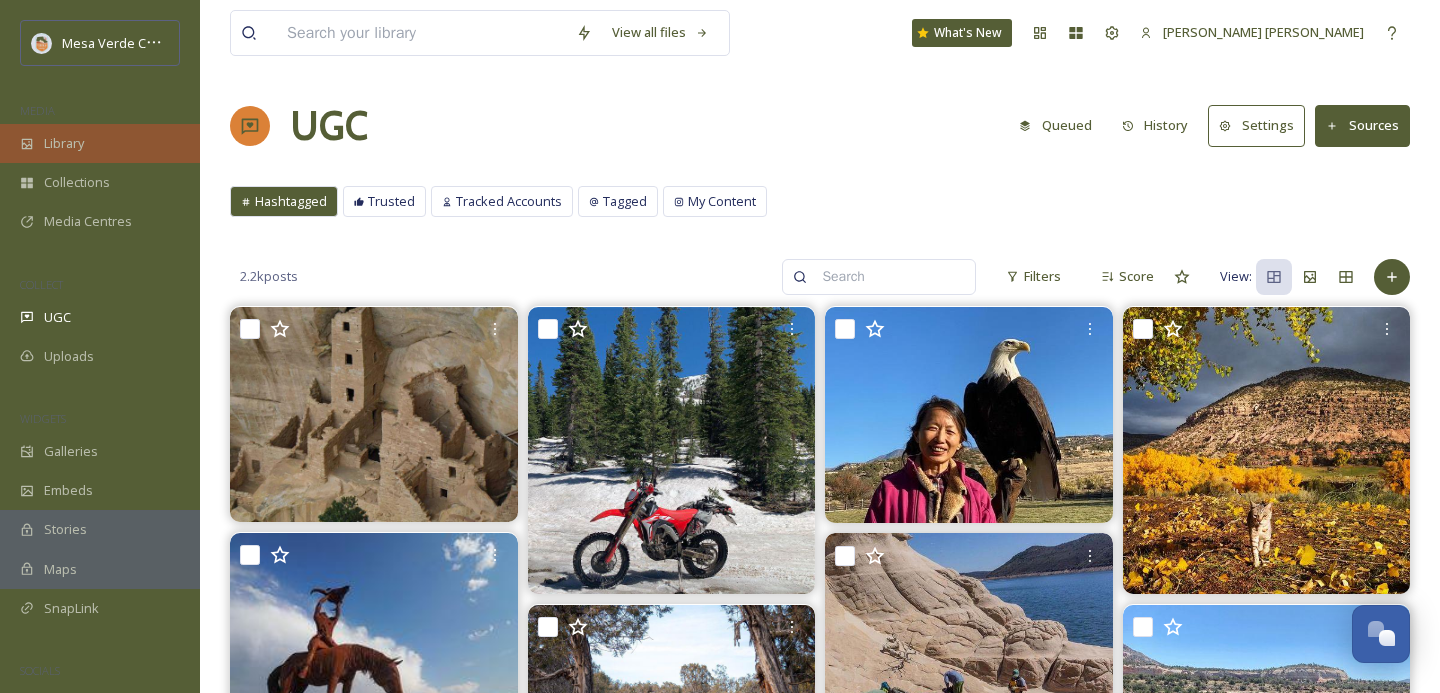 click on "Library" at bounding box center (100, 143) 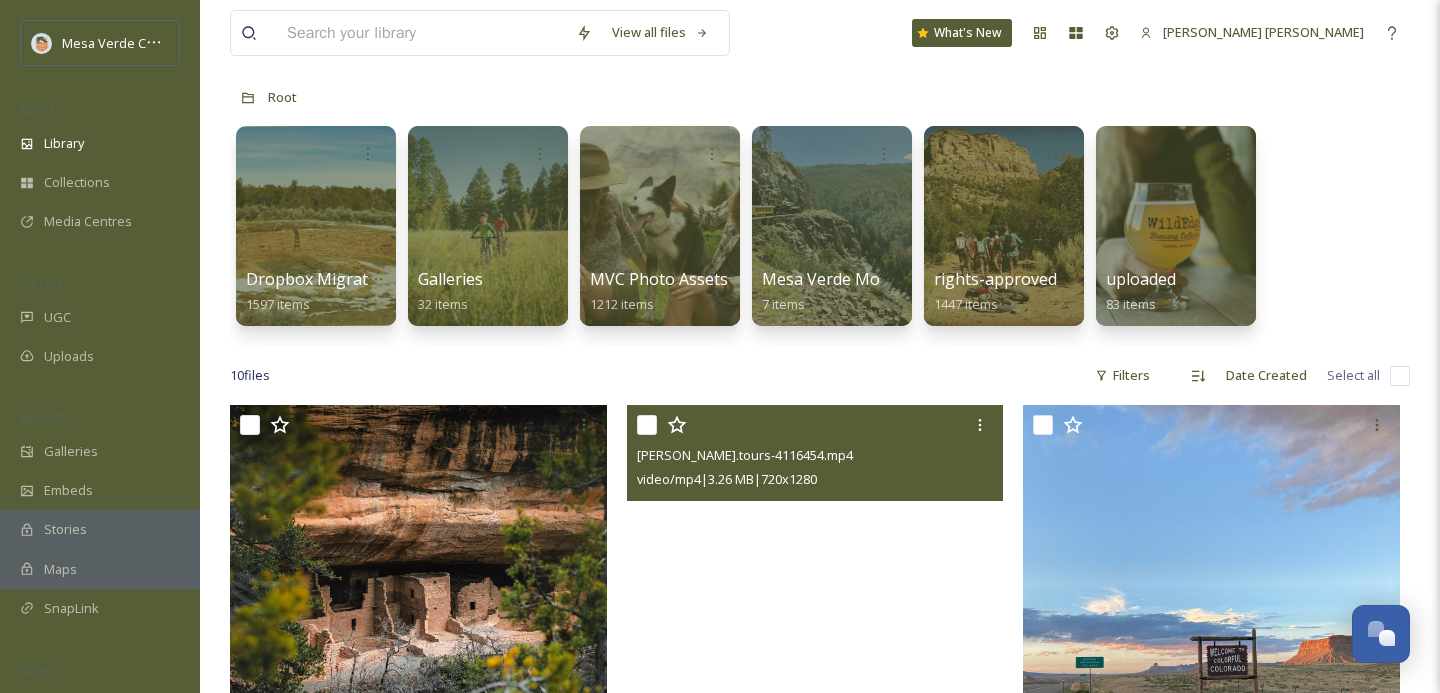 scroll, scrollTop: 87, scrollLeft: 0, axis: vertical 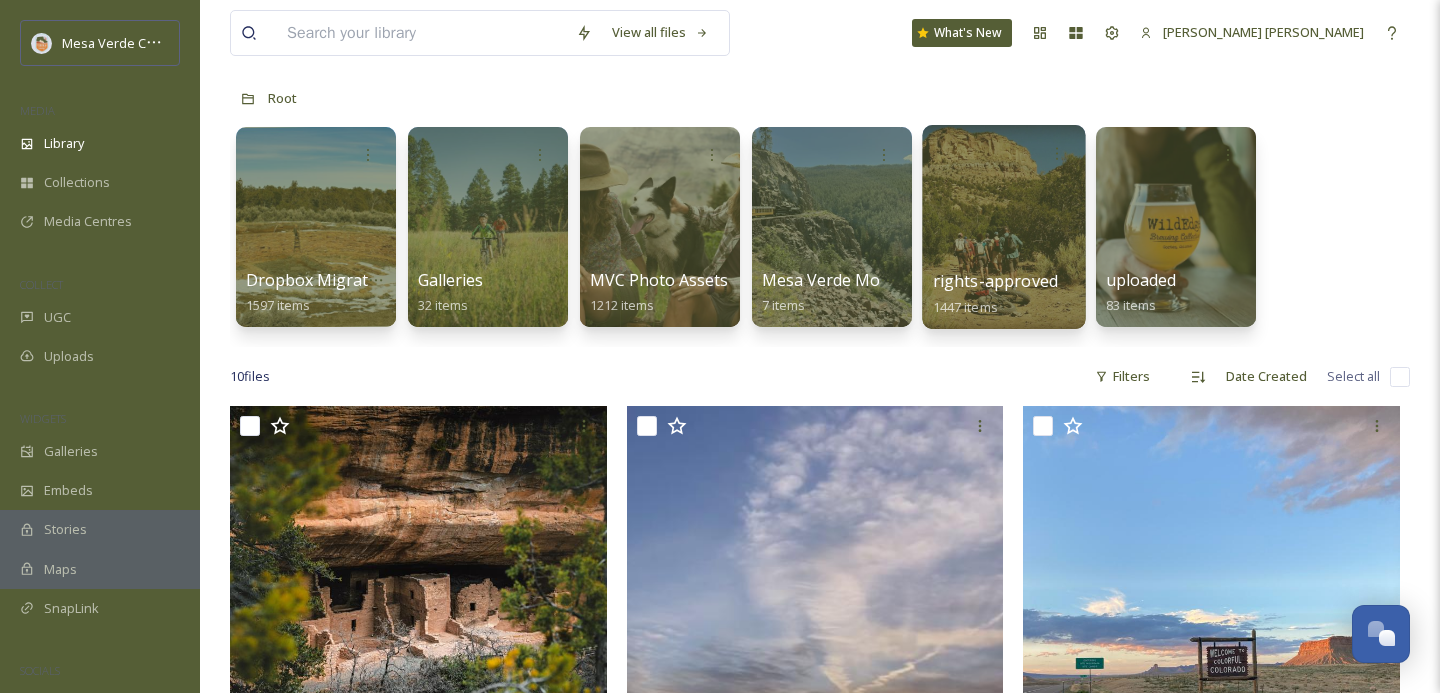 click at bounding box center [1003, 227] 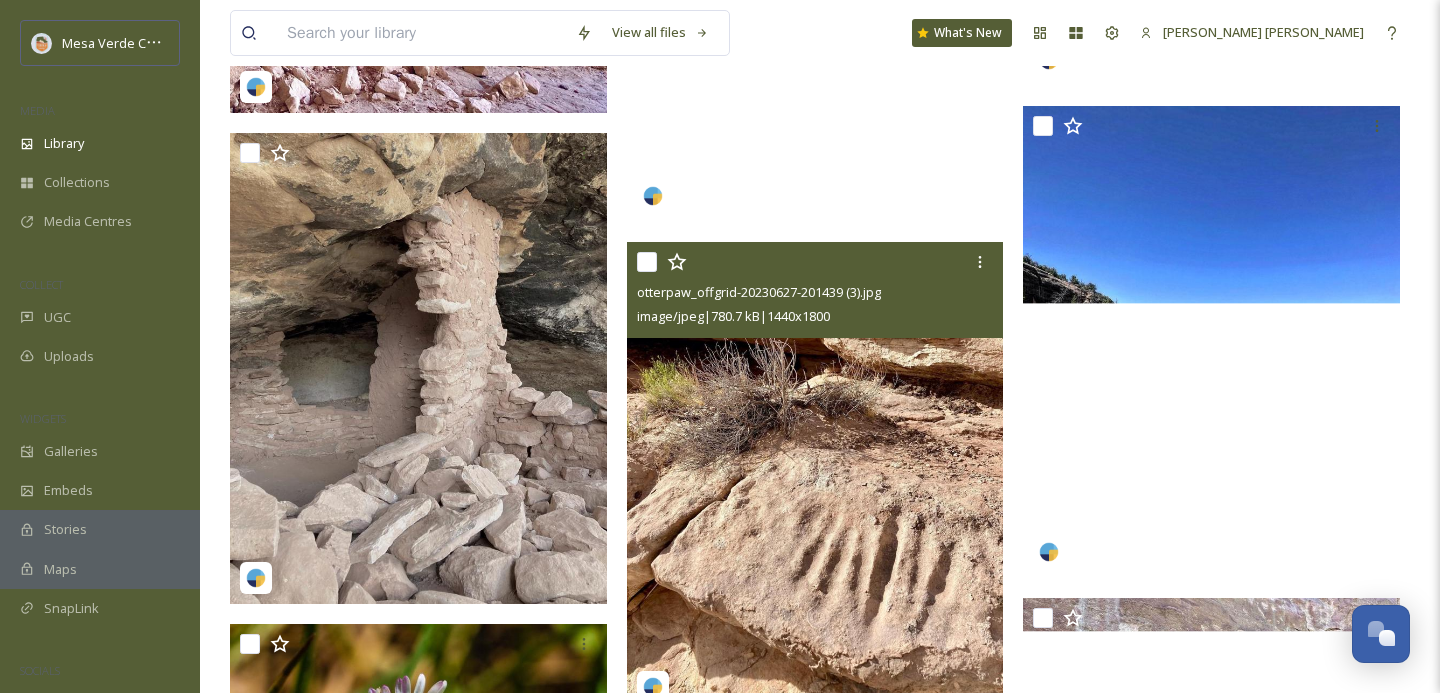 scroll, scrollTop: 32358, scrollLeft: 0, axis: vertical 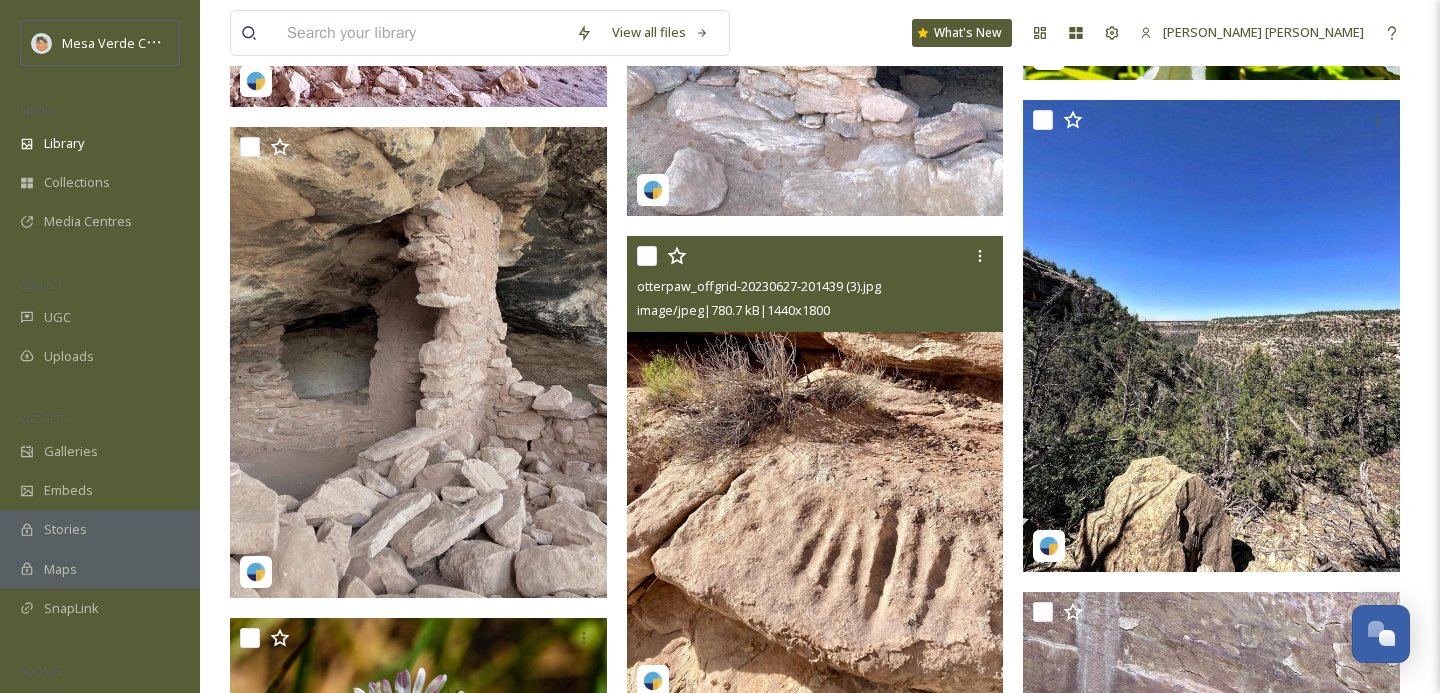 click at bounding box center [647, 256] 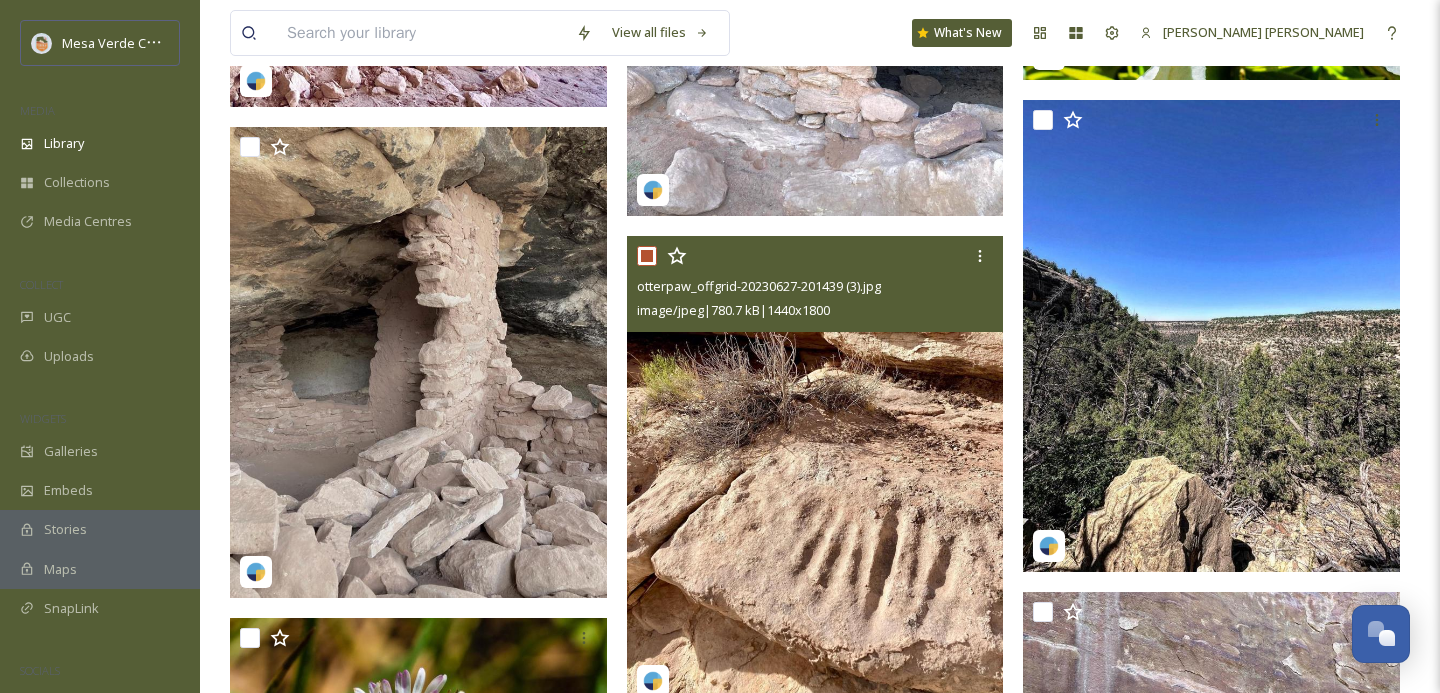 checkbox on "true" 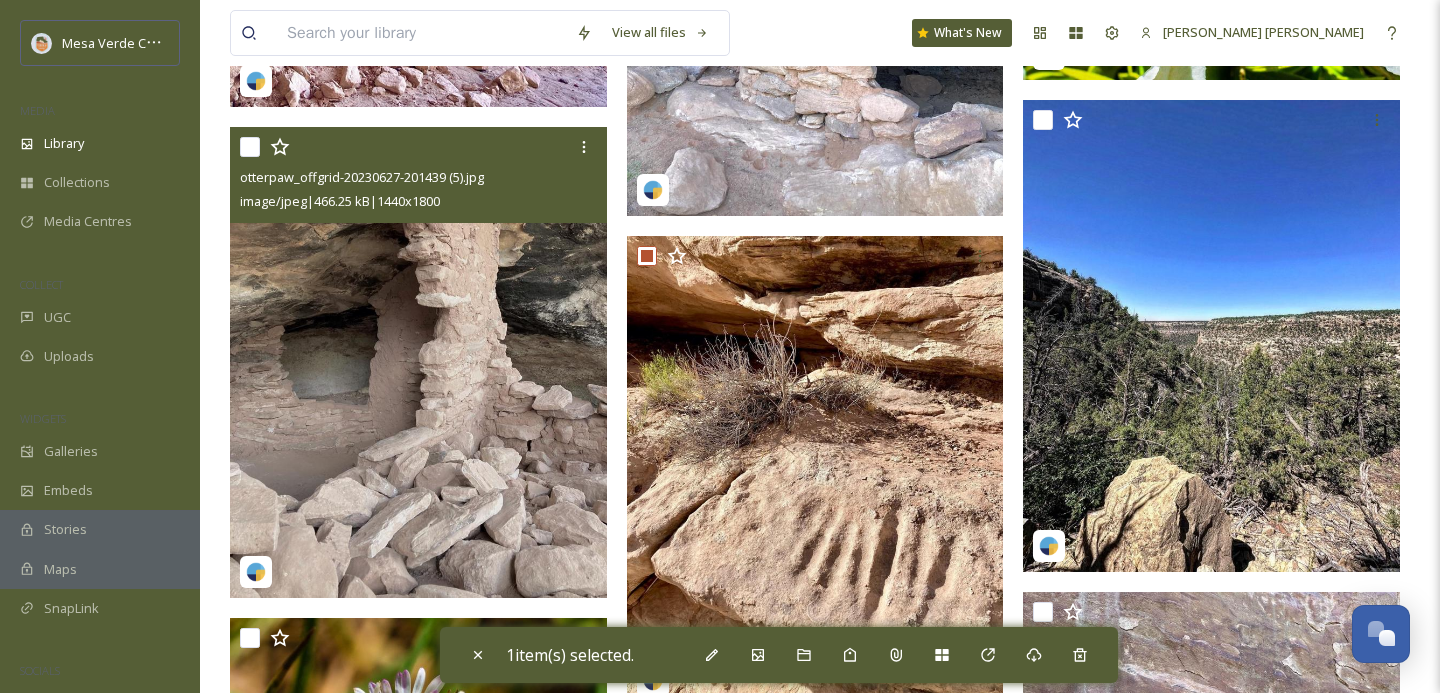 click at bounding box center (250, 147) 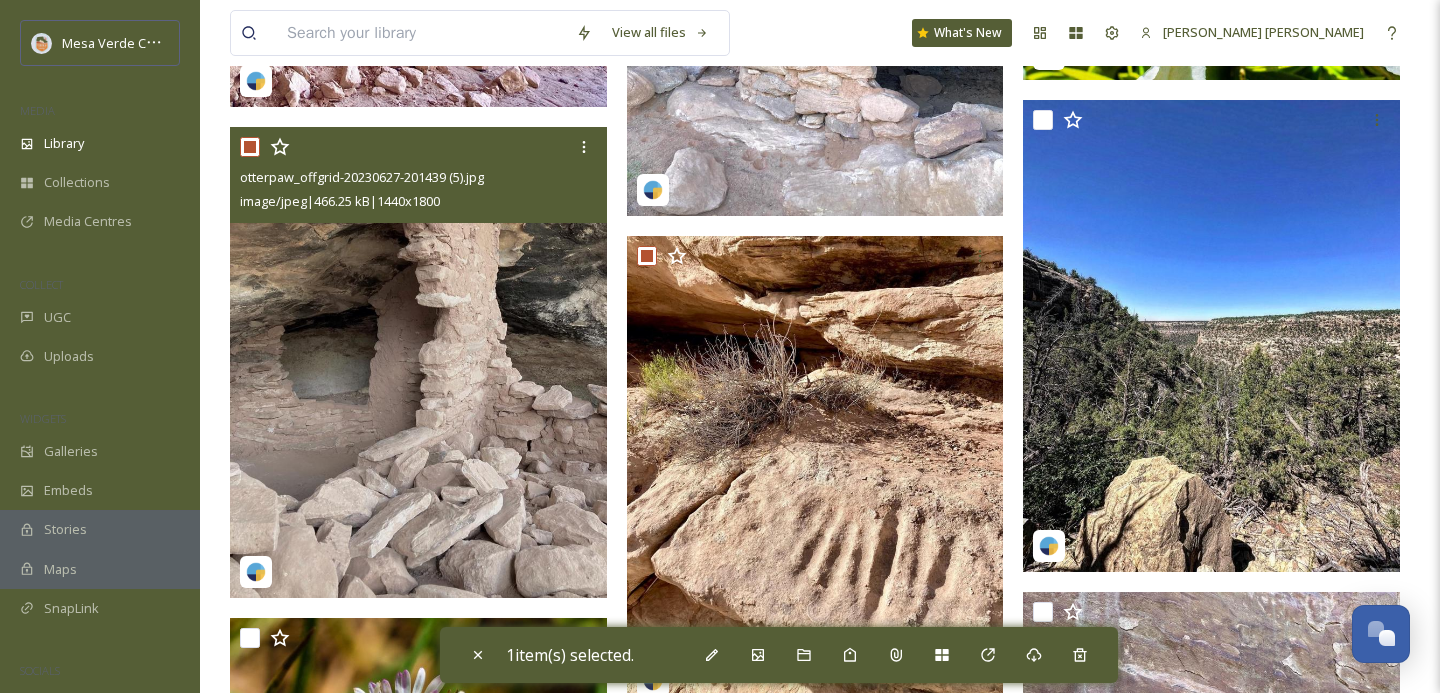 checkbox on "true" 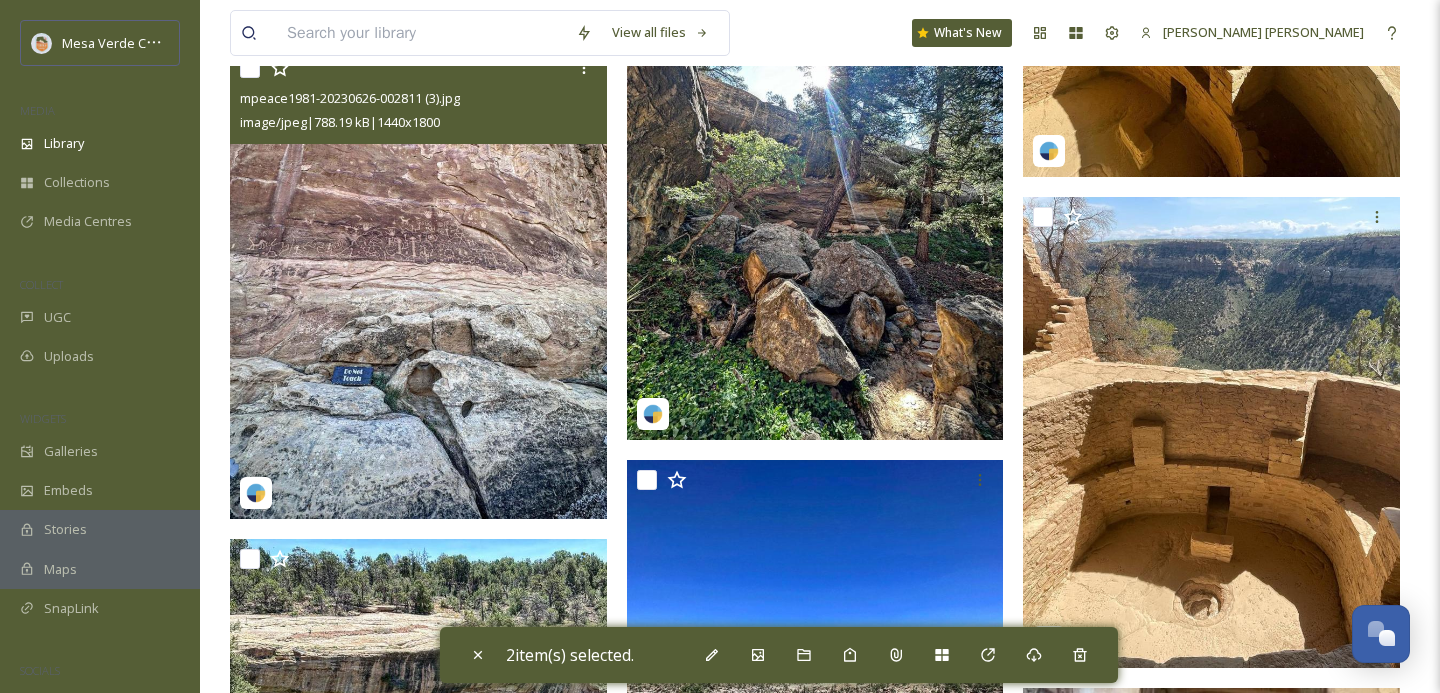scroll, scrollTop: 33713, scrollLeft: 0, axis: vertical 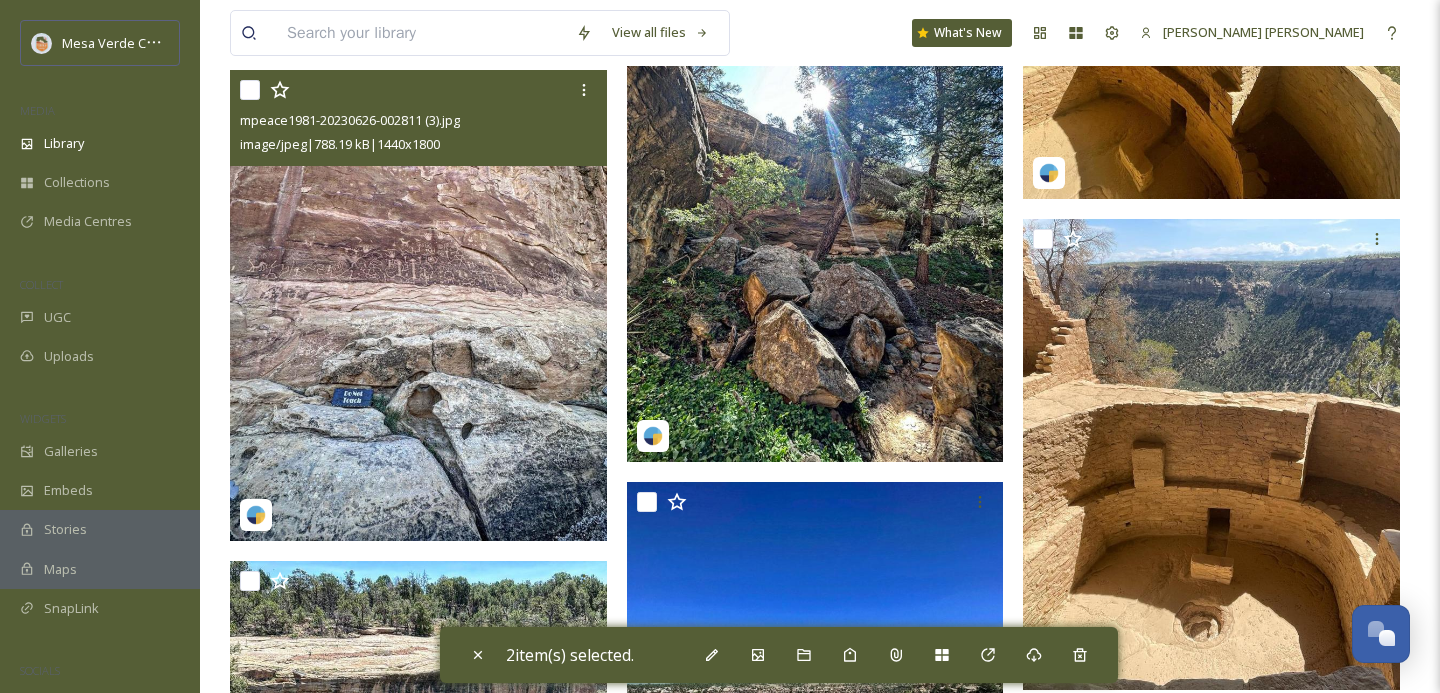 click at bounding box center (250, 90) 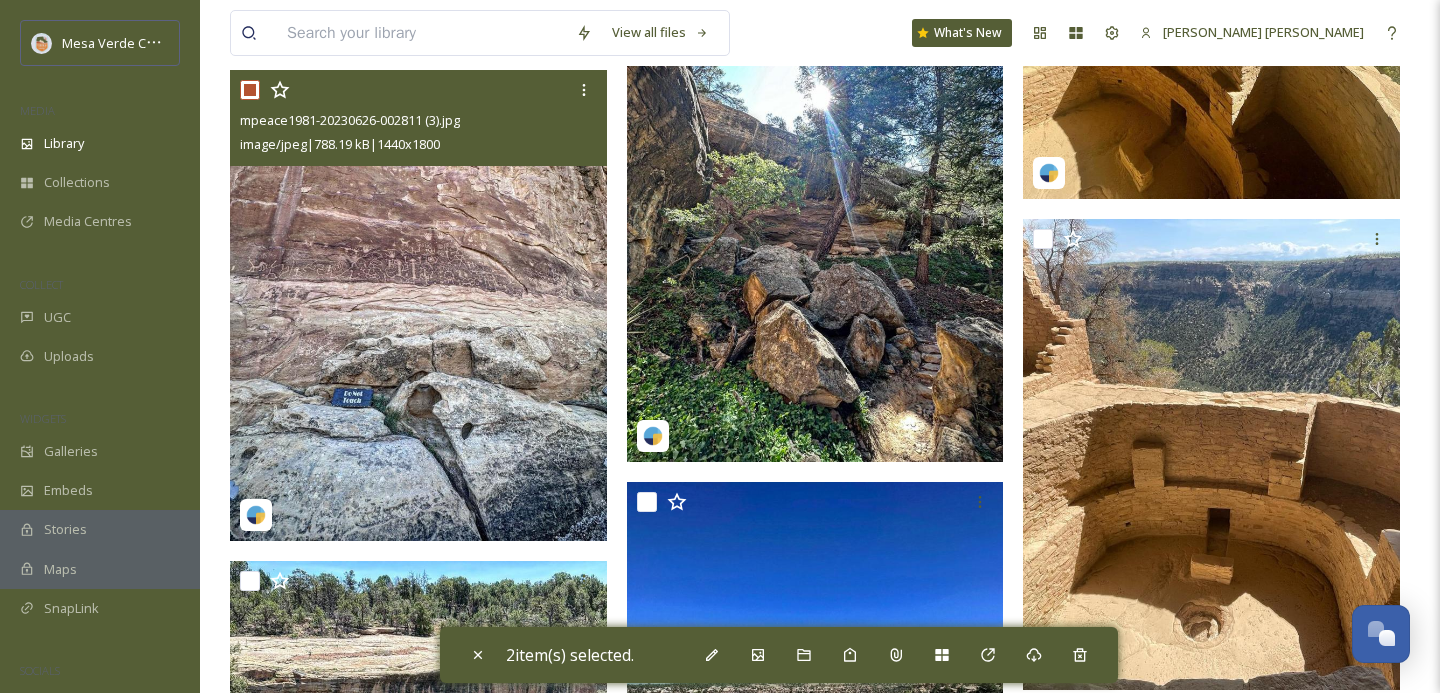 checkbox on "true" 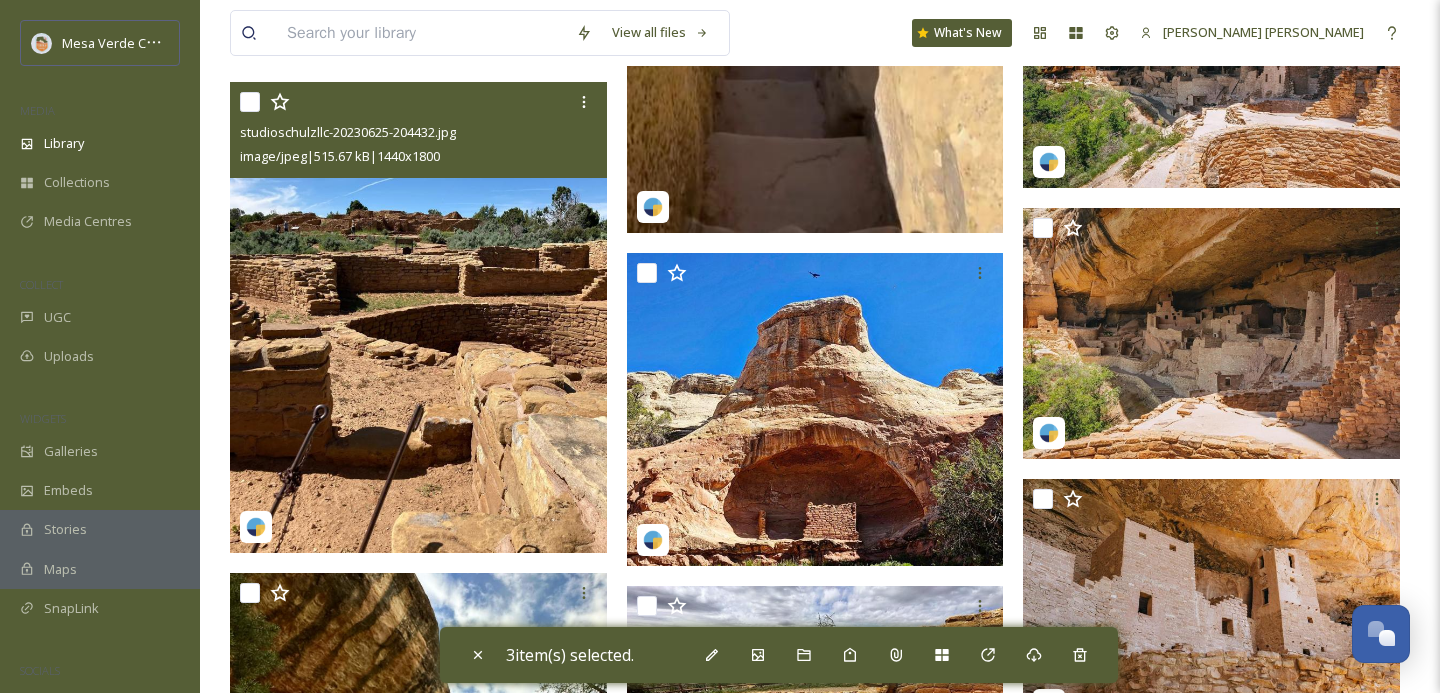 scroll, scrollTop: 38608, scrollLeft: 0, axis: vertical 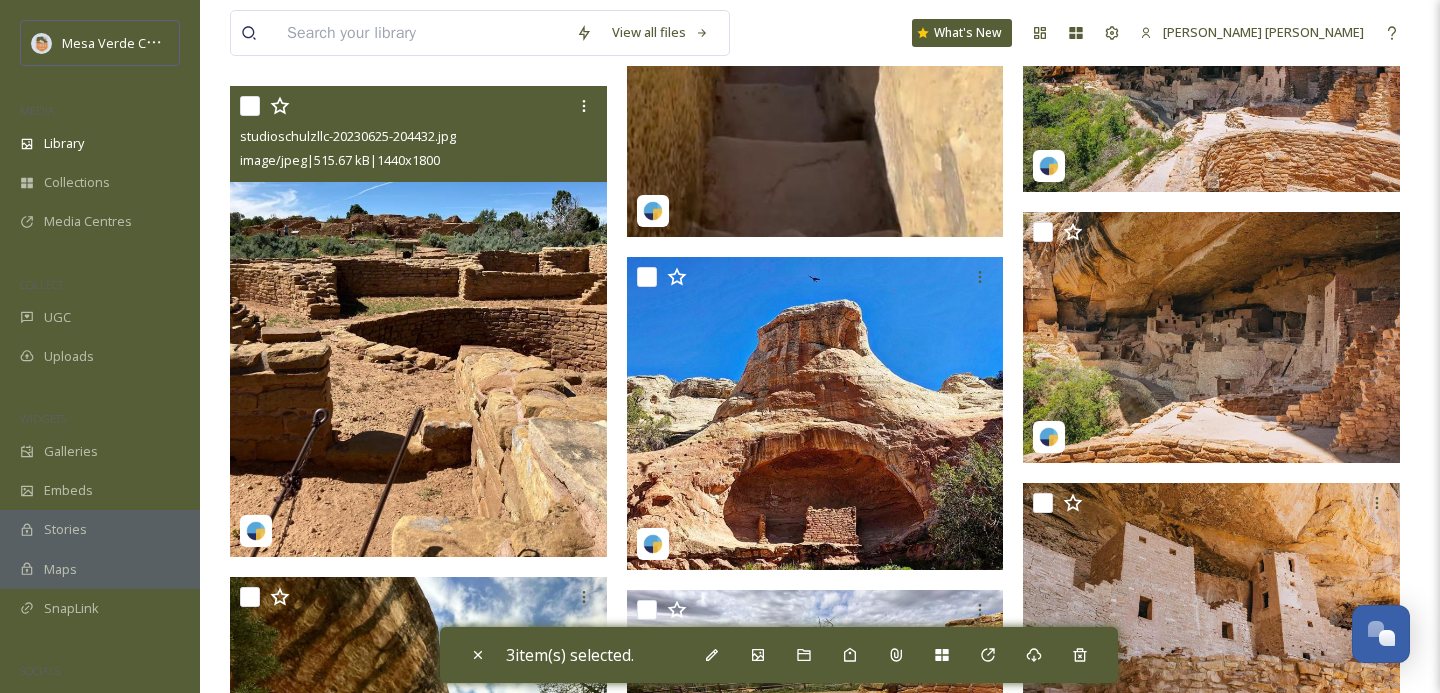 click at bounding box center [250, 106] 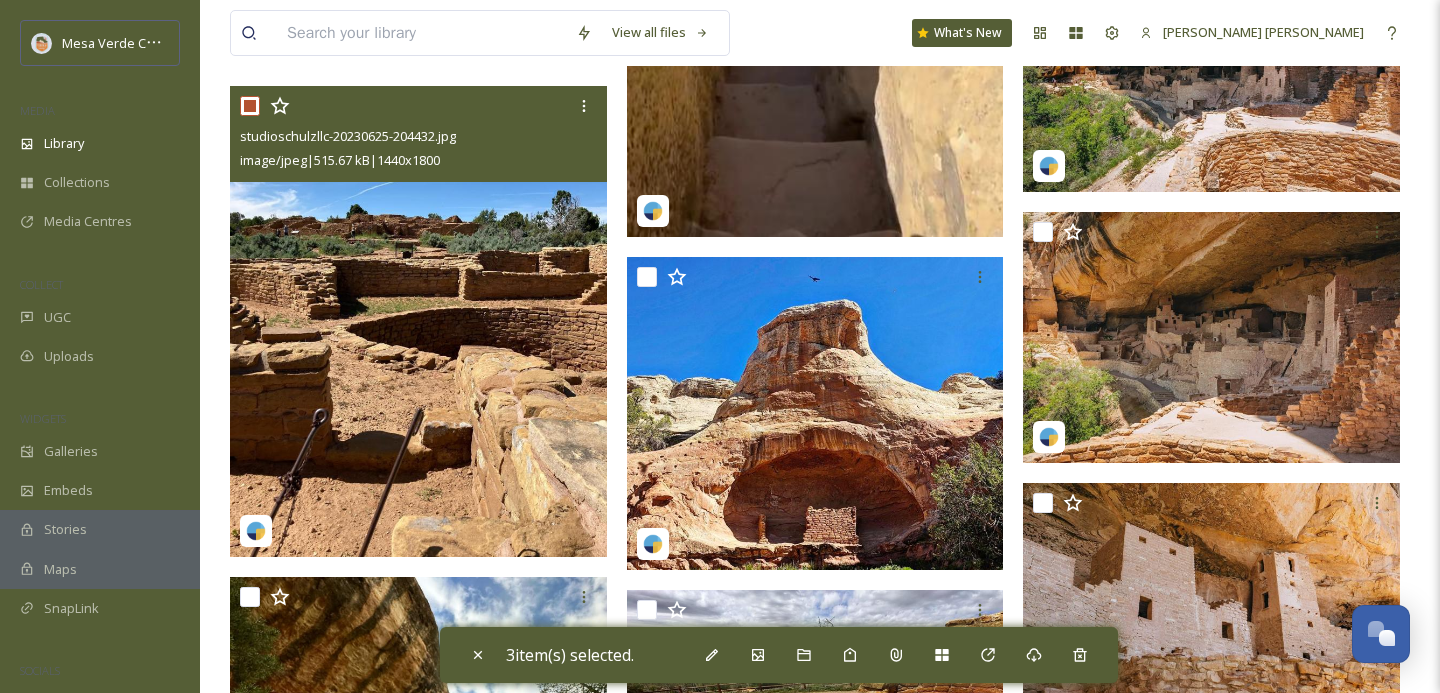 checkbox on "true" 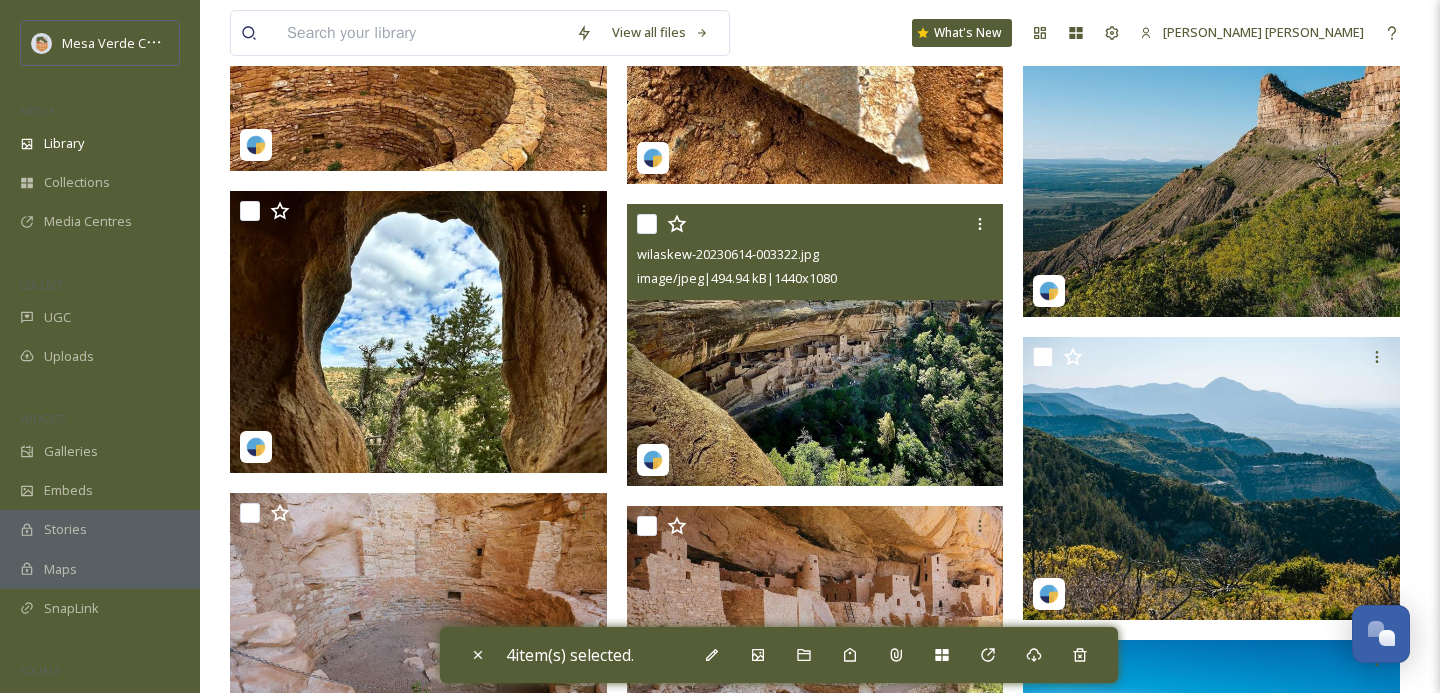scroll, scrollTop: 39232, scrollLeft: 0, axis: vertical 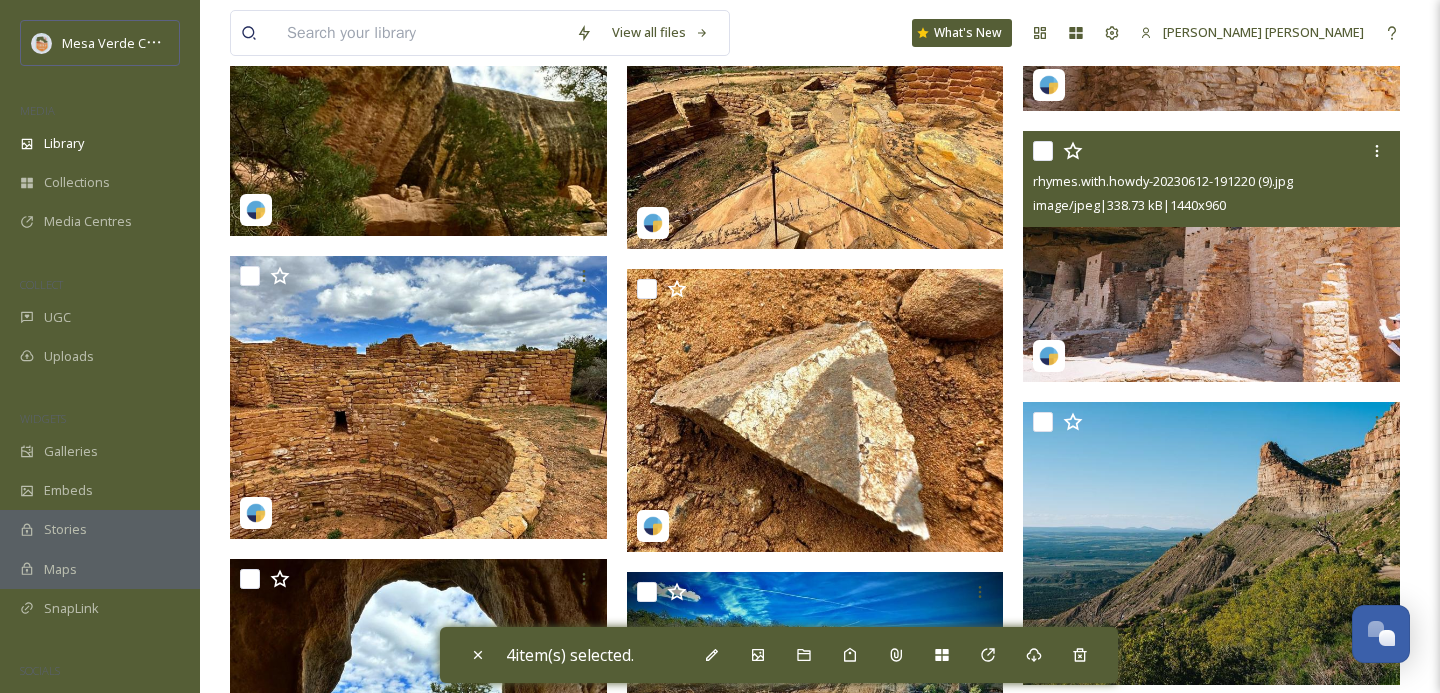 click at bounding box center (1043, 151) 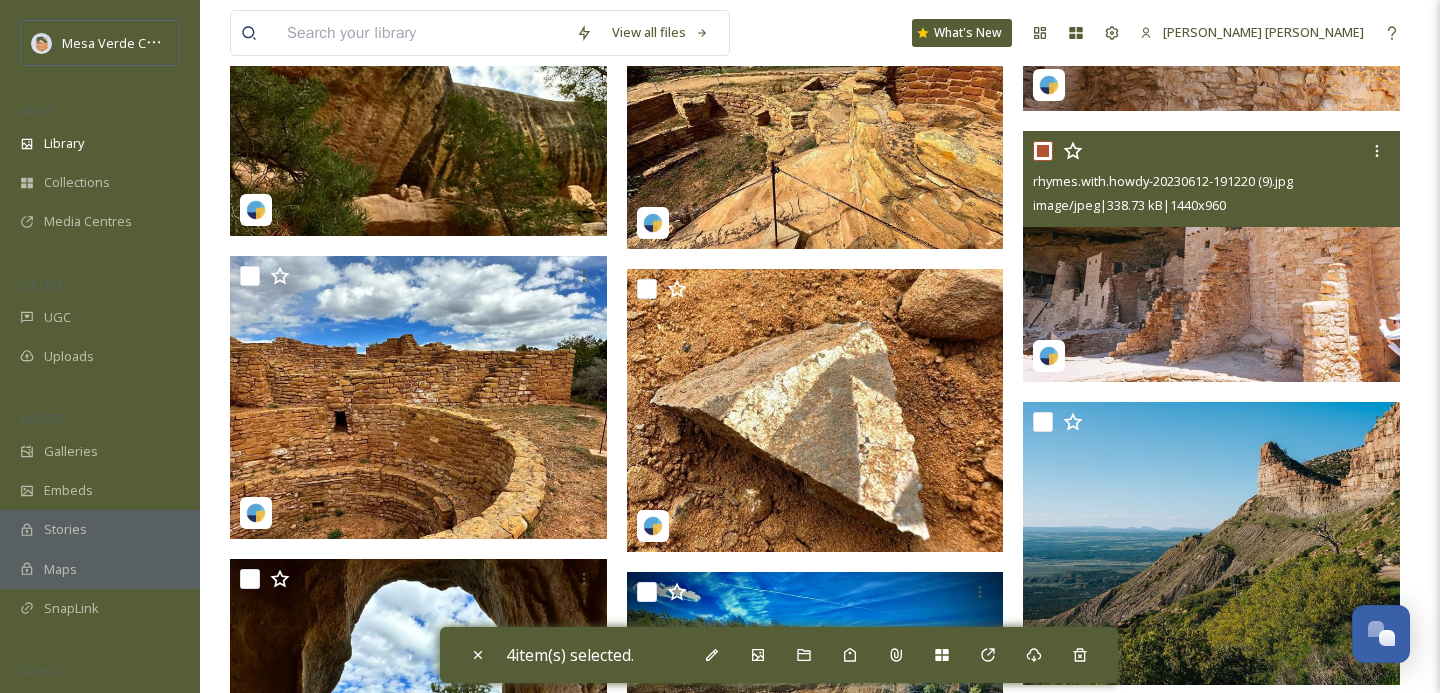 checkbox on "true" 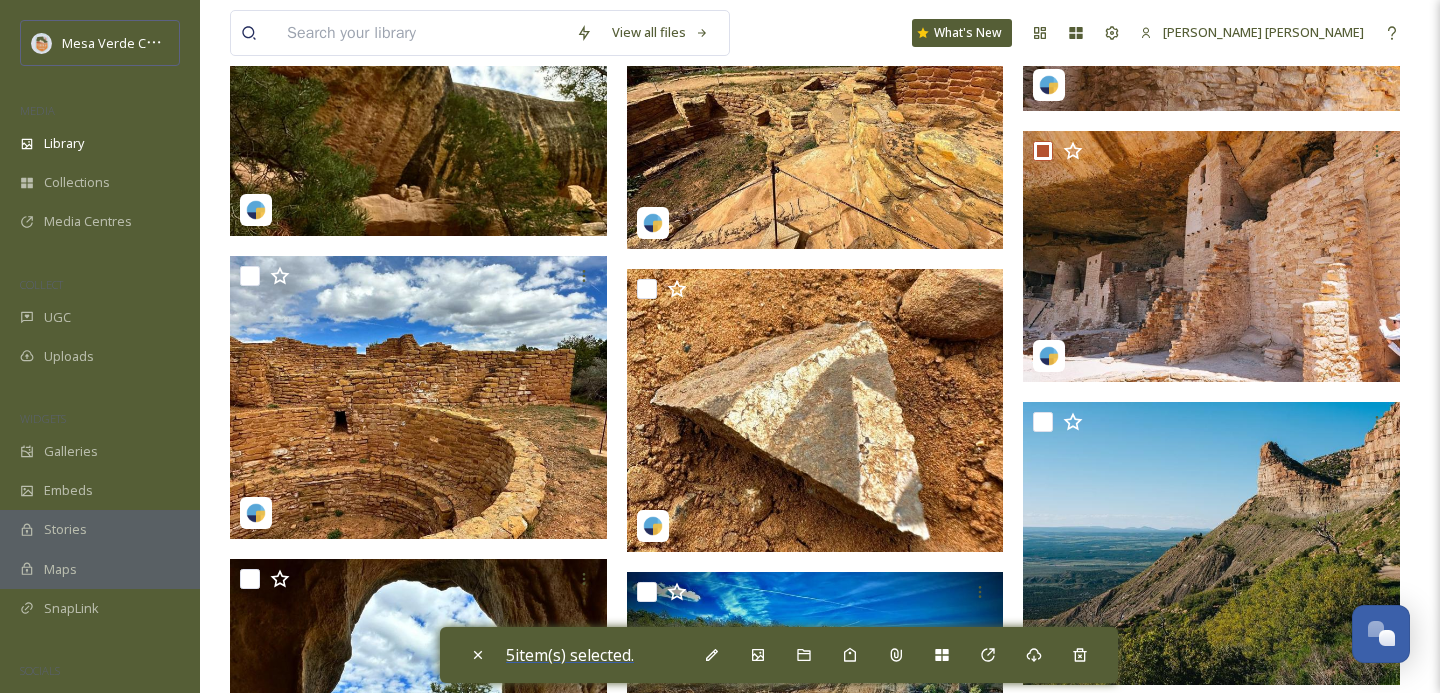 click on "5  item(s) selected." at bounding box center [570, 655] 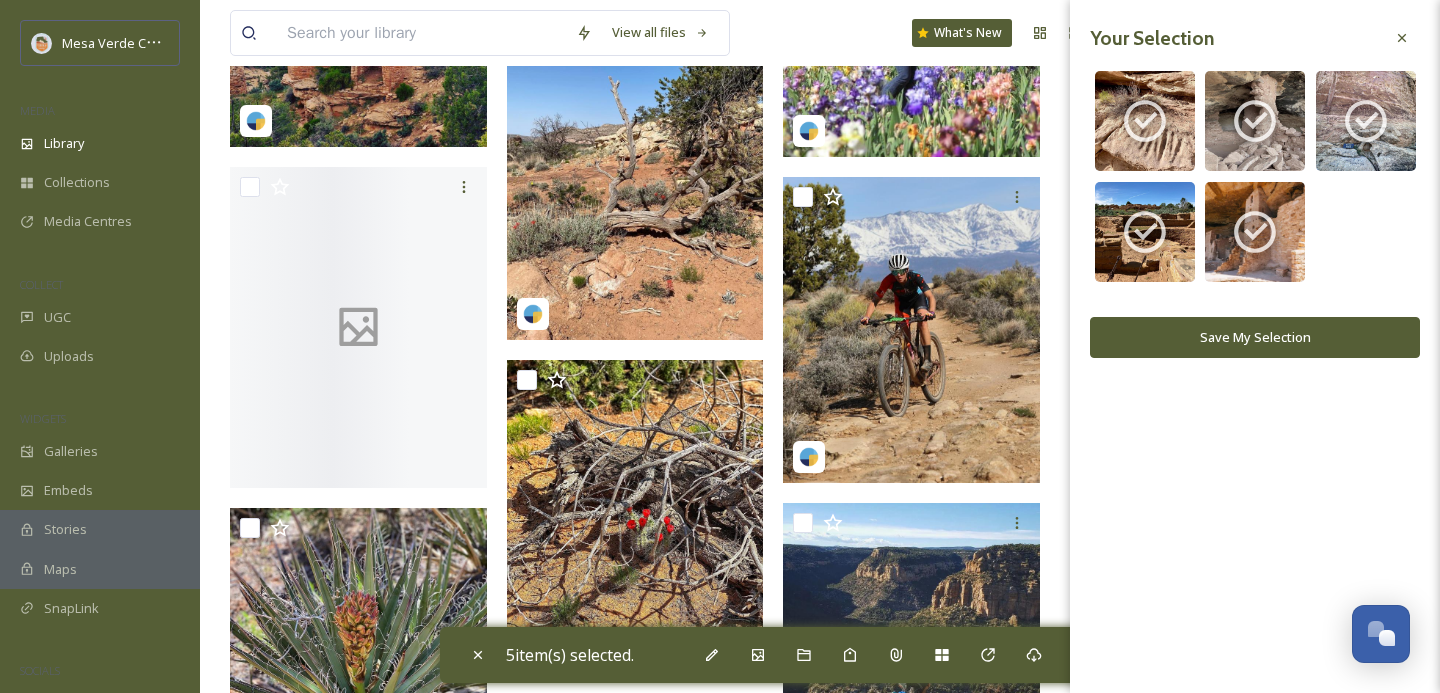 click on "Save My Selection" at bounding box center (1255, 337) 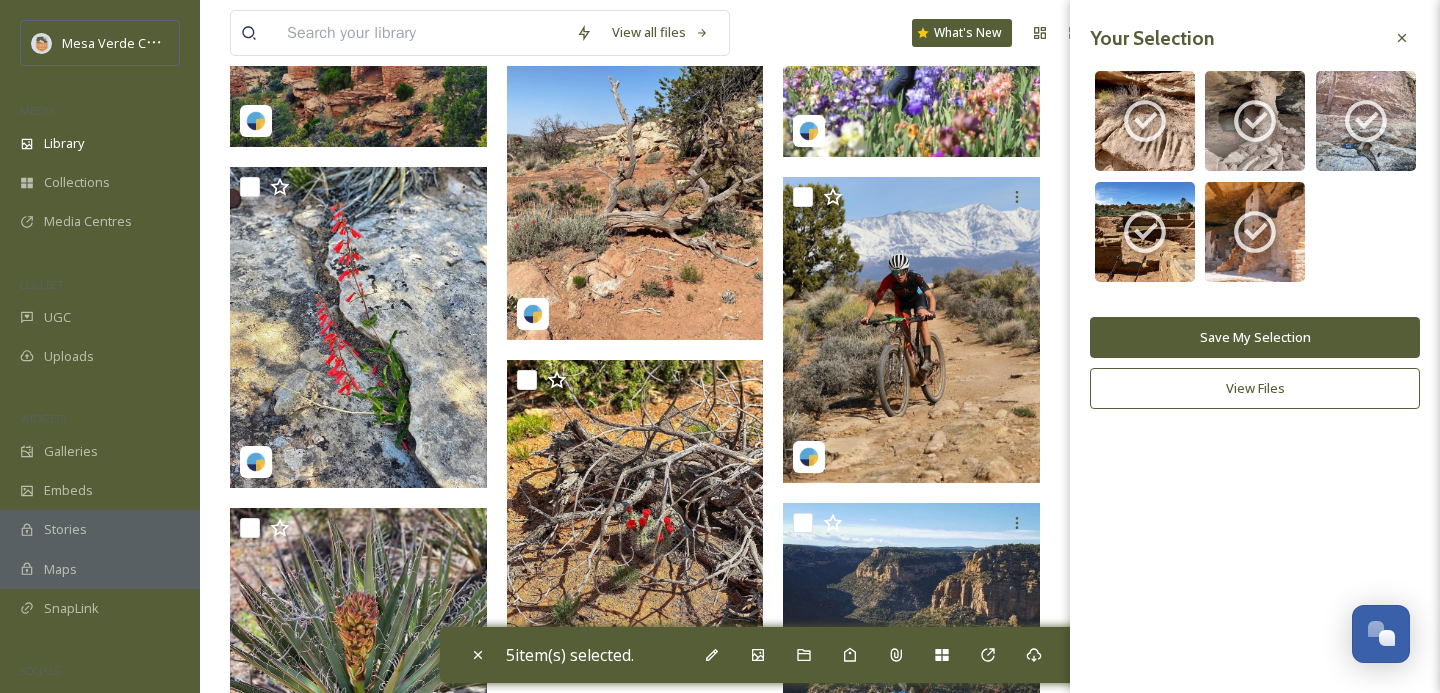 click on "Save My Selection" at bounding box center [1255, 337] 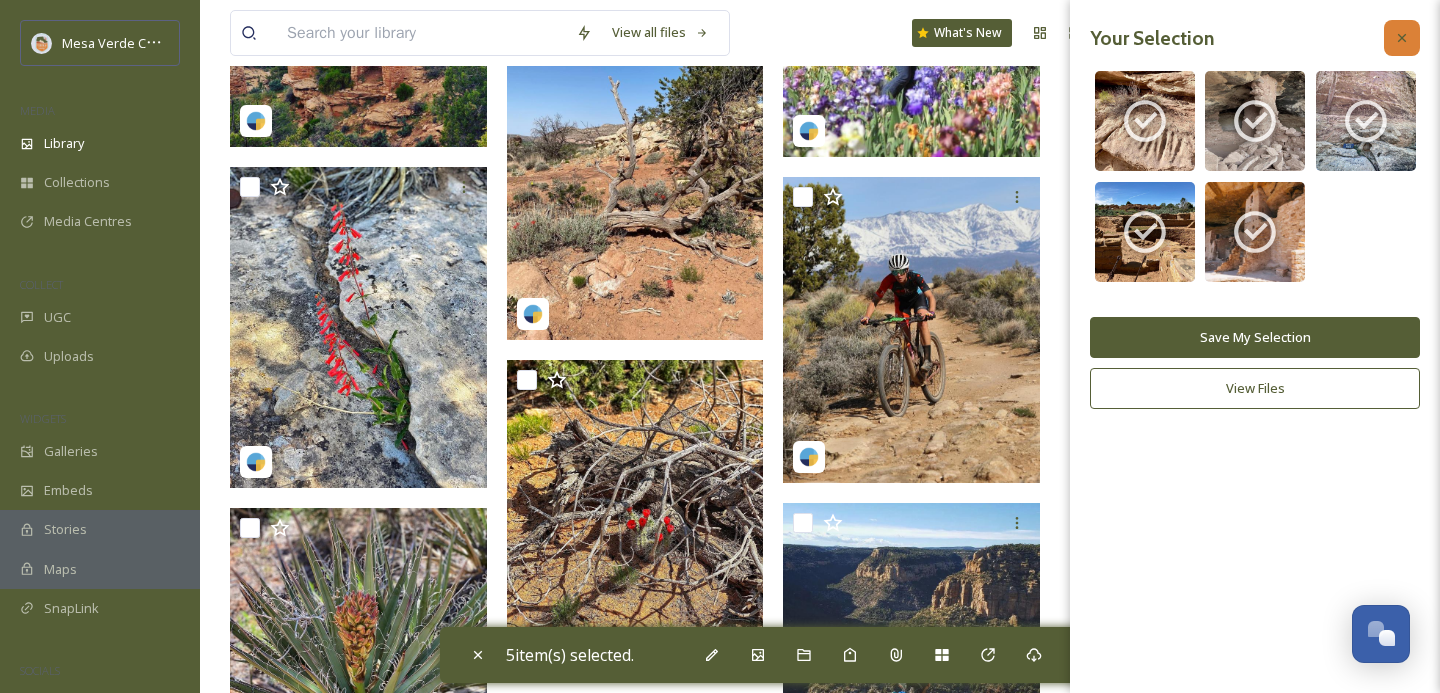 click 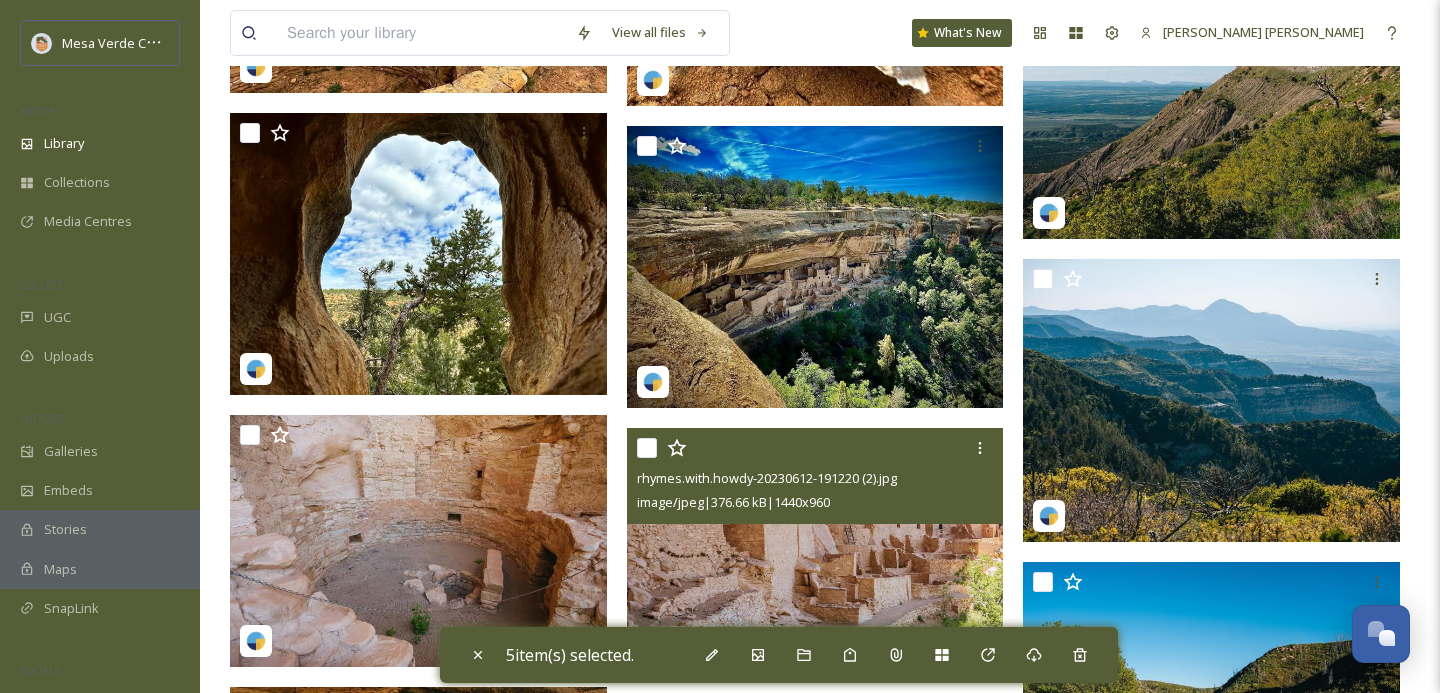 scroll, scrollTop: 39817, scrollLeft: 0, axis: vertical 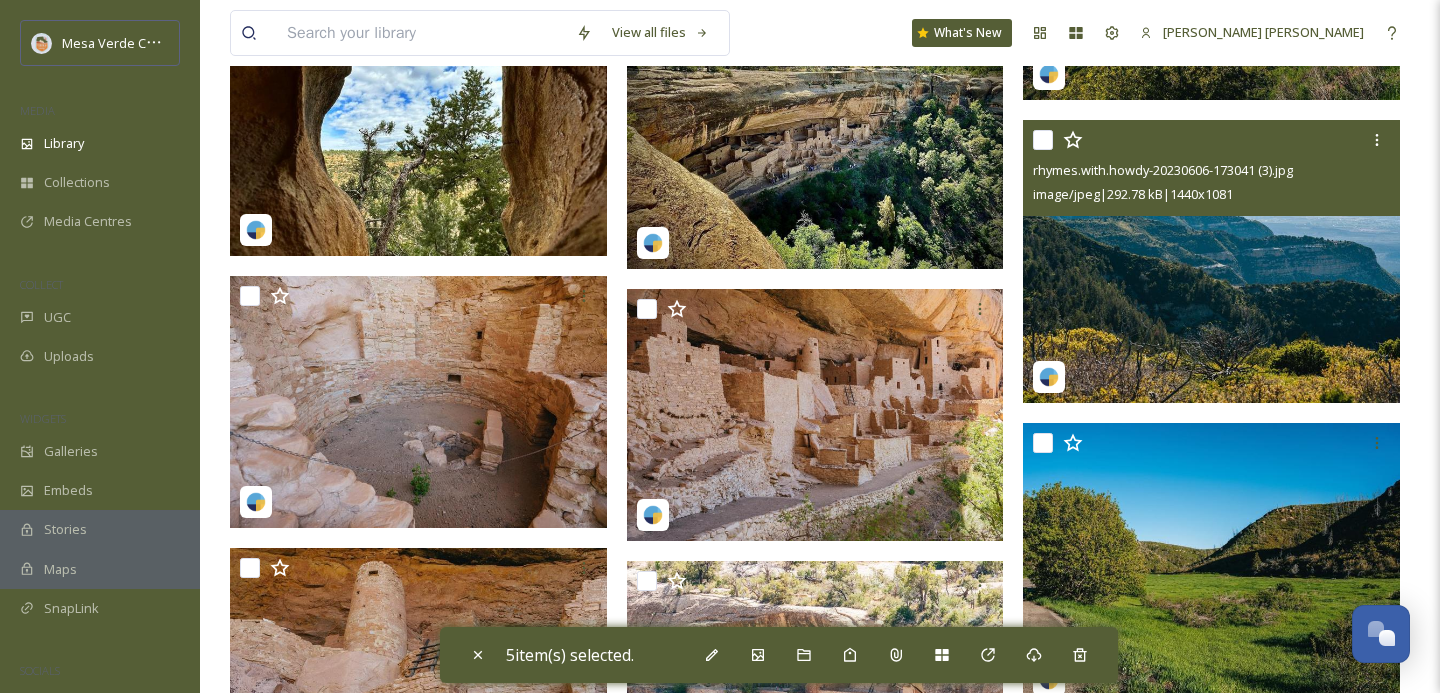 click at bounding box center (1043, 140) 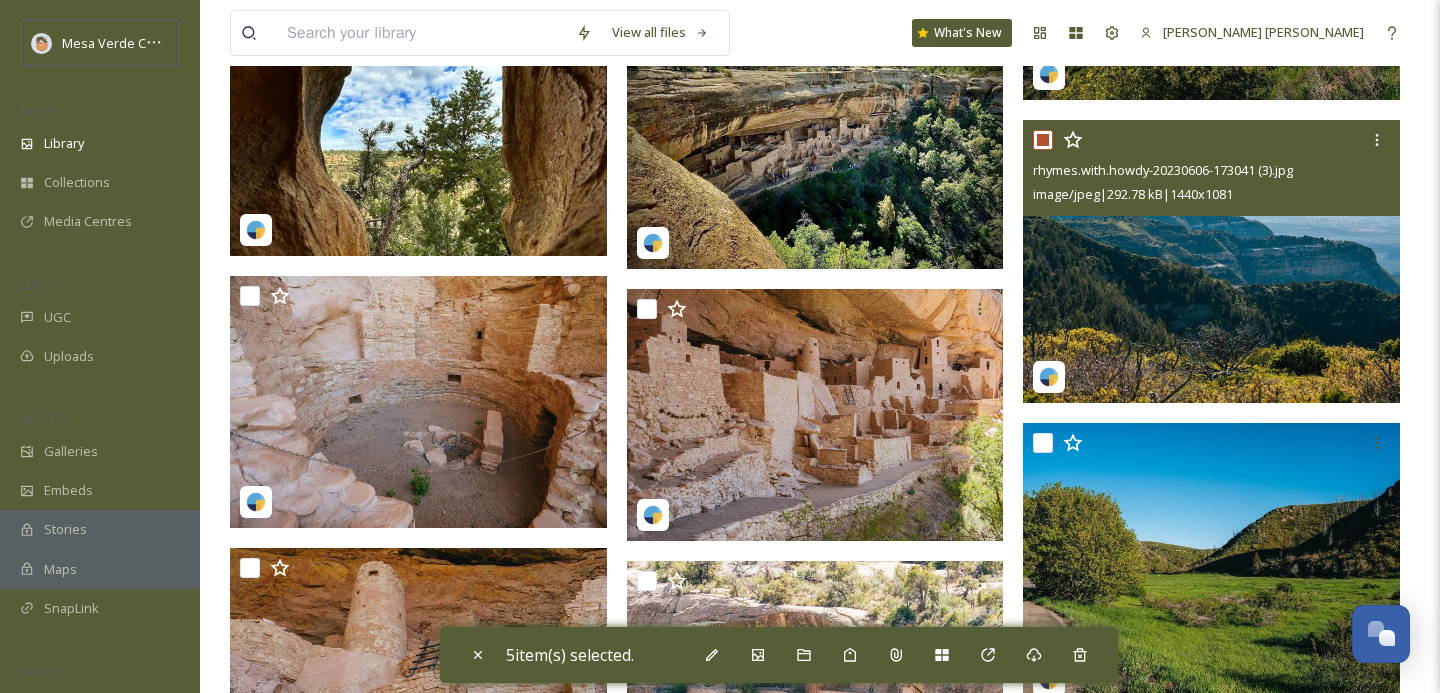 checkbox on "true" 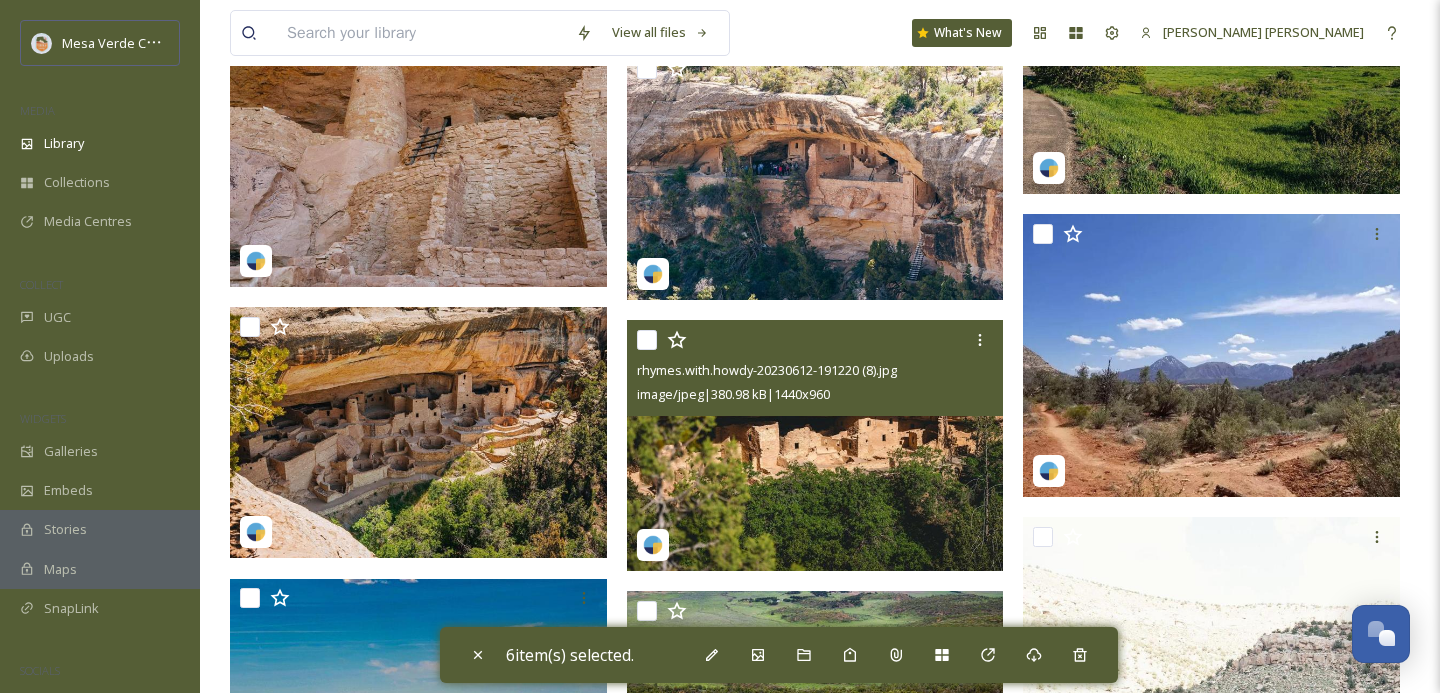 scroll, scrollTop: 40359, scrollLeft: 0, axis: vertical 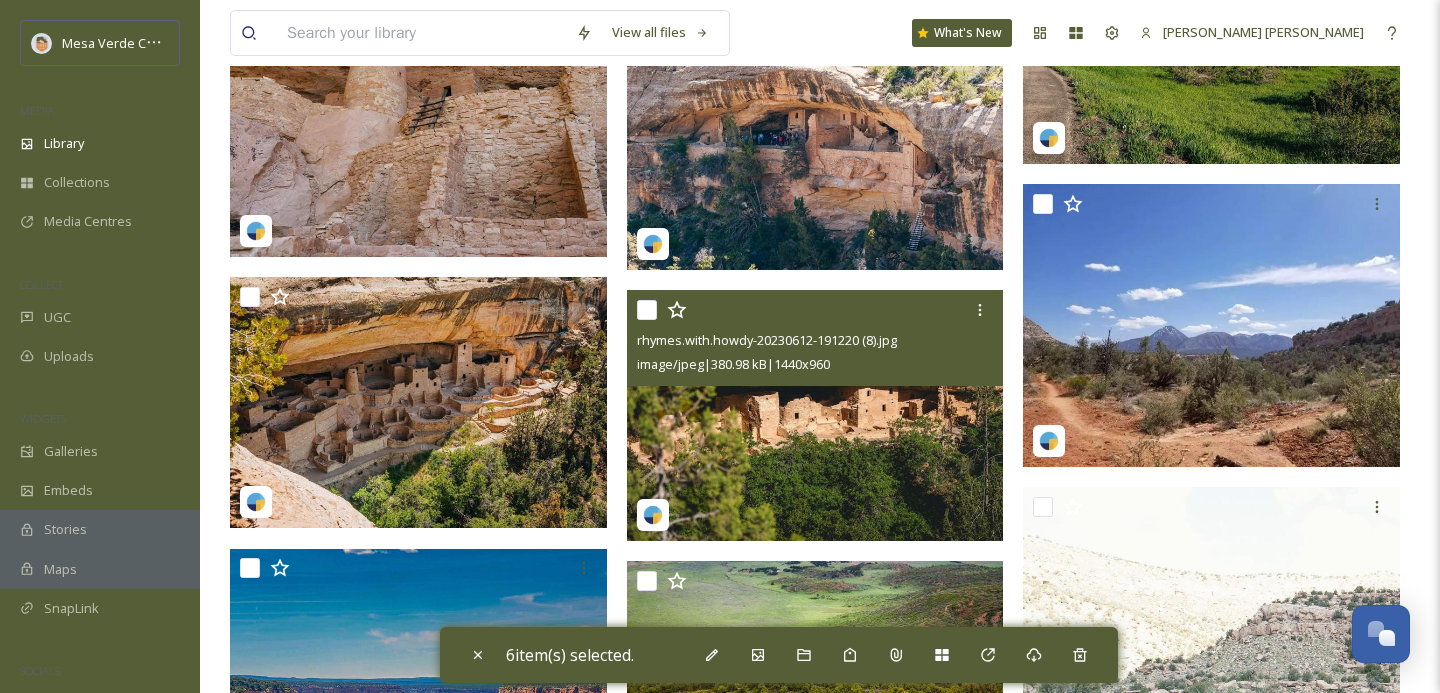 click at bounding box center [647, 310] 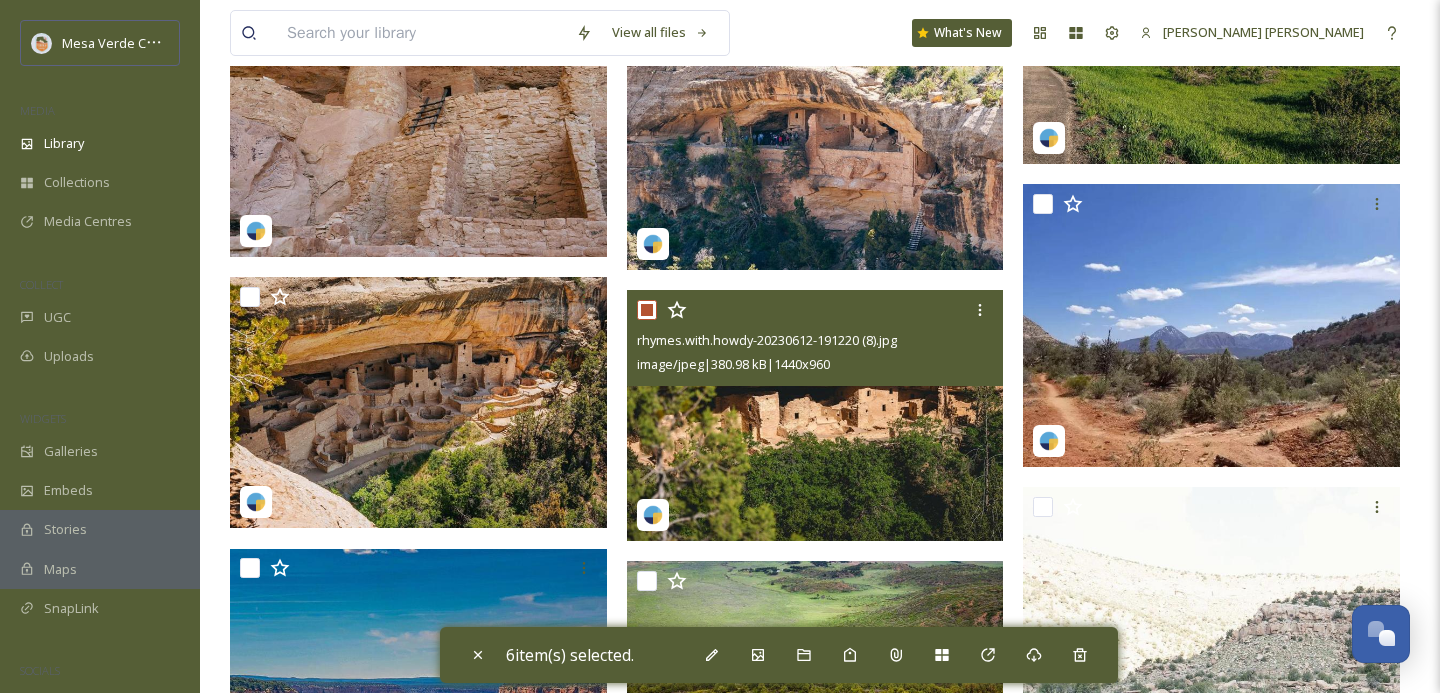 checkbox on "true" 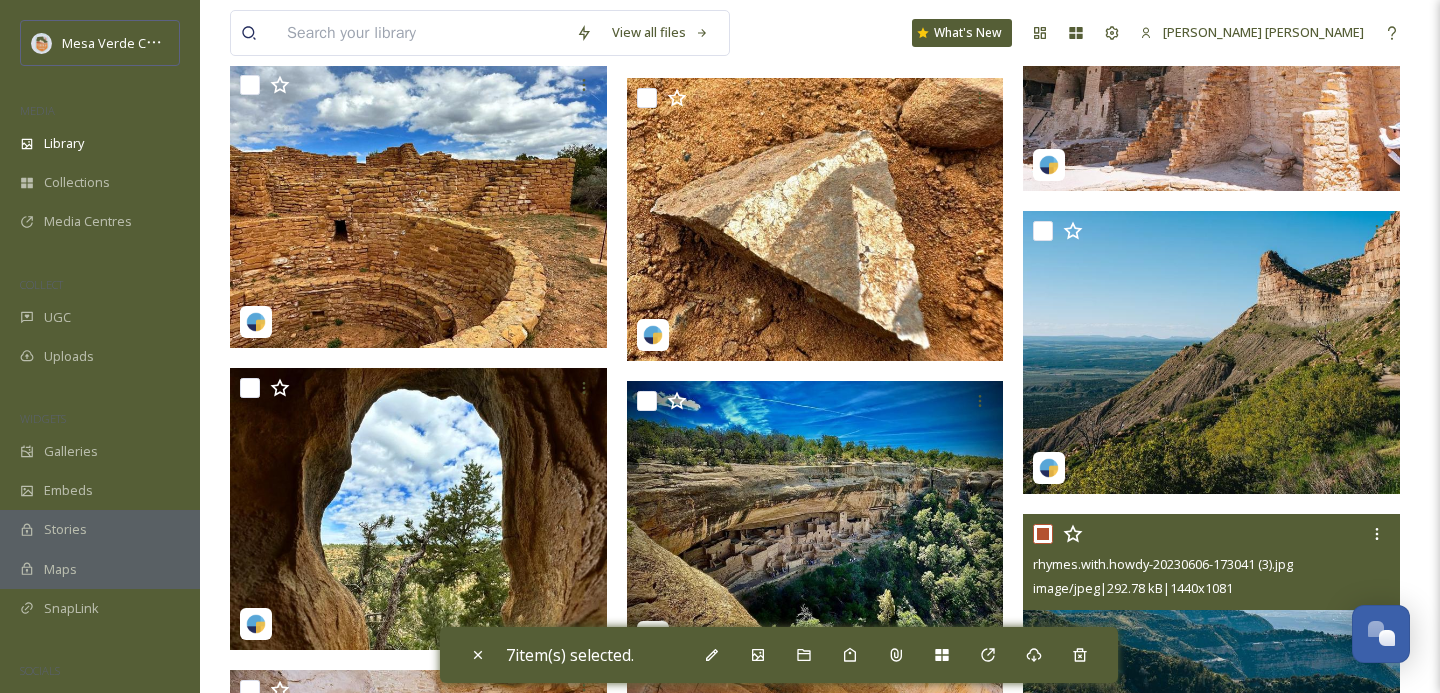 scroll, scrollTop: 39418, scrollLeft: 0, axis: vertical 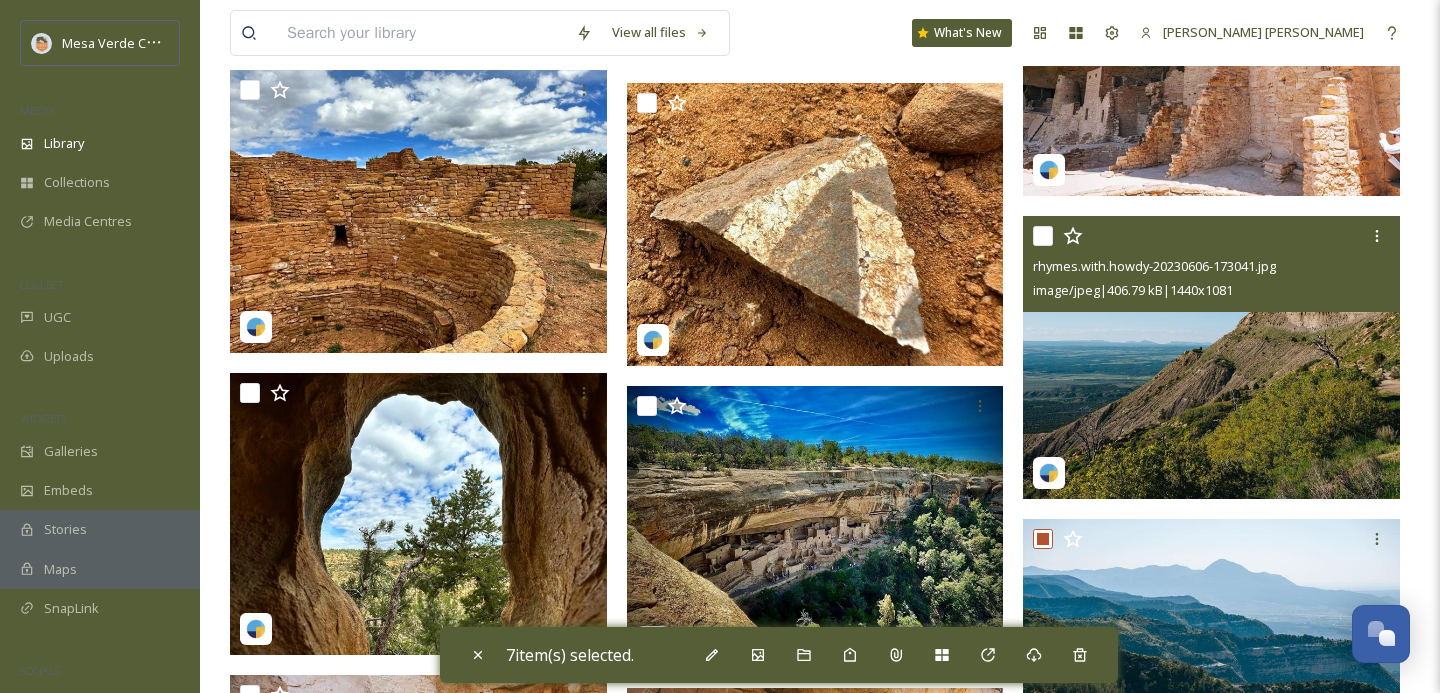 click at bounding box center [1043, 236] 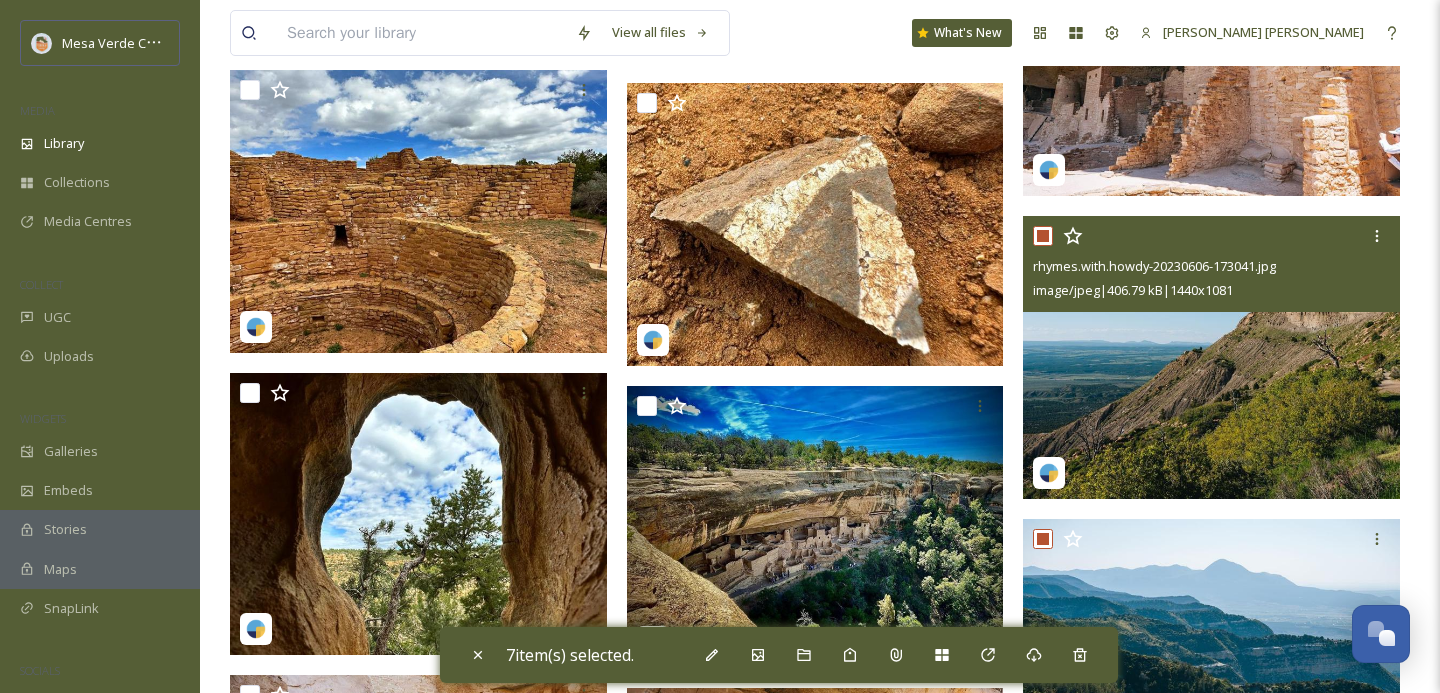 checkbox on "true" 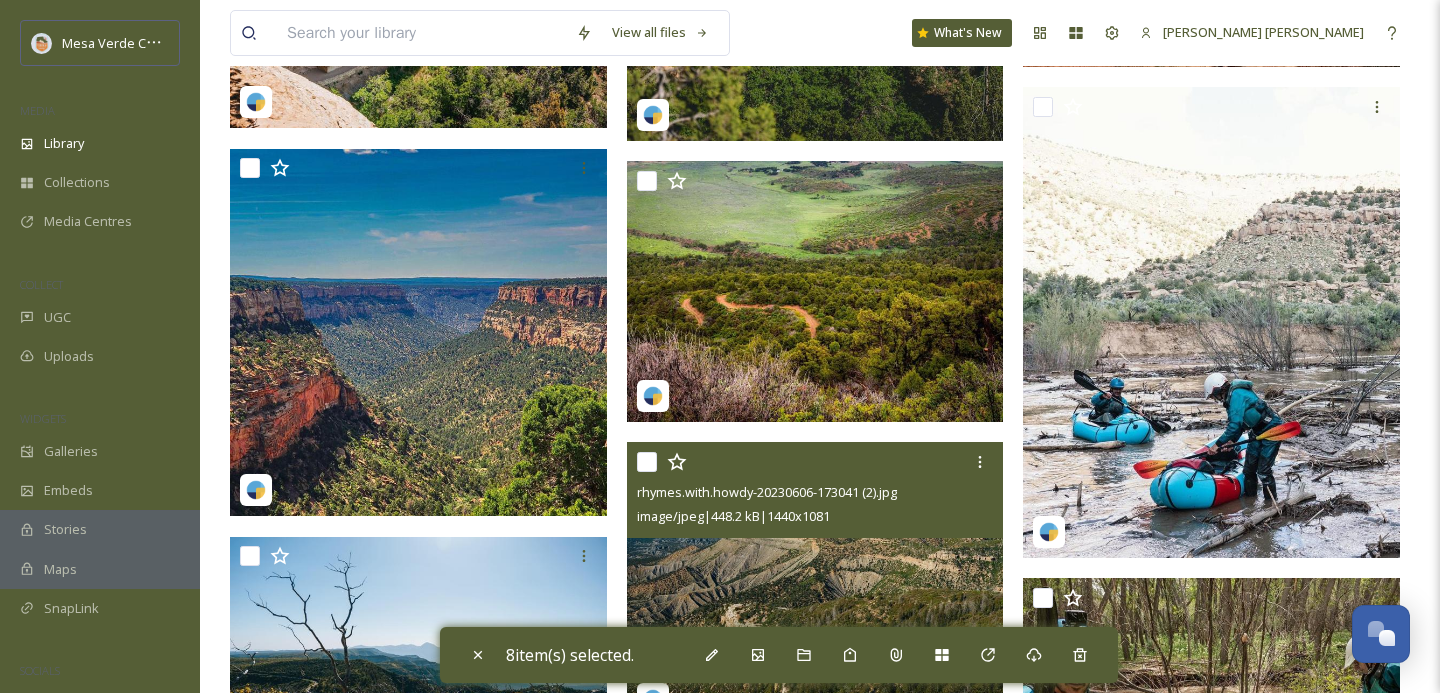 scroll, scrollTop: 40714, scrollLeft: 0, axis: vertical 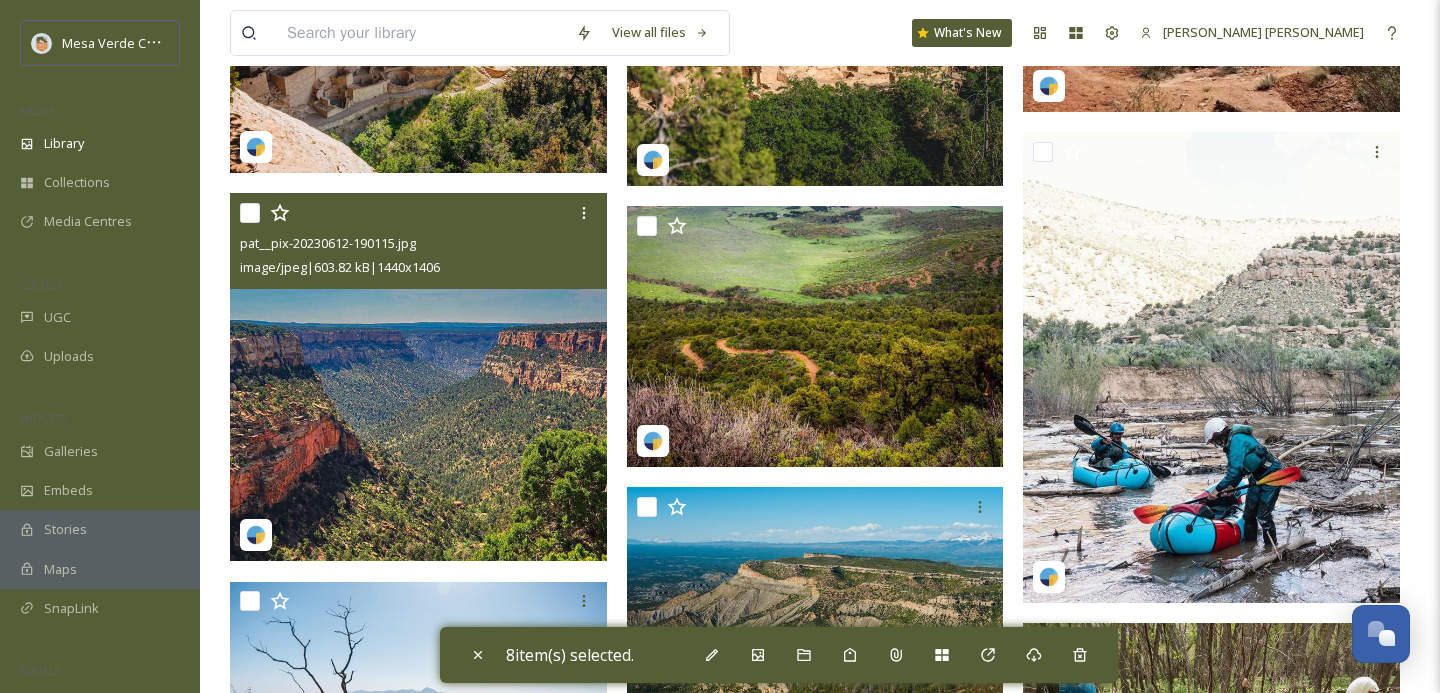 click at bounding box center [250, 213] 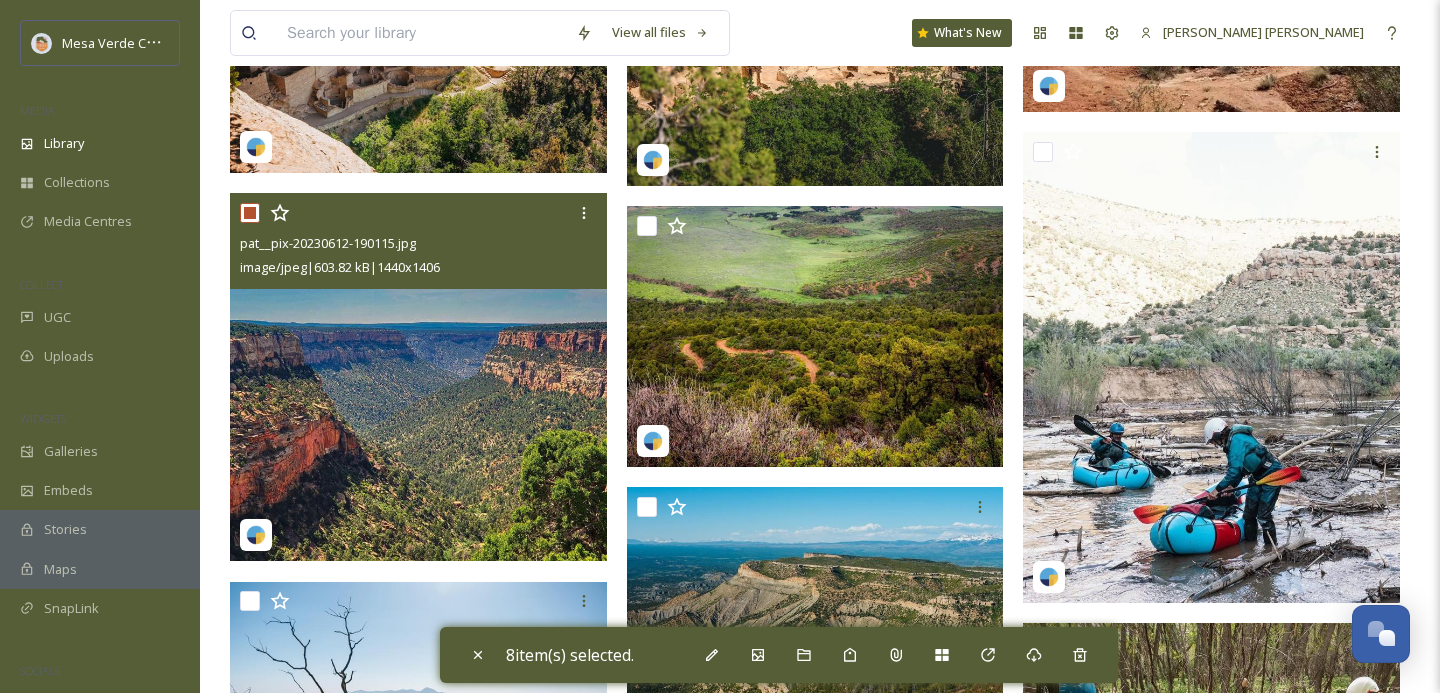checkbox on "true" 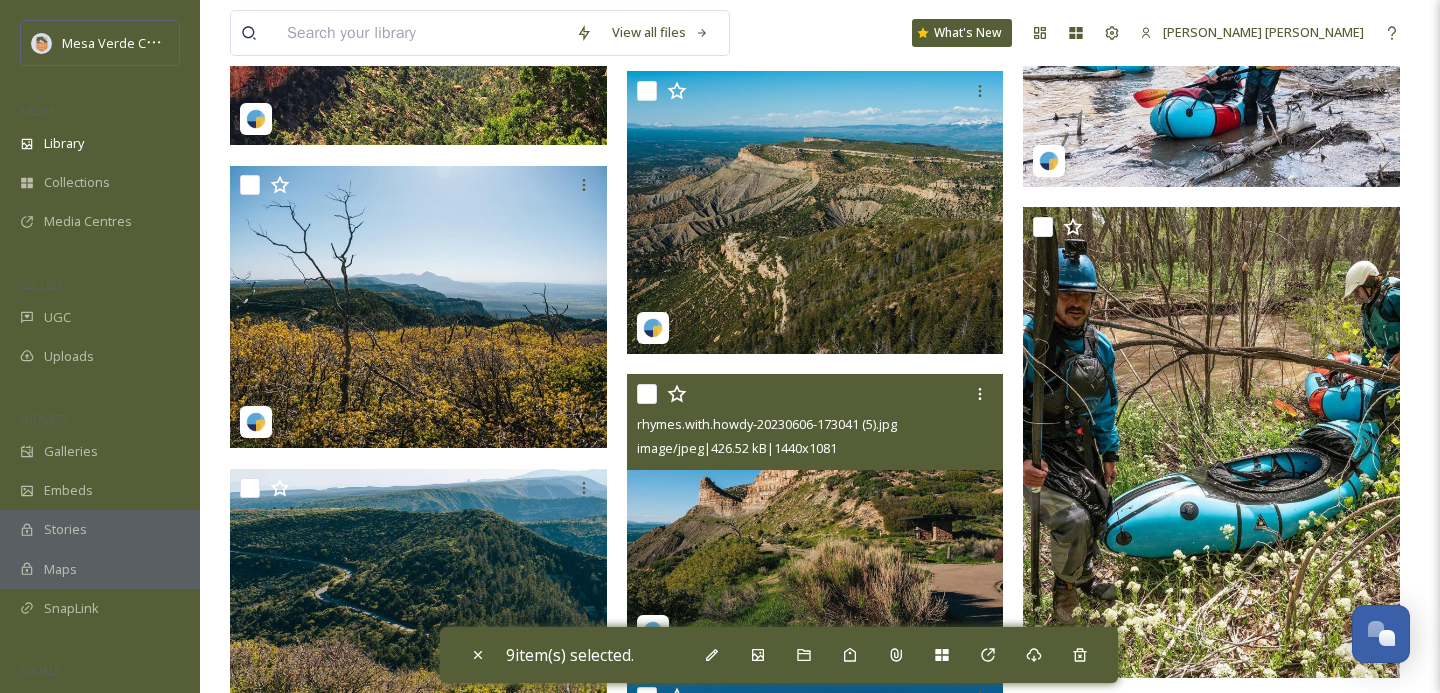 scroll, scrollTop: 41314, scrollLeft: 0, axis: vertical 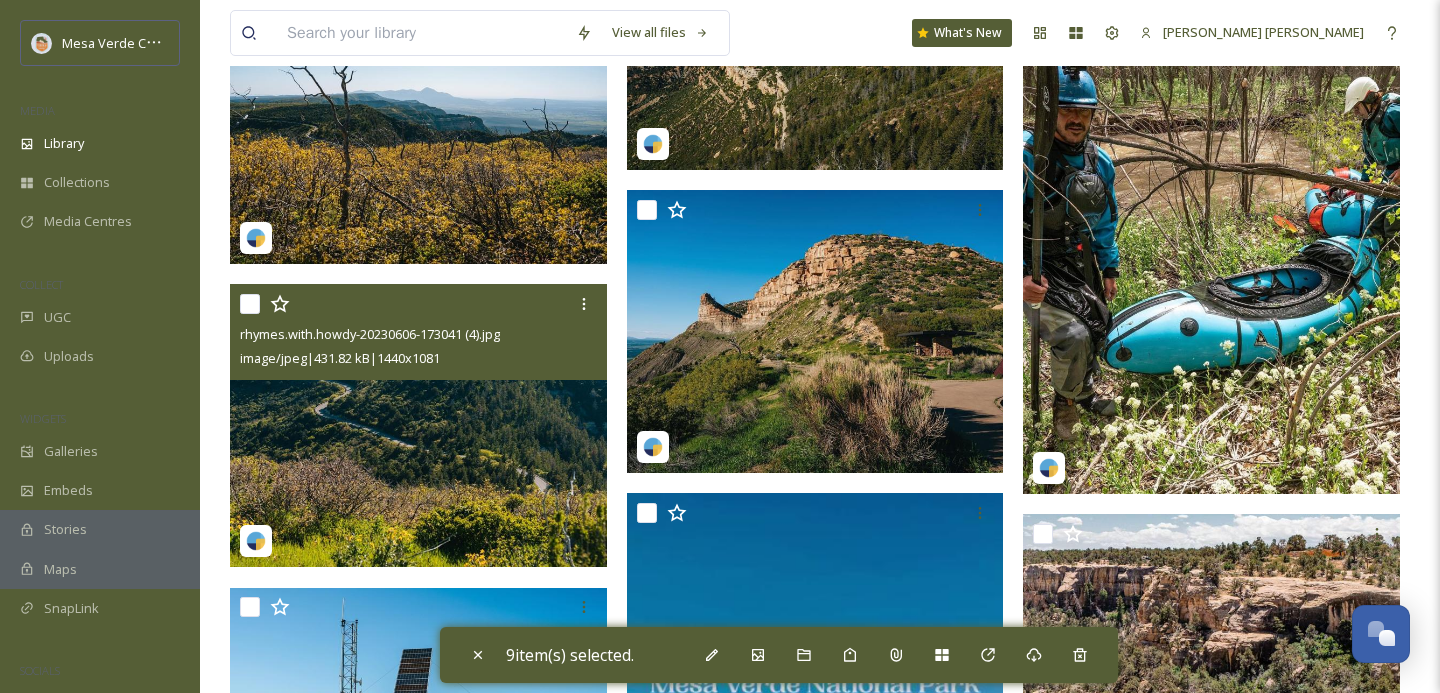 click at bounding box center (418, 426) 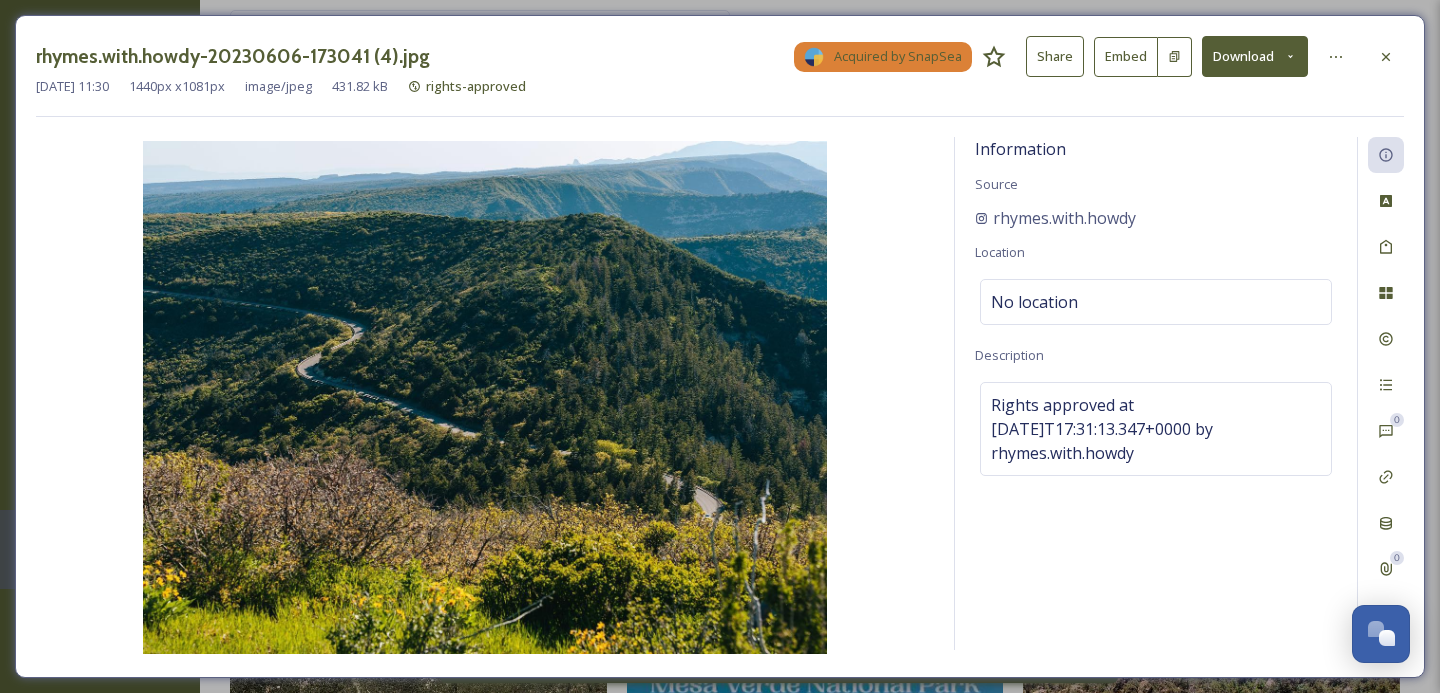 click at bounding box center (1386, 57) 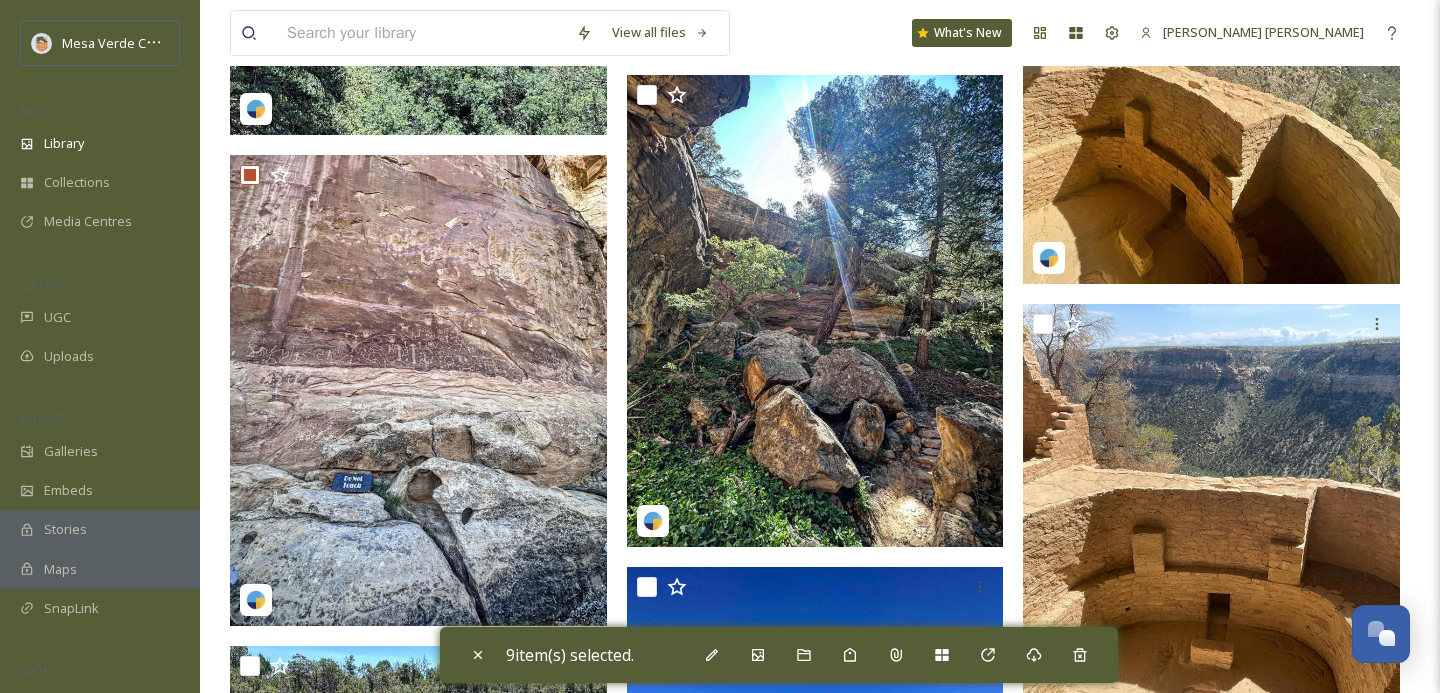 scroll, scrollTop: 33405, scrollLeft: 0, axis: vertical 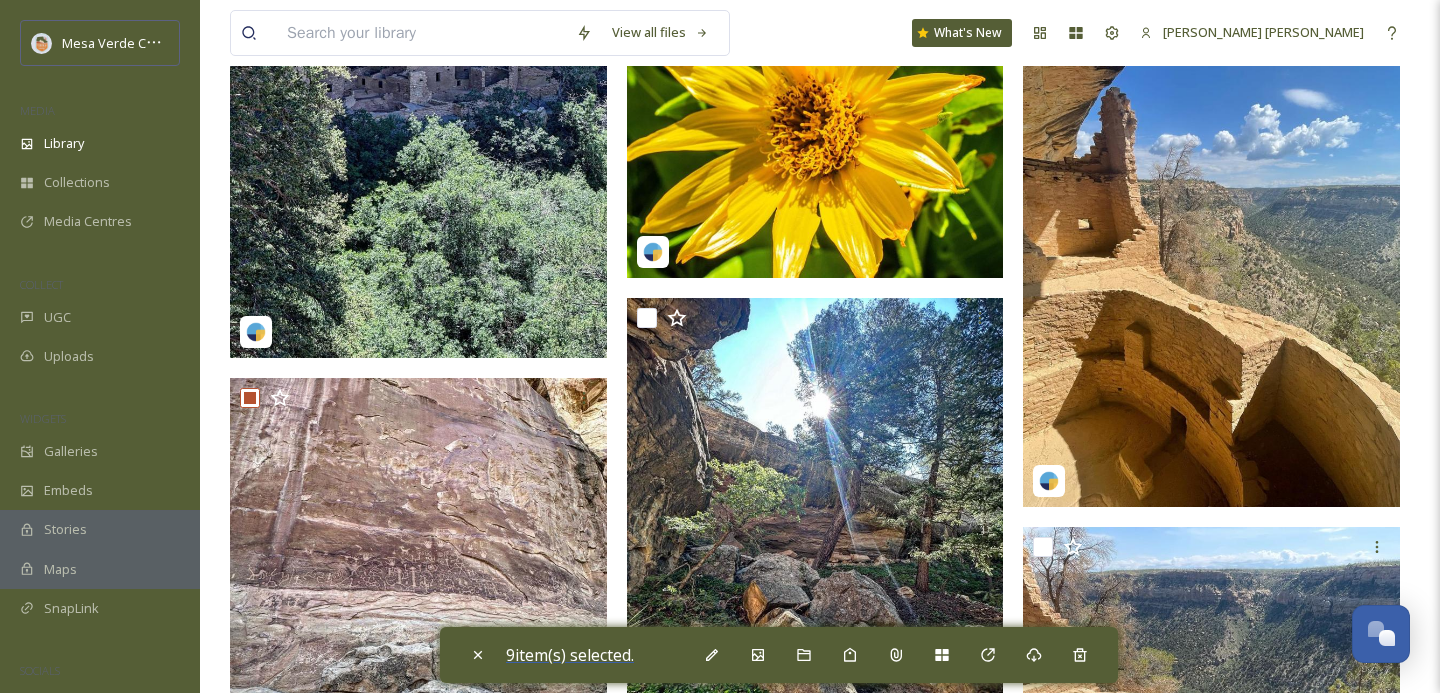 click on "9  item(s) selected." at bounding box center [570, 655] 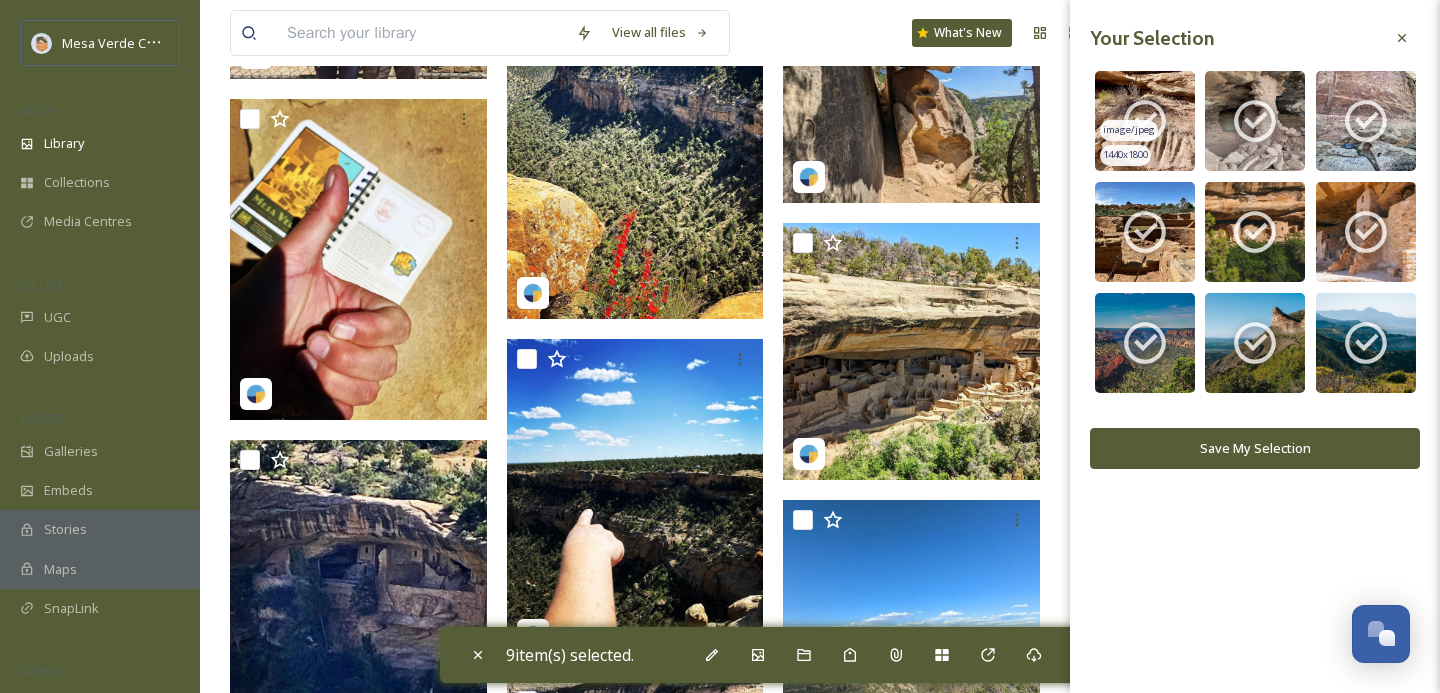 click 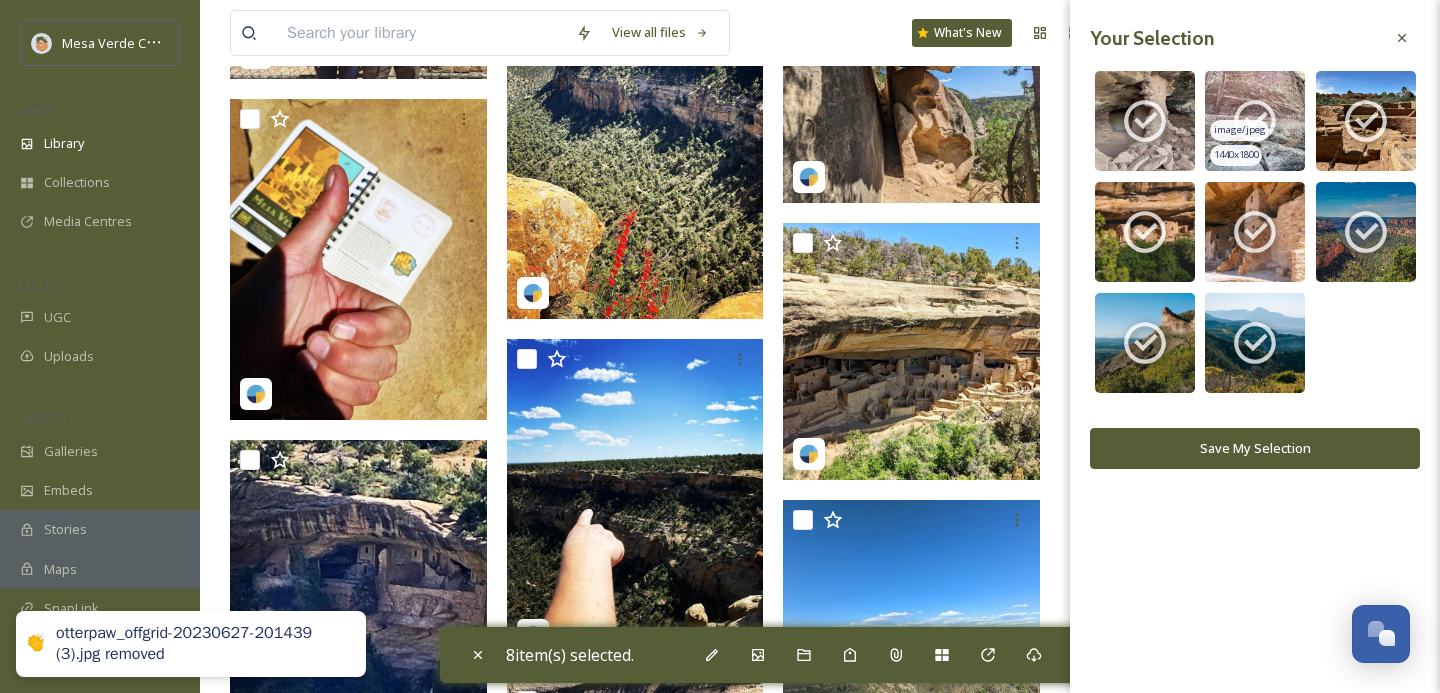 click 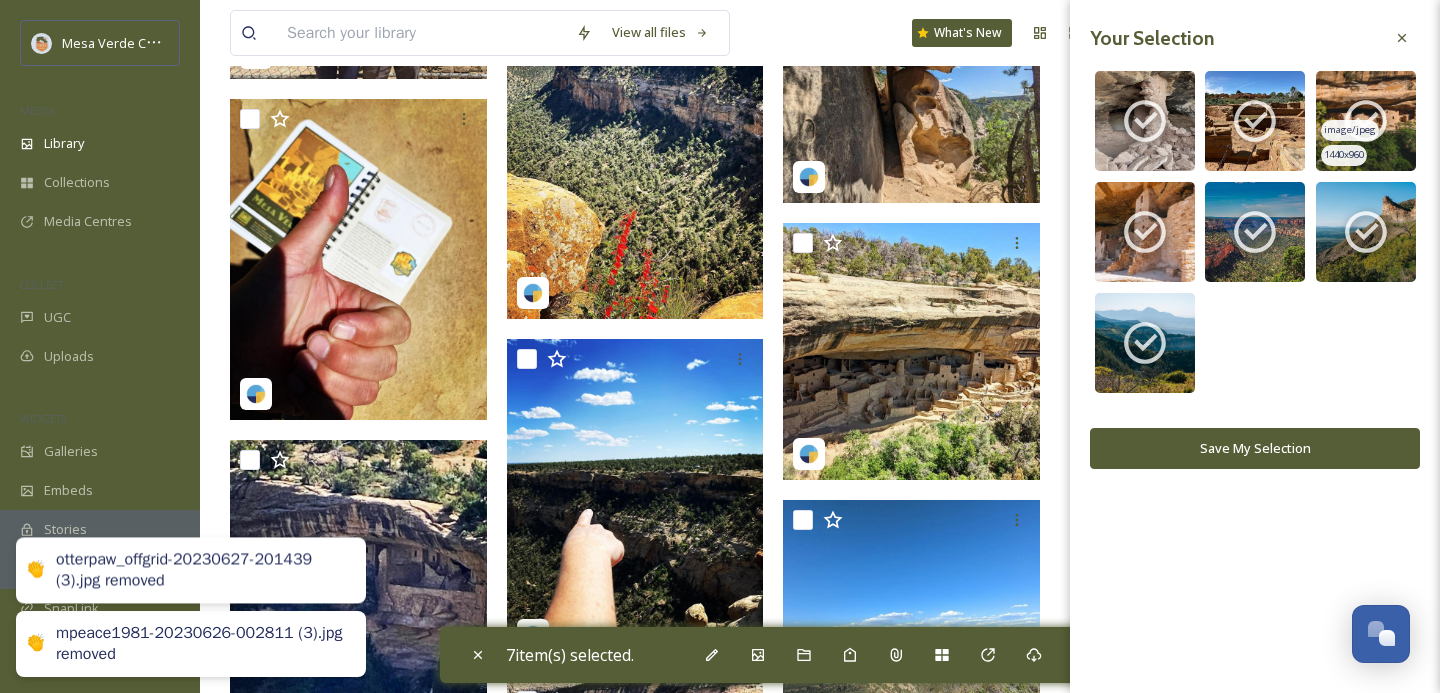 click 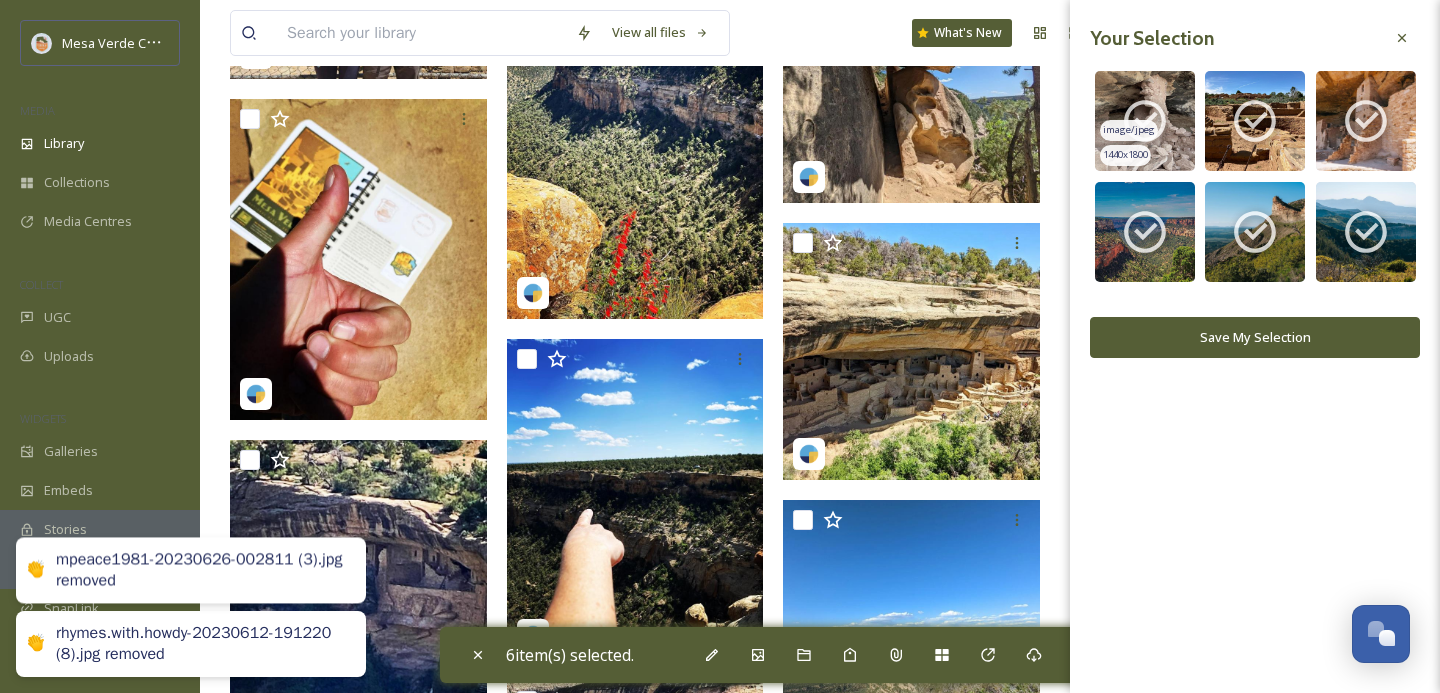 click 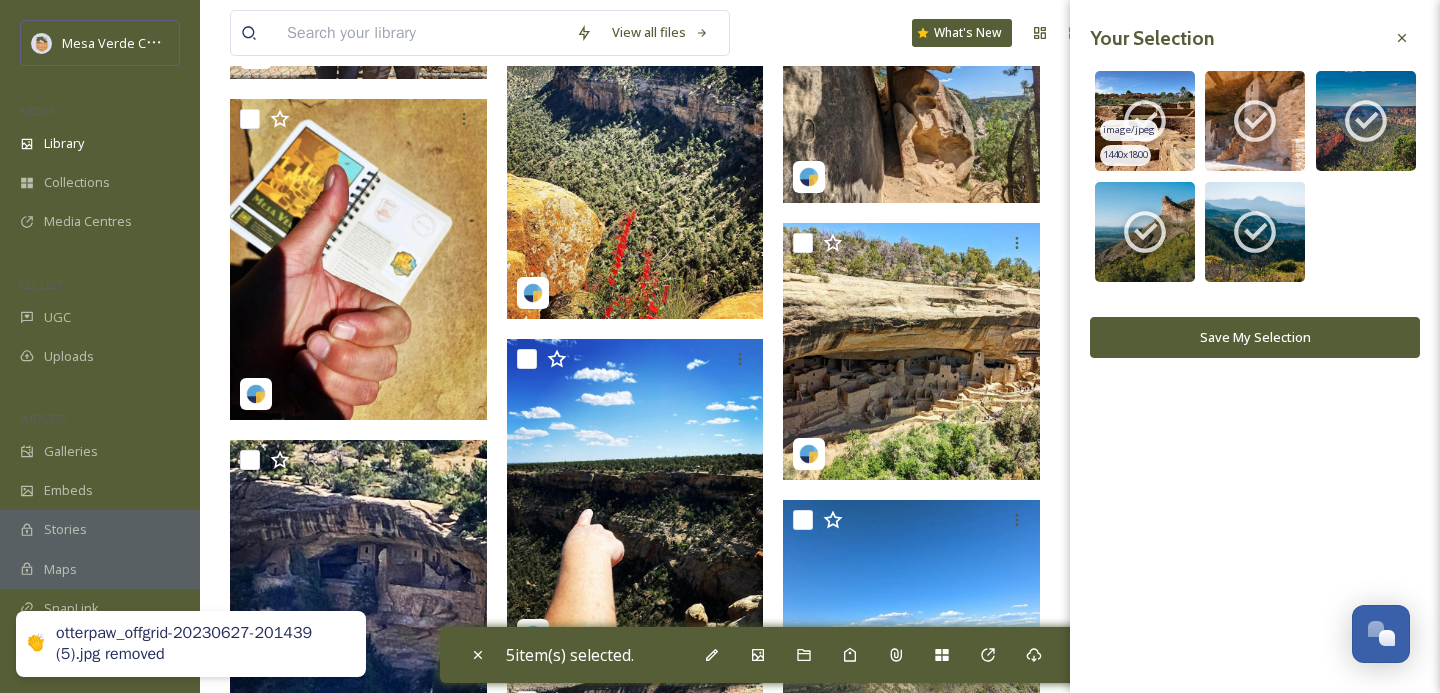 click 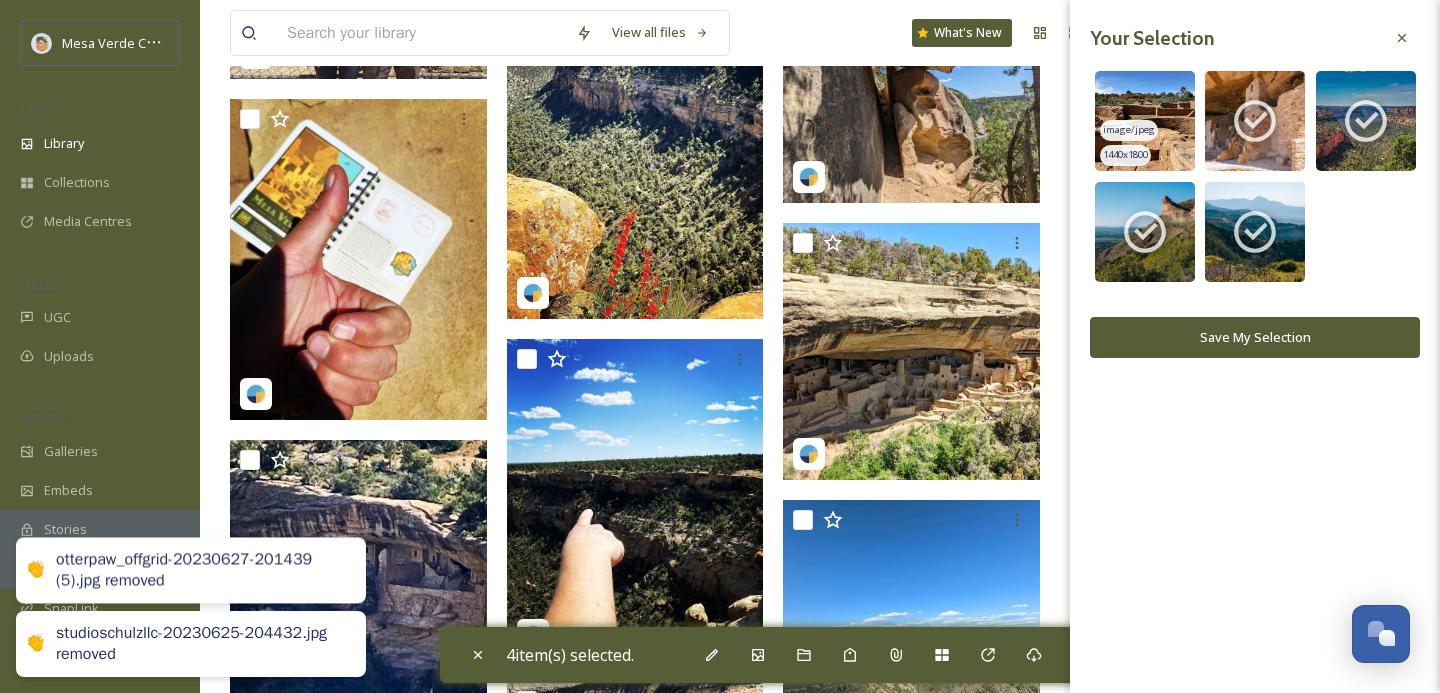 checkbox on "false" 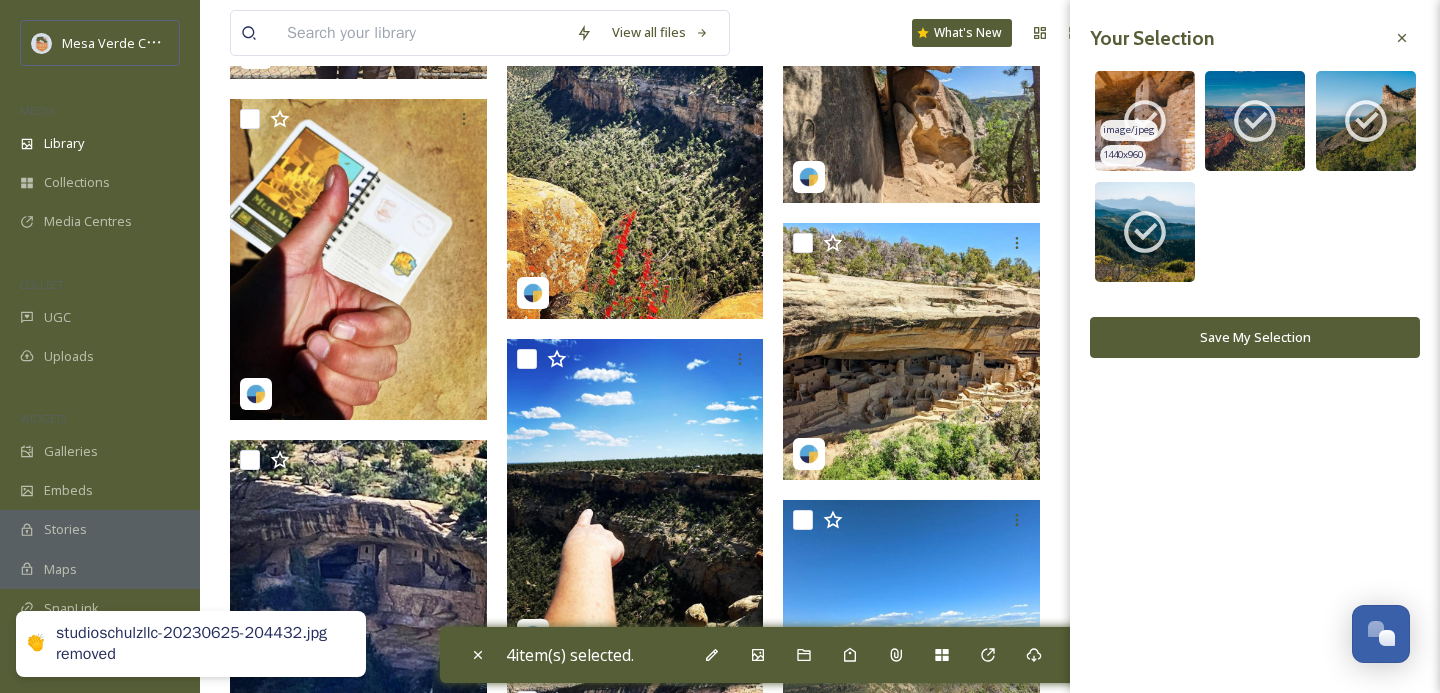 click 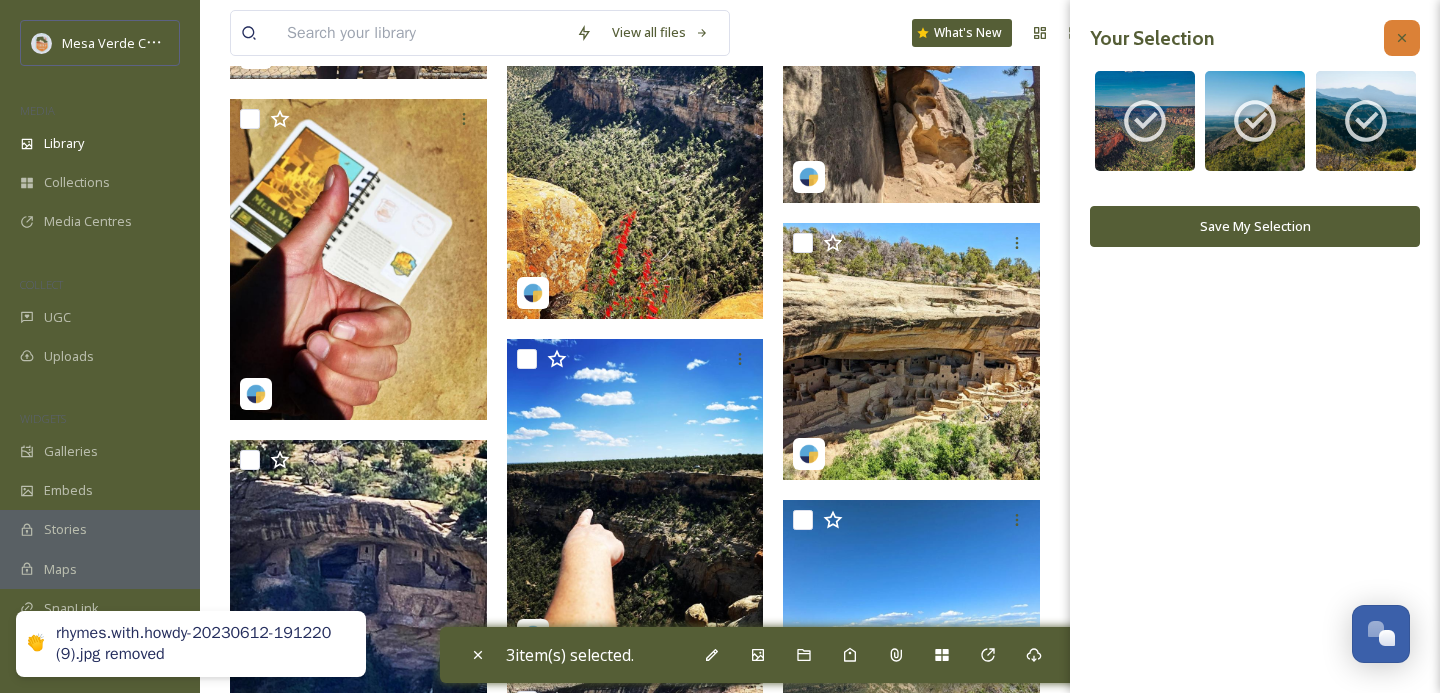 click at bounding box center (1402, 38) 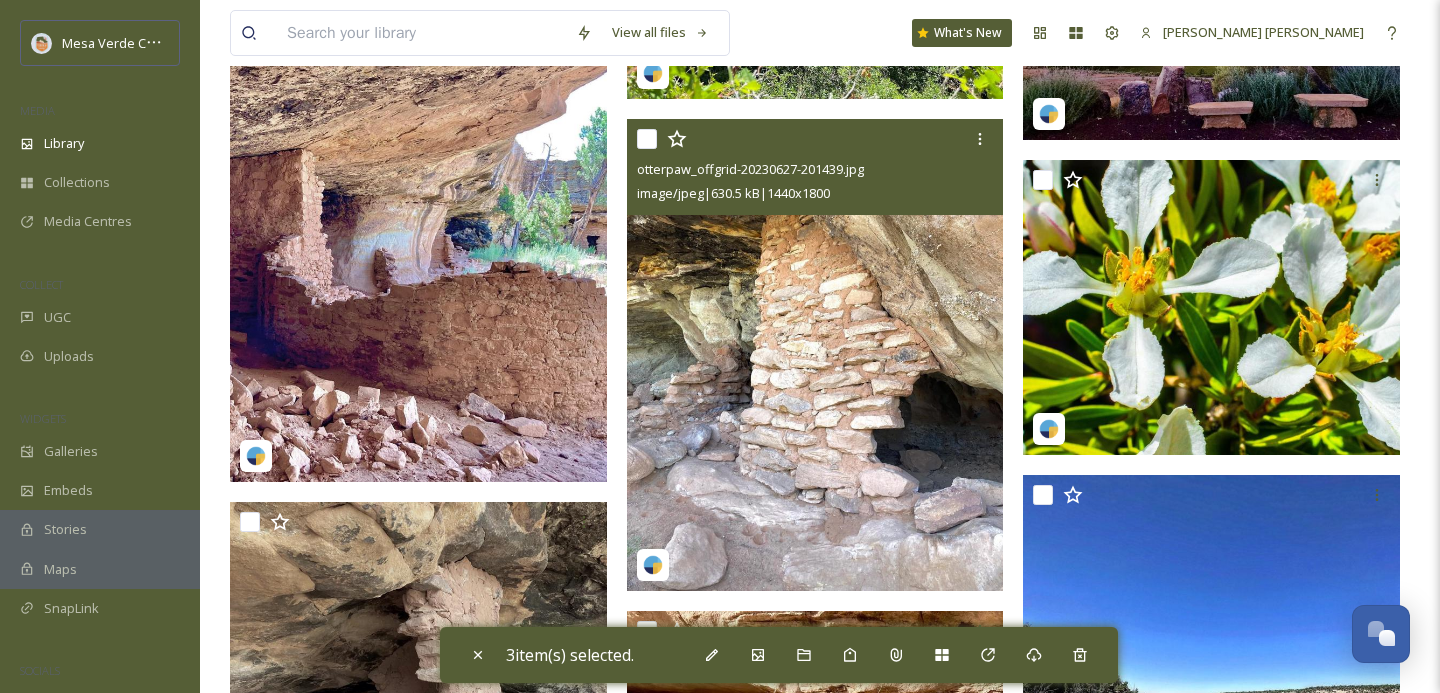 scroll, scrollTop: 31733, scrollLeft: 0, axis: vertical 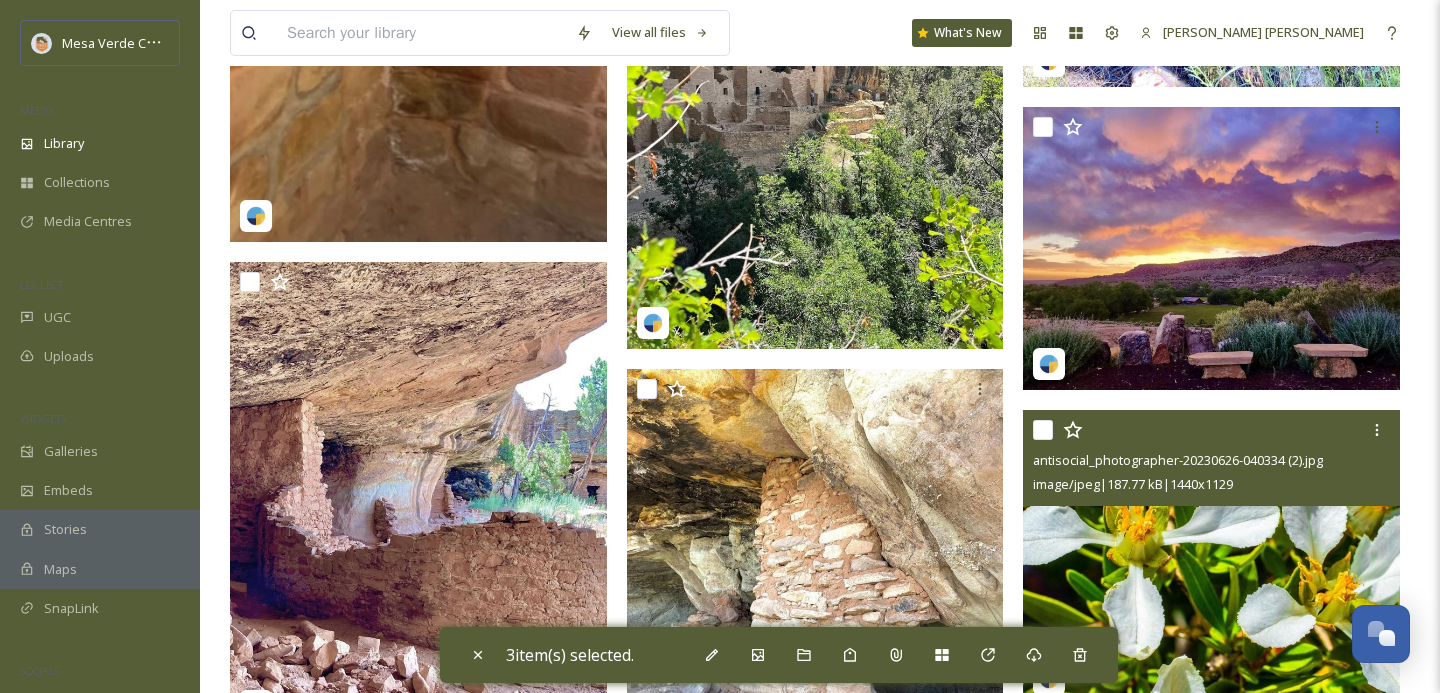 click at bounding box center (1043, 430) 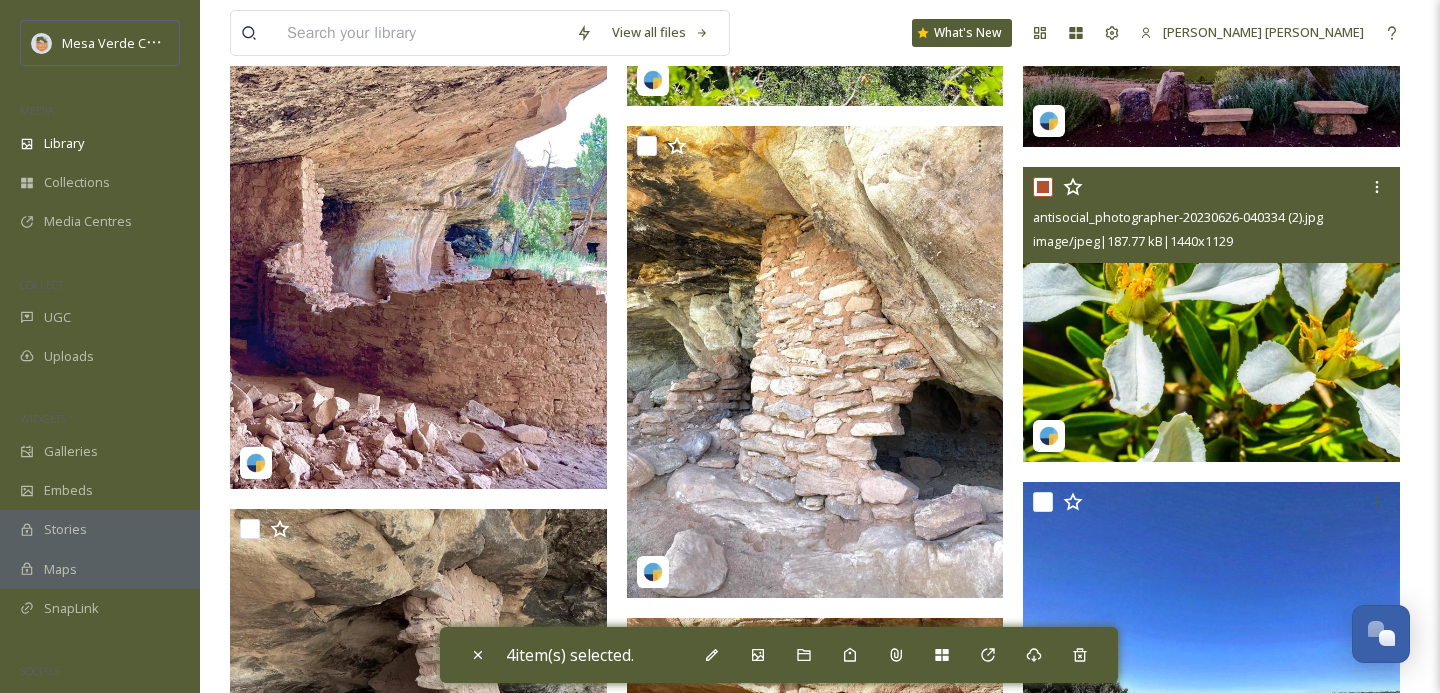 scroll, scrollTop: 31975, scrollLeft: 0, axis: vertical 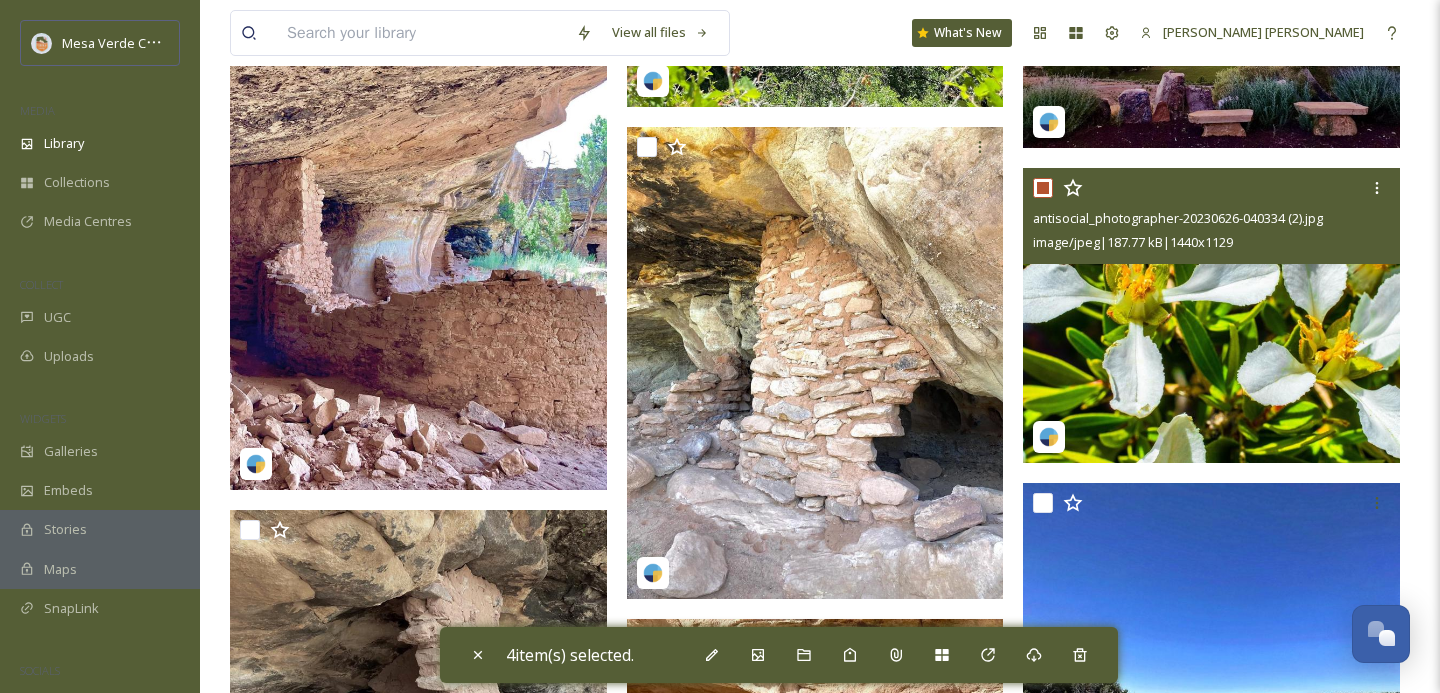 click at bounding box center (1043, 188) 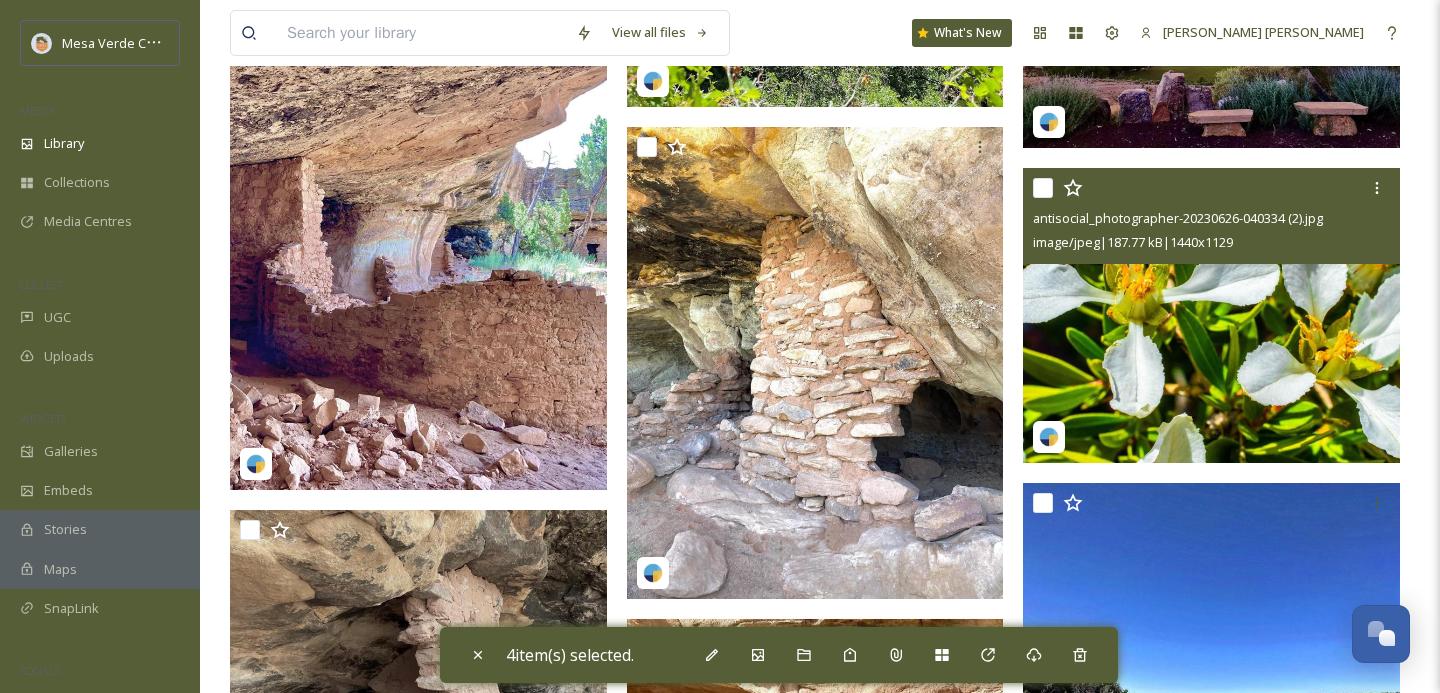 checkbox on "false" 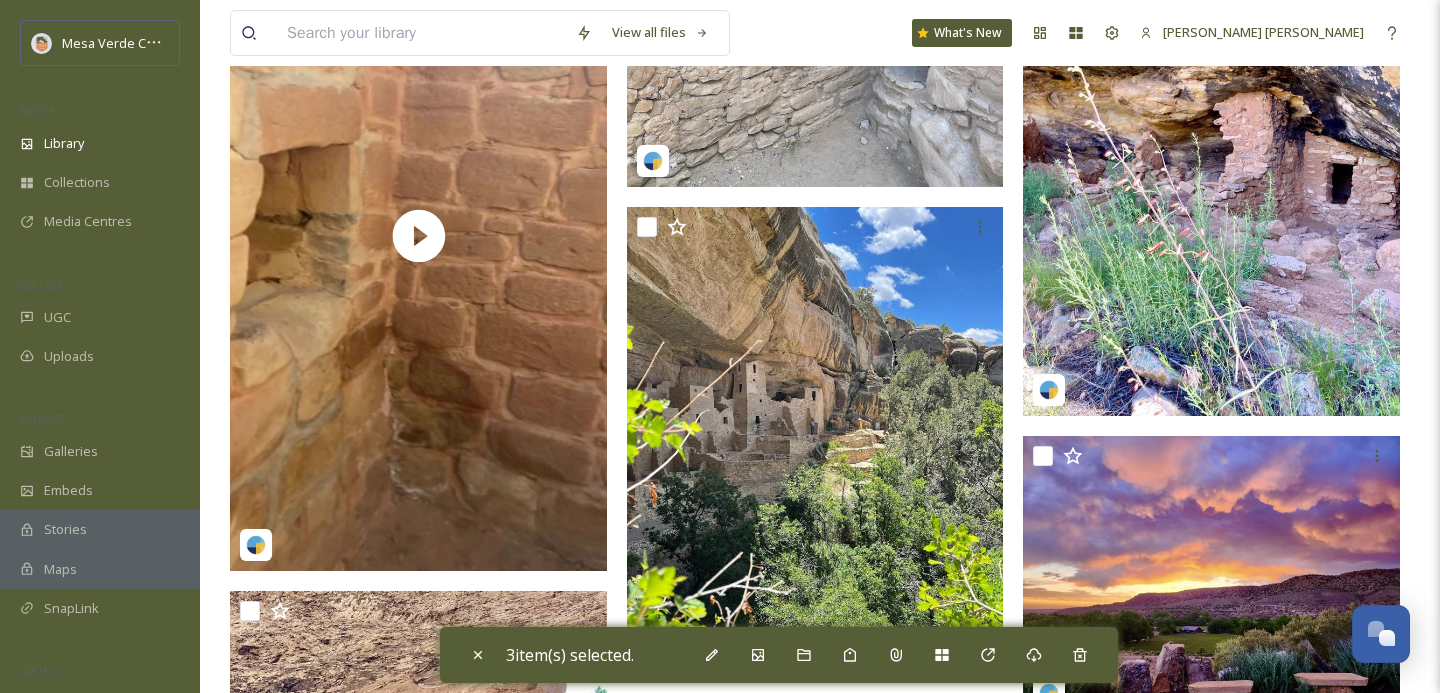scroll, scrollTop: 31406, scrollLeft: 0, axis: vertical 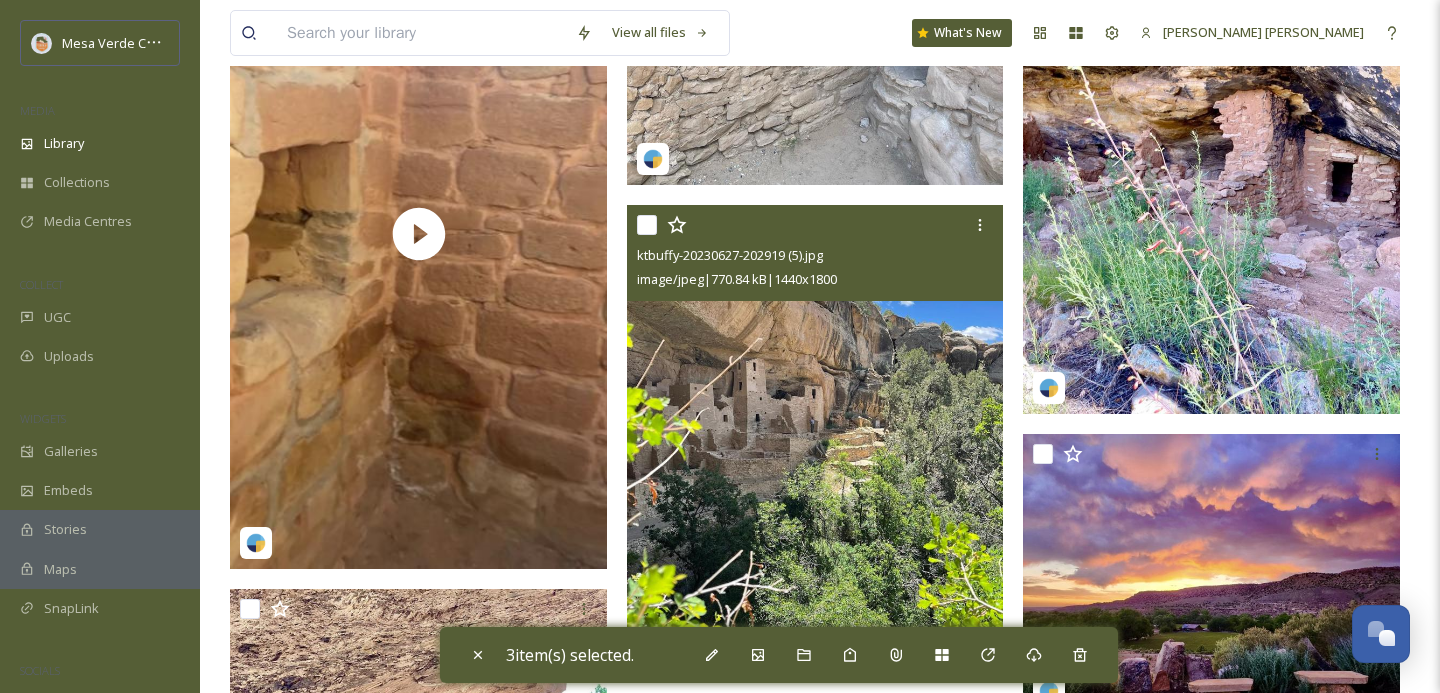 click at bounding box center [647, 225] 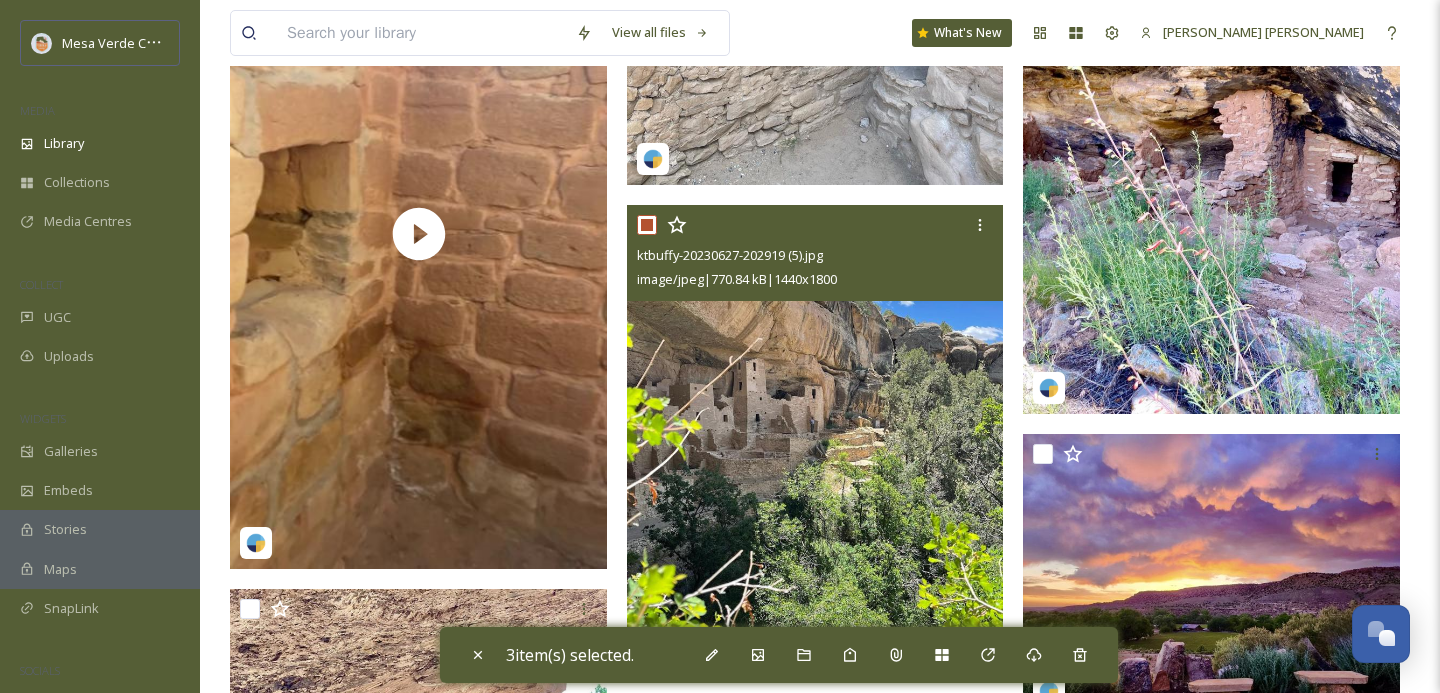 checkbox on "true" 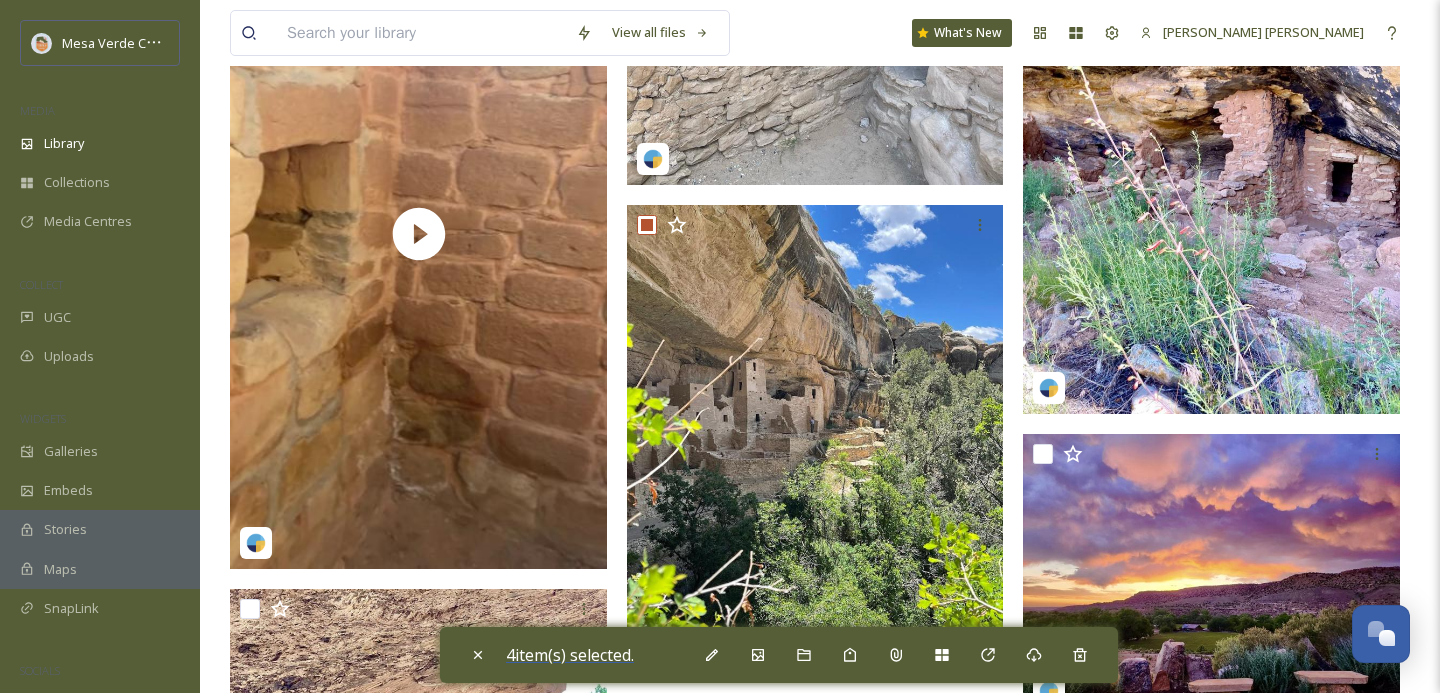 click on "4  item(s) selected." at bounding box center (570, 655) 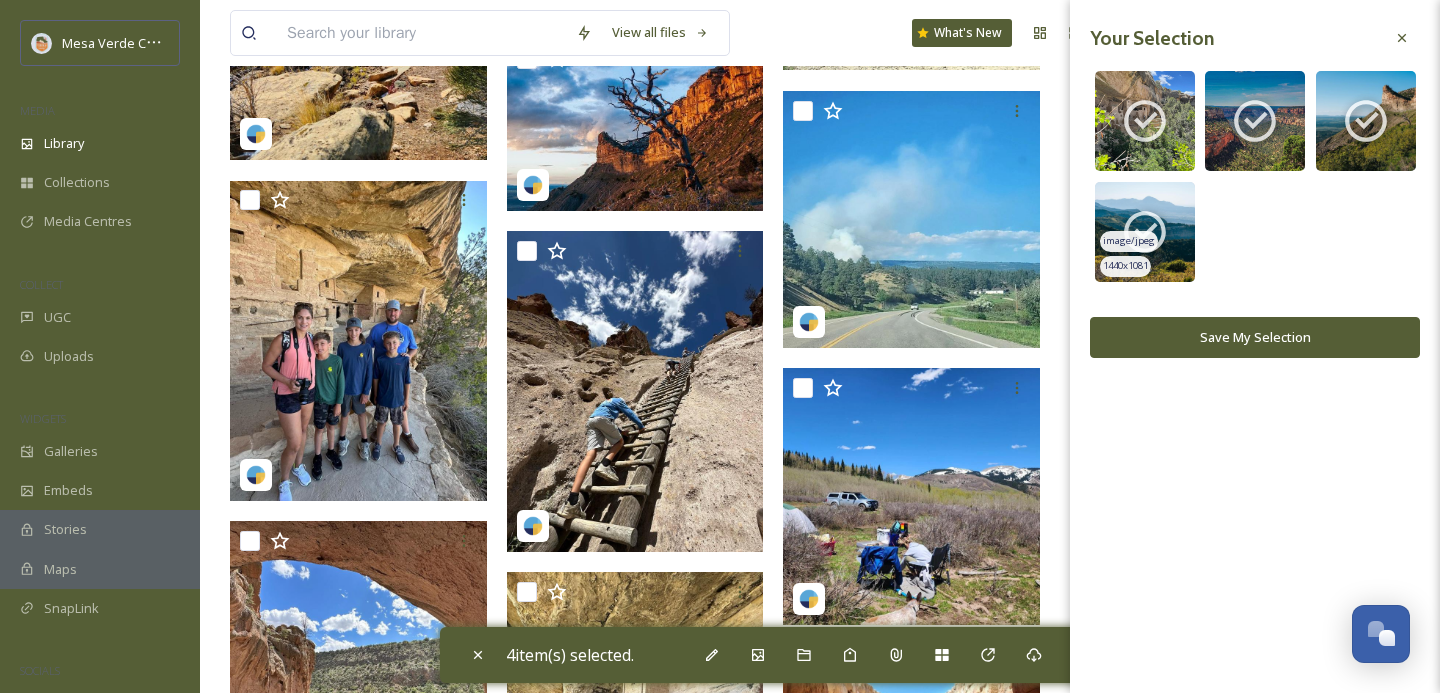 click on "image/jpeg" at bounding box center [1129, 241] 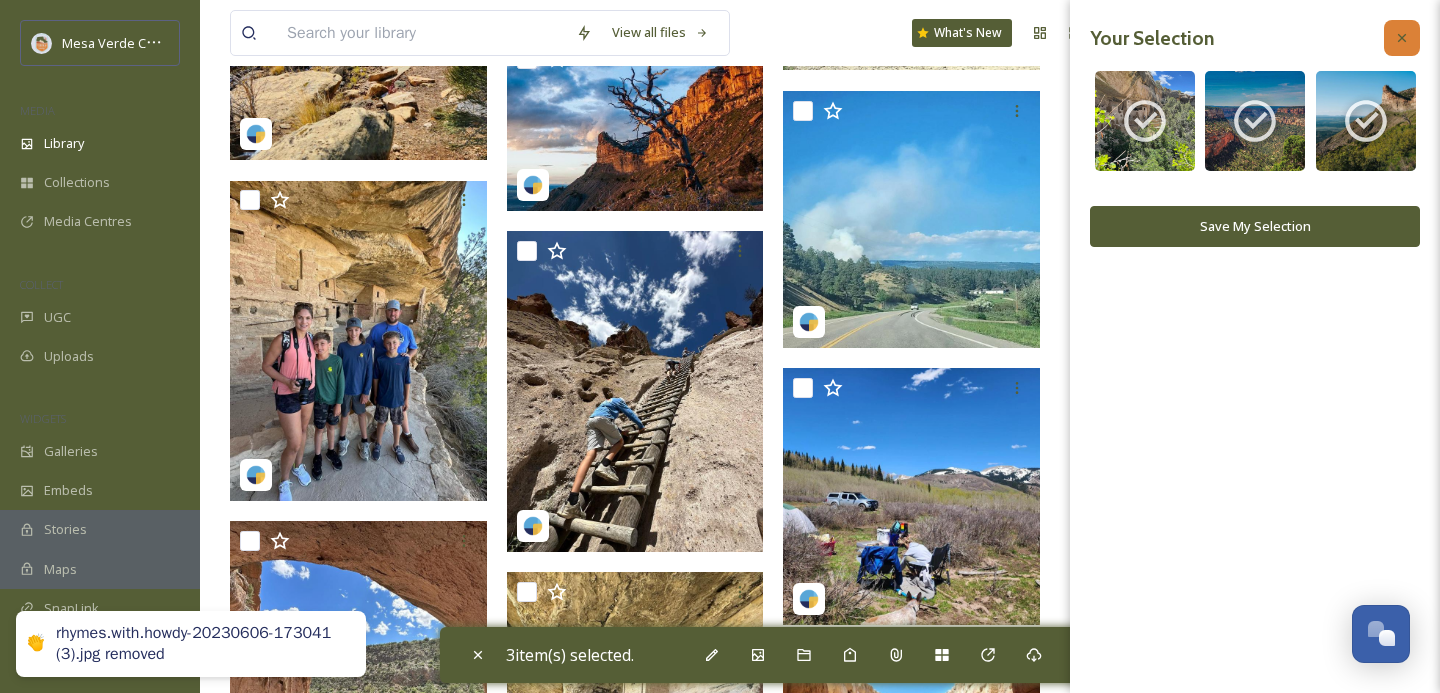 click 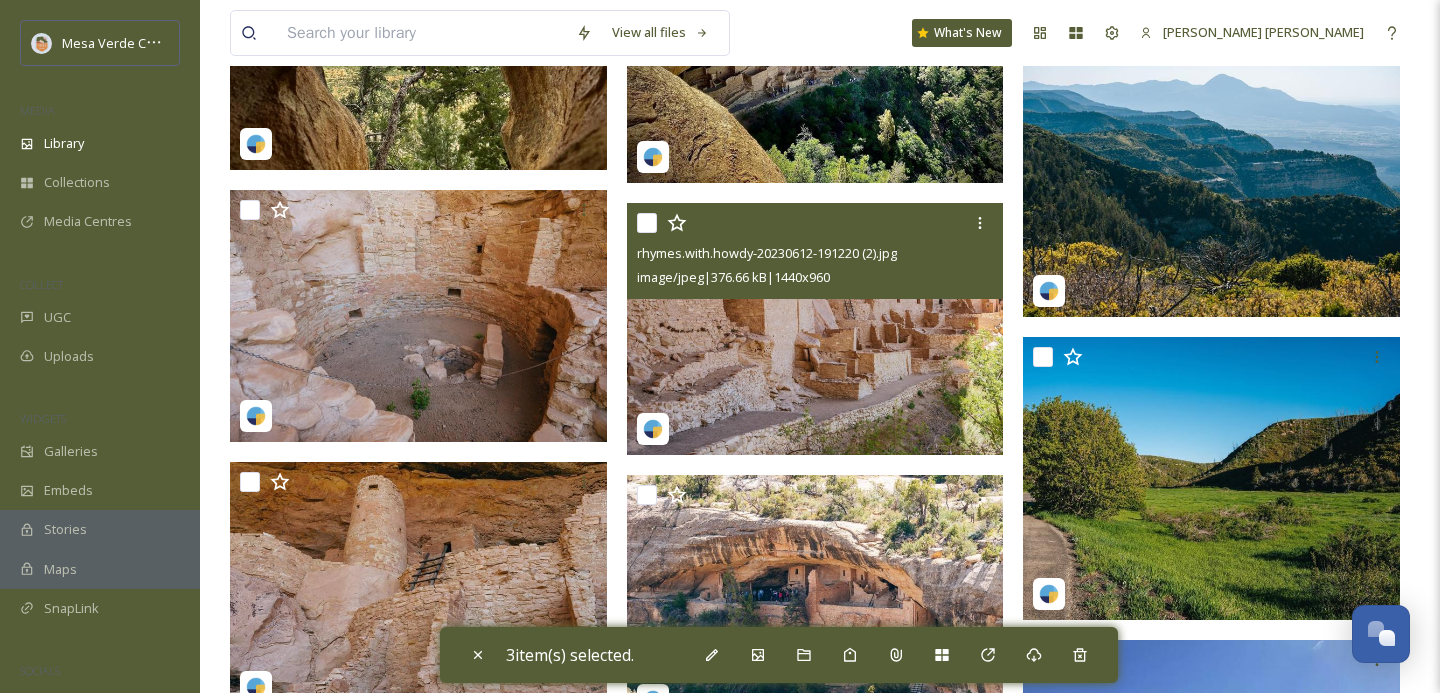 scroll, scrollTop: 39715, scrollLeft: 0, axis: vertical 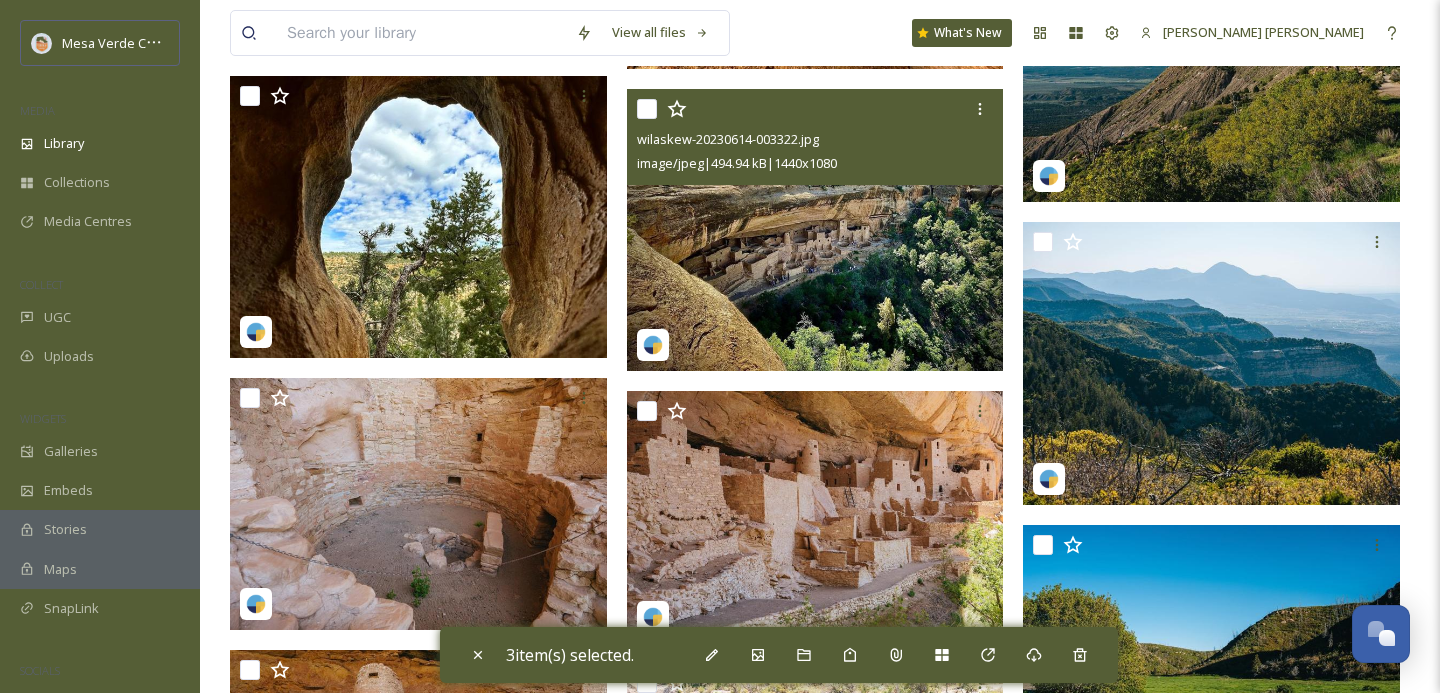 click at bounding box center (647, 109) 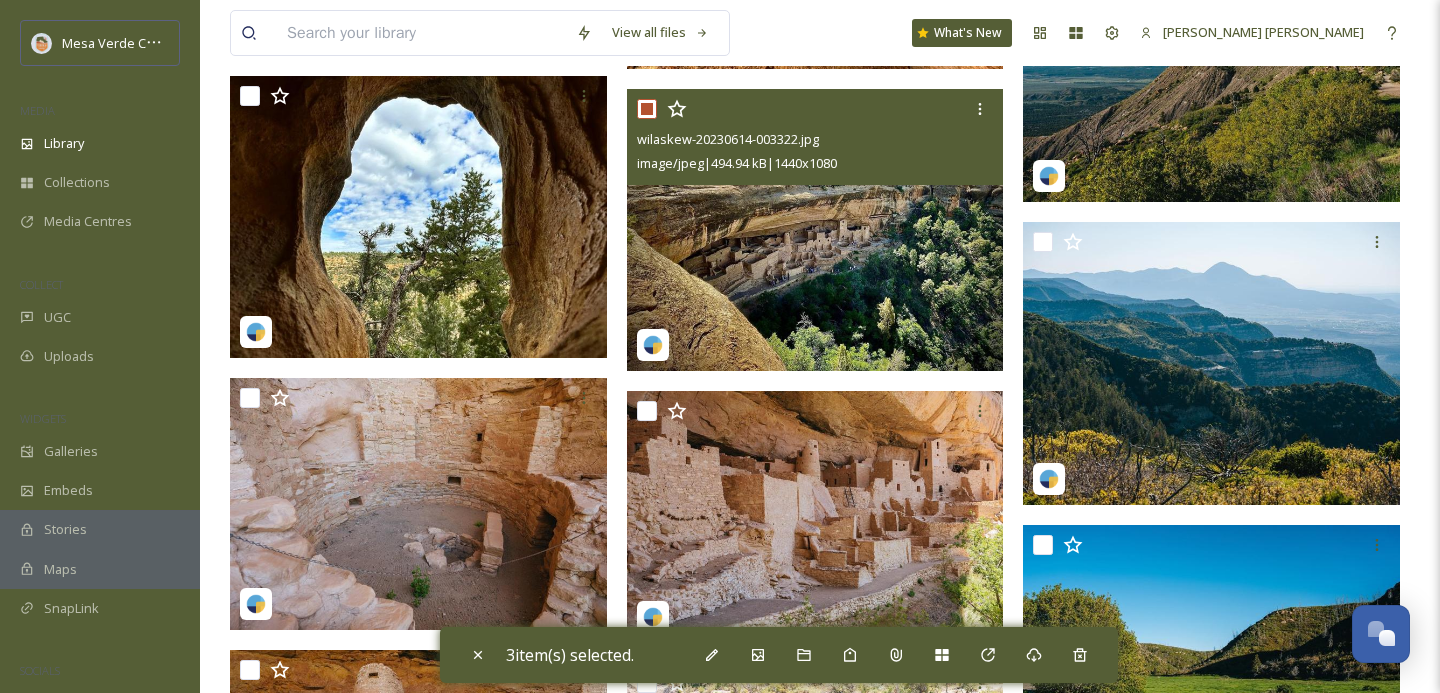 checkbox on "true" 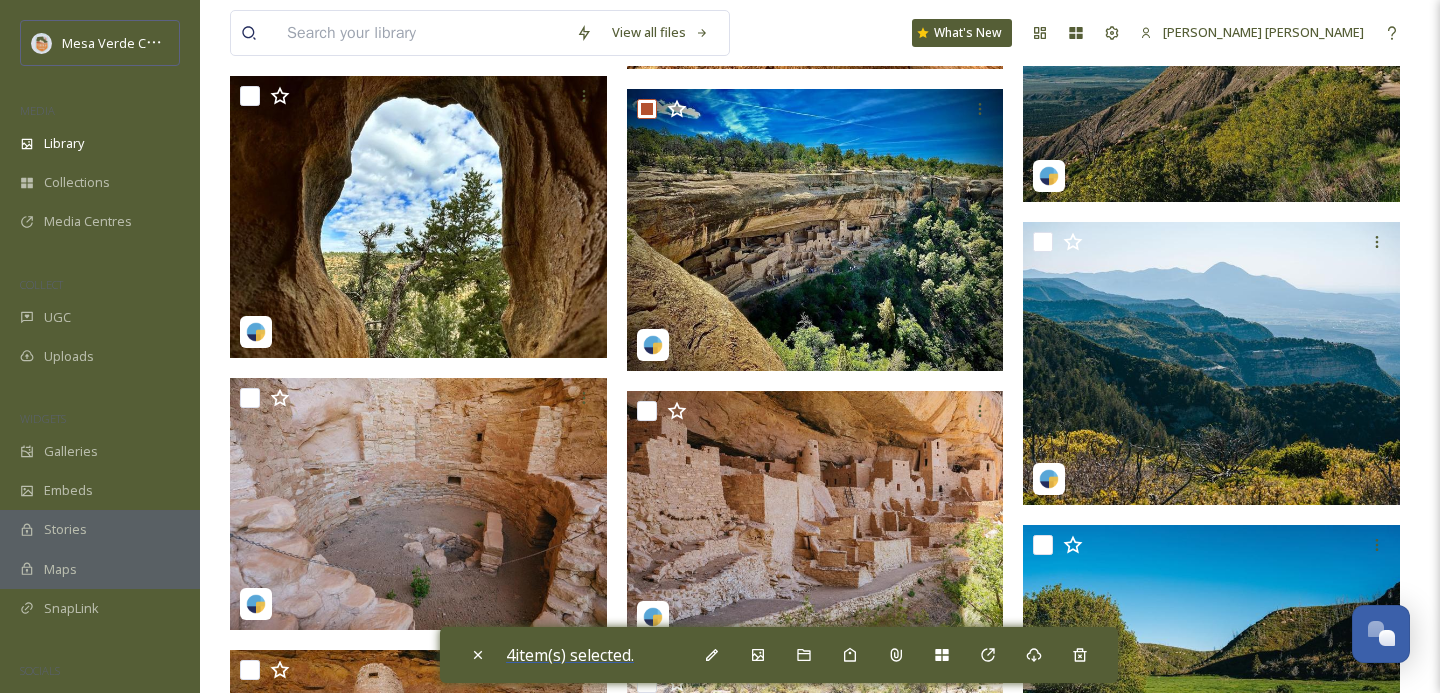 click on "4  item(s) selected." at bounding box center [570, 655] 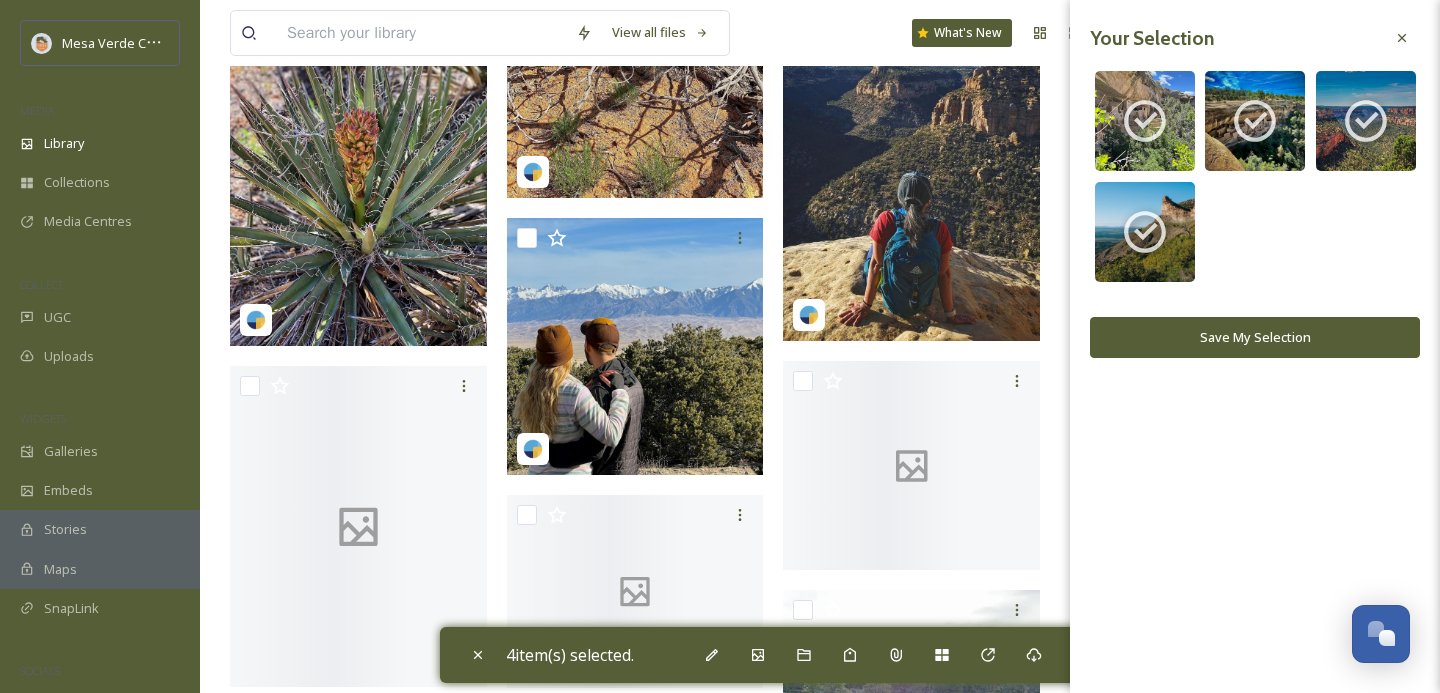 click on "Save My Selection" at bounding box center (1255, 337) 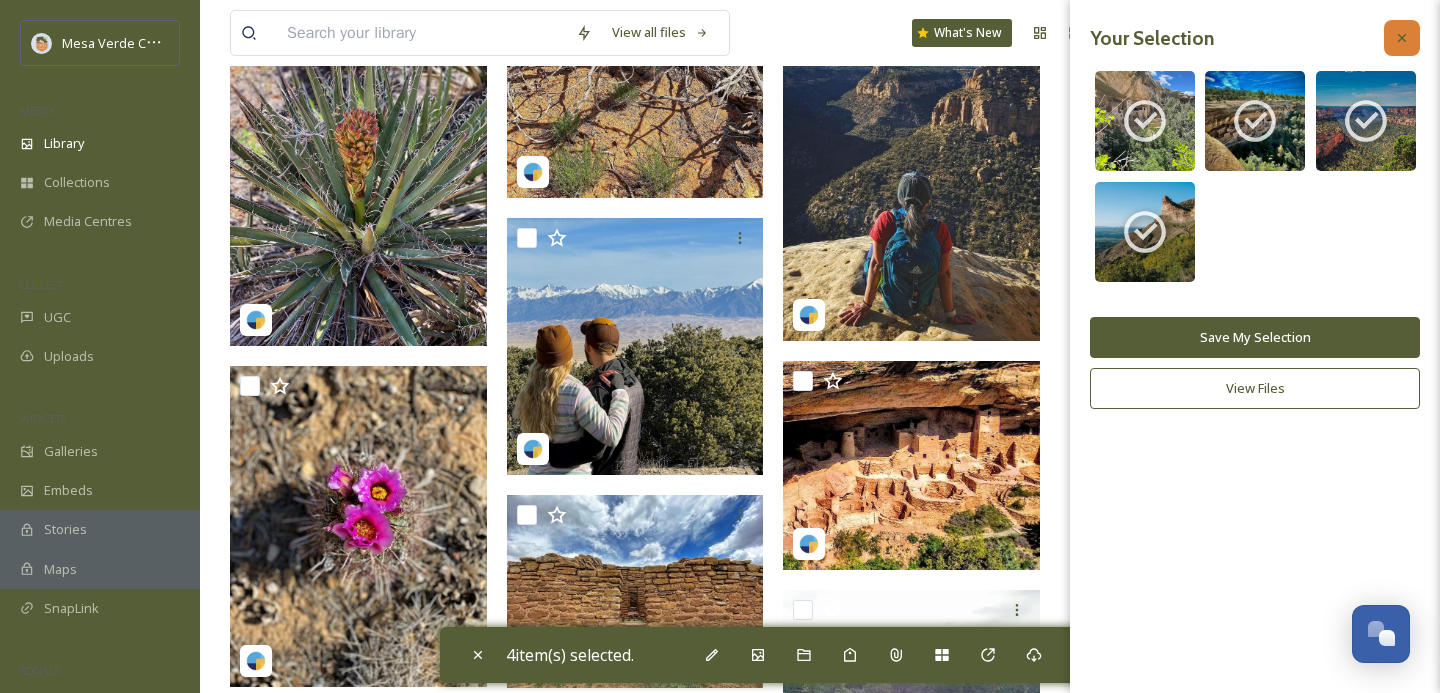 click at bounding box center (1402, 38) 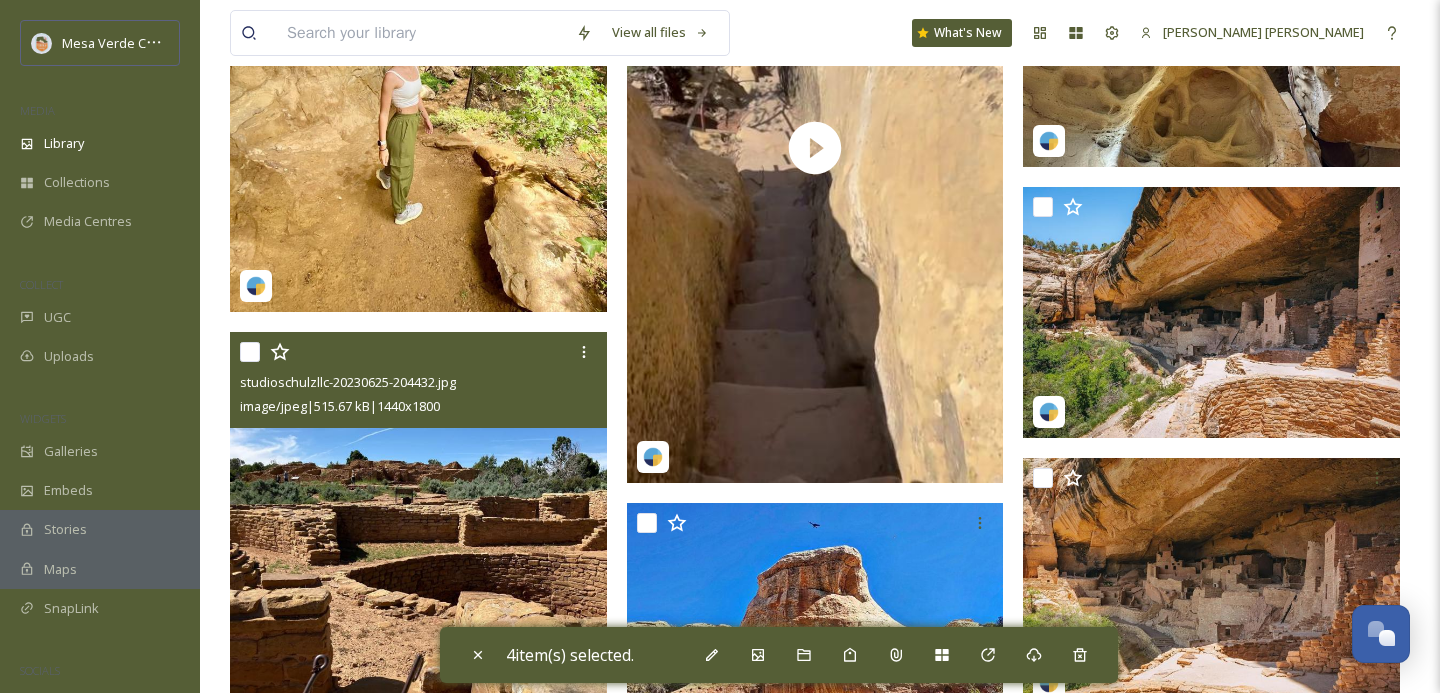 scroll, scrollTop: 38333, scrollLeft: 0, axis: vertical 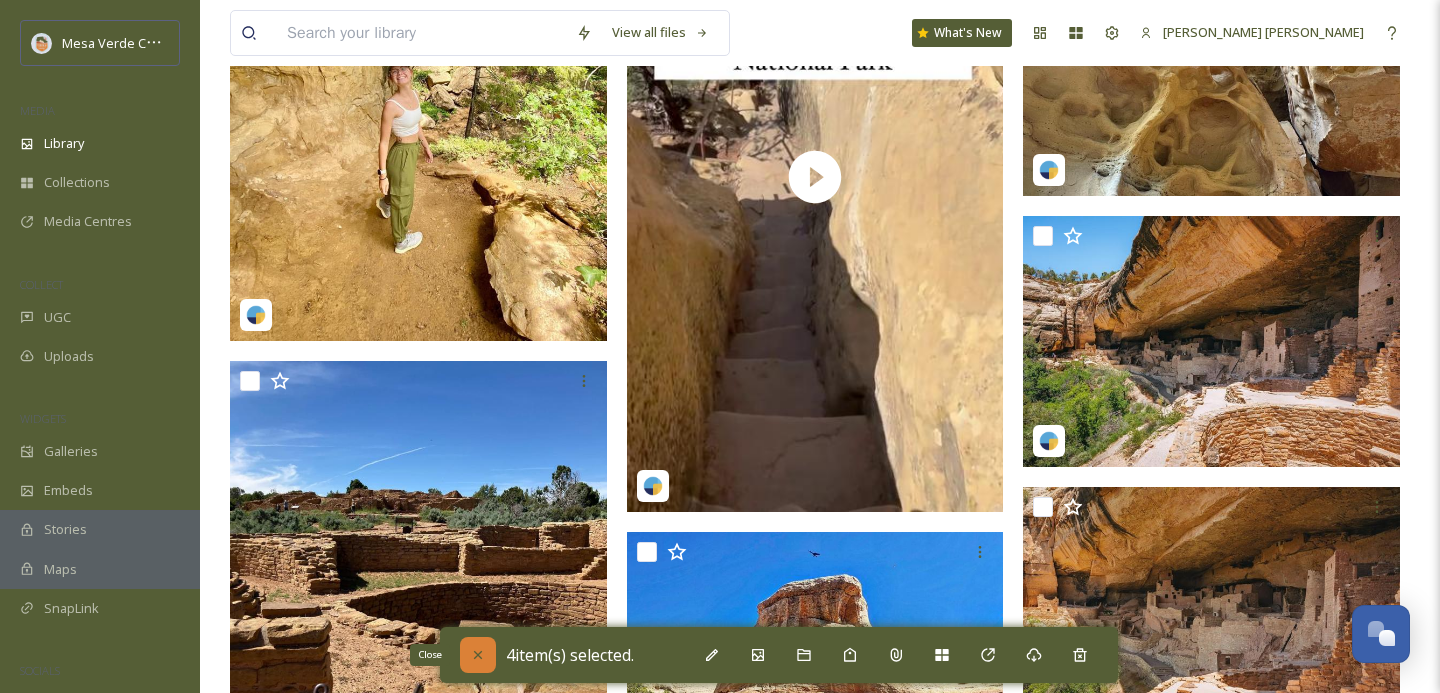 click 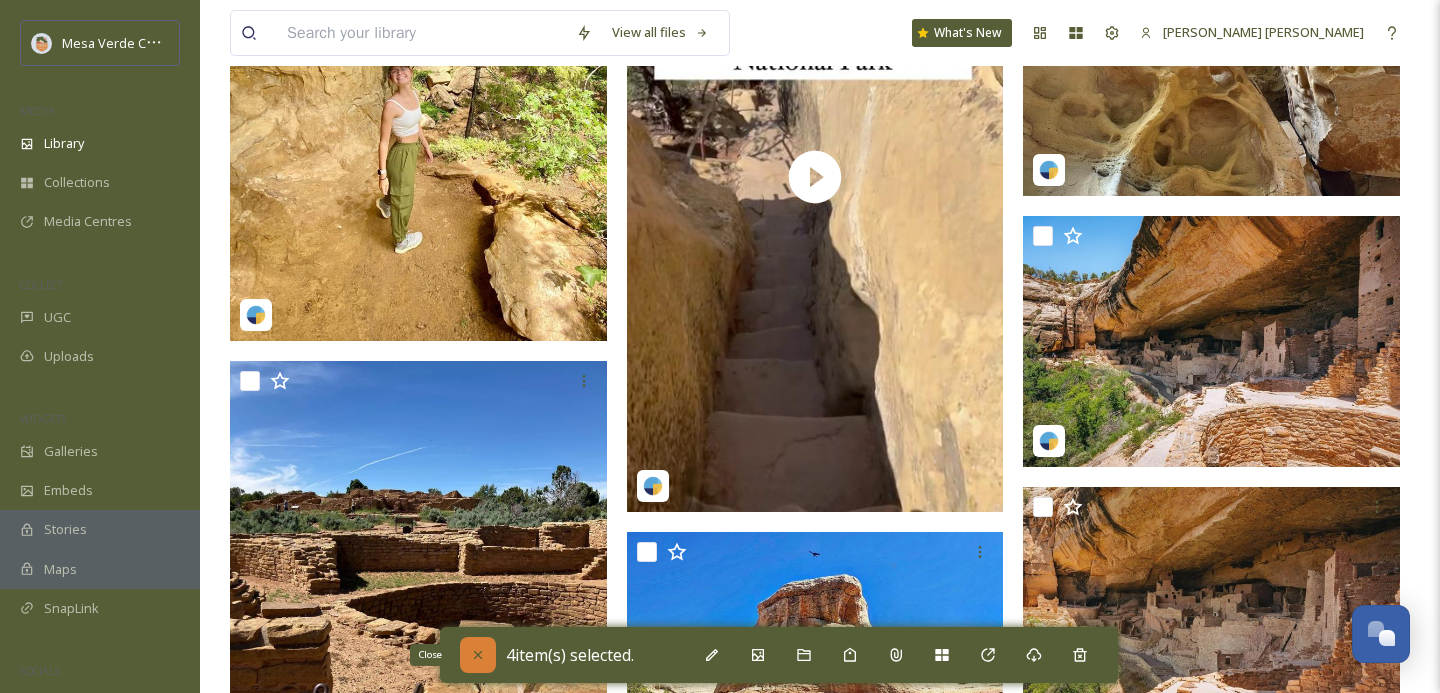 checkbox on "false" 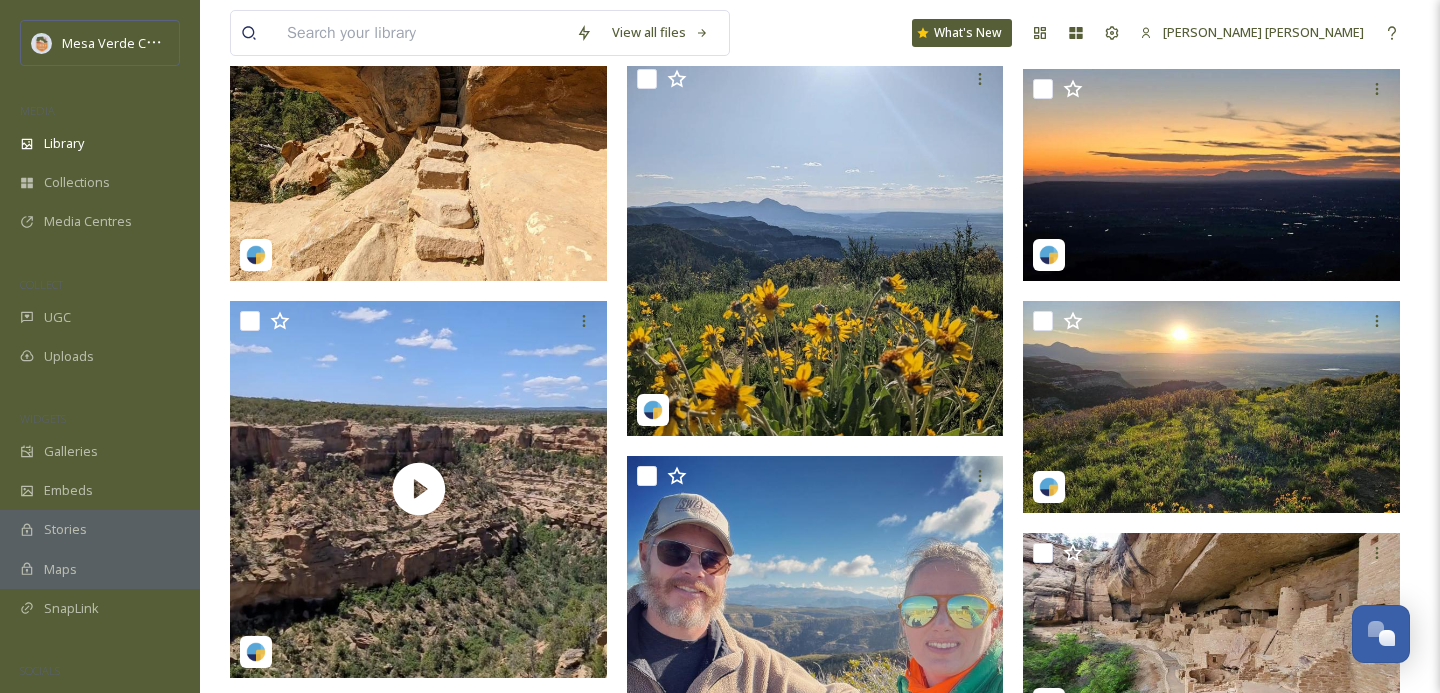 scroll, scrollTop: 50368, scrollLeft: 0, axis: vertical 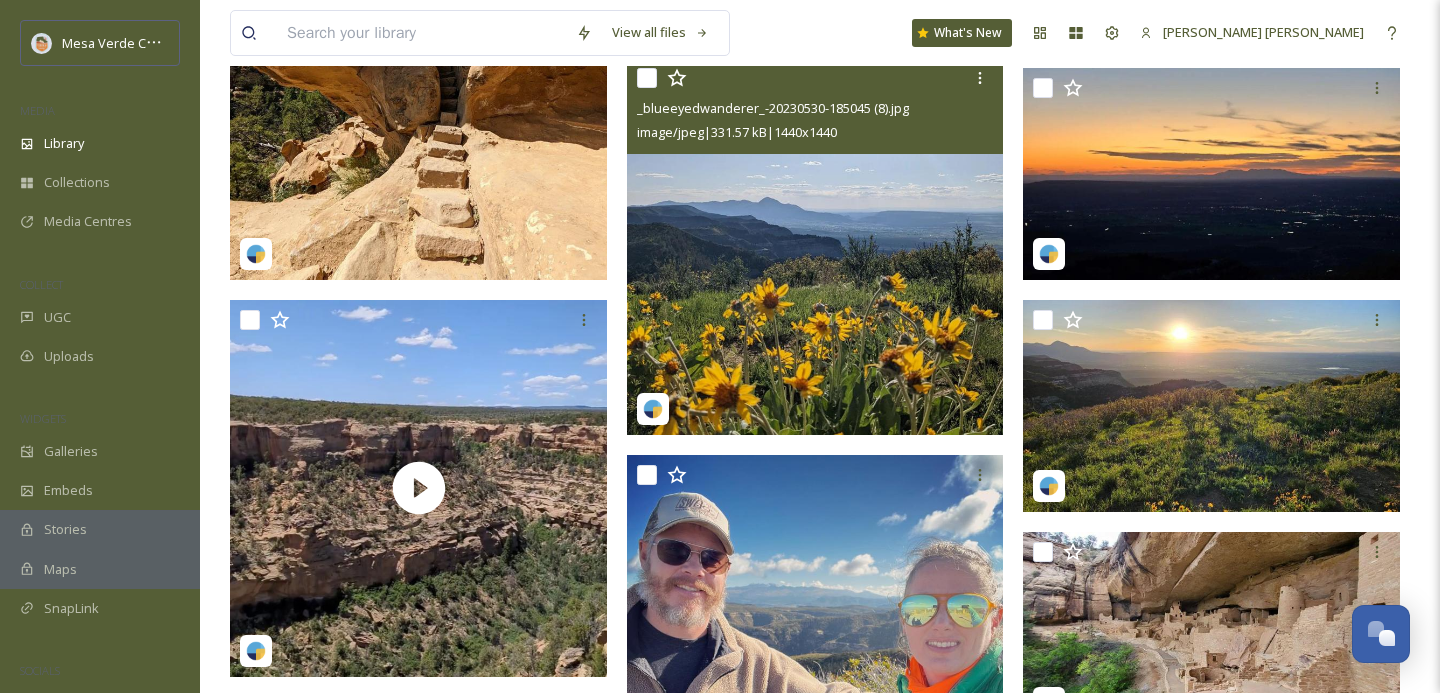 click at bounding box center [647, 78] 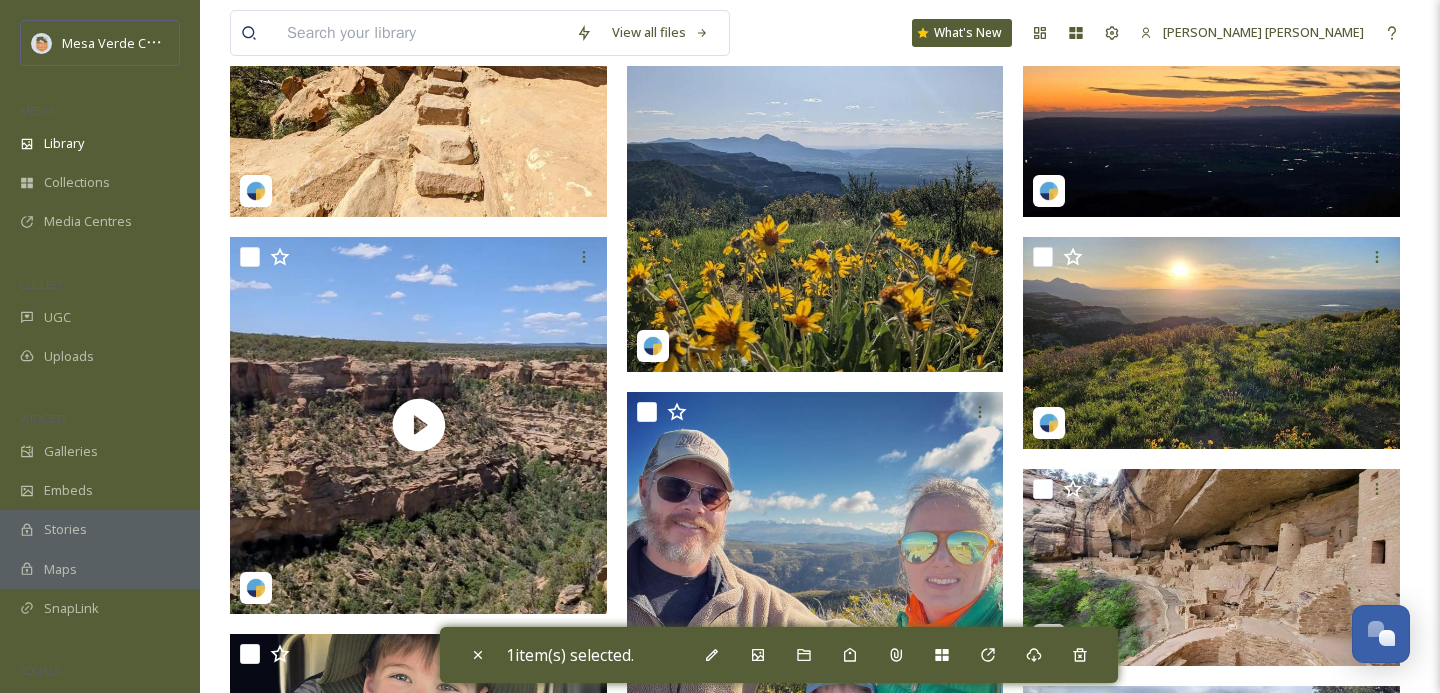 scroll, scrollTop: 49950, scrollLeft: 0, axis: vertical 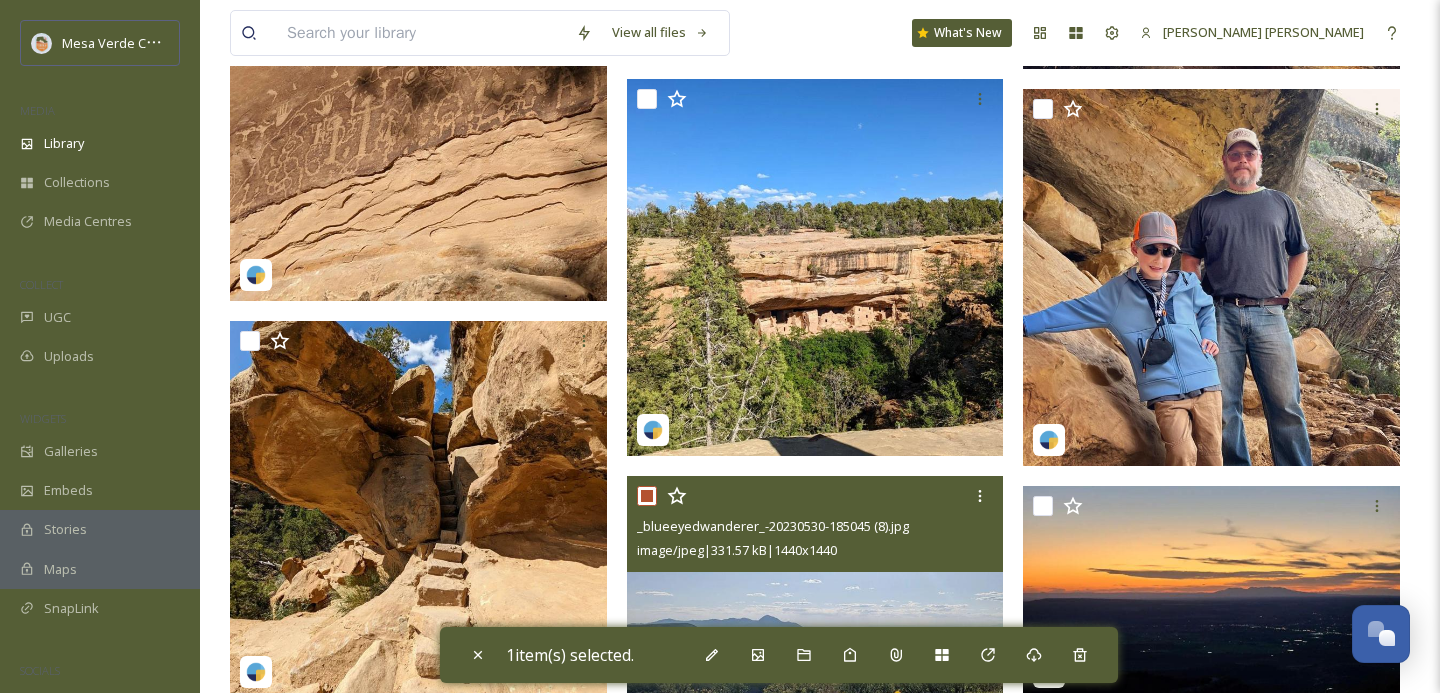 click at bounding box center (647, 496) 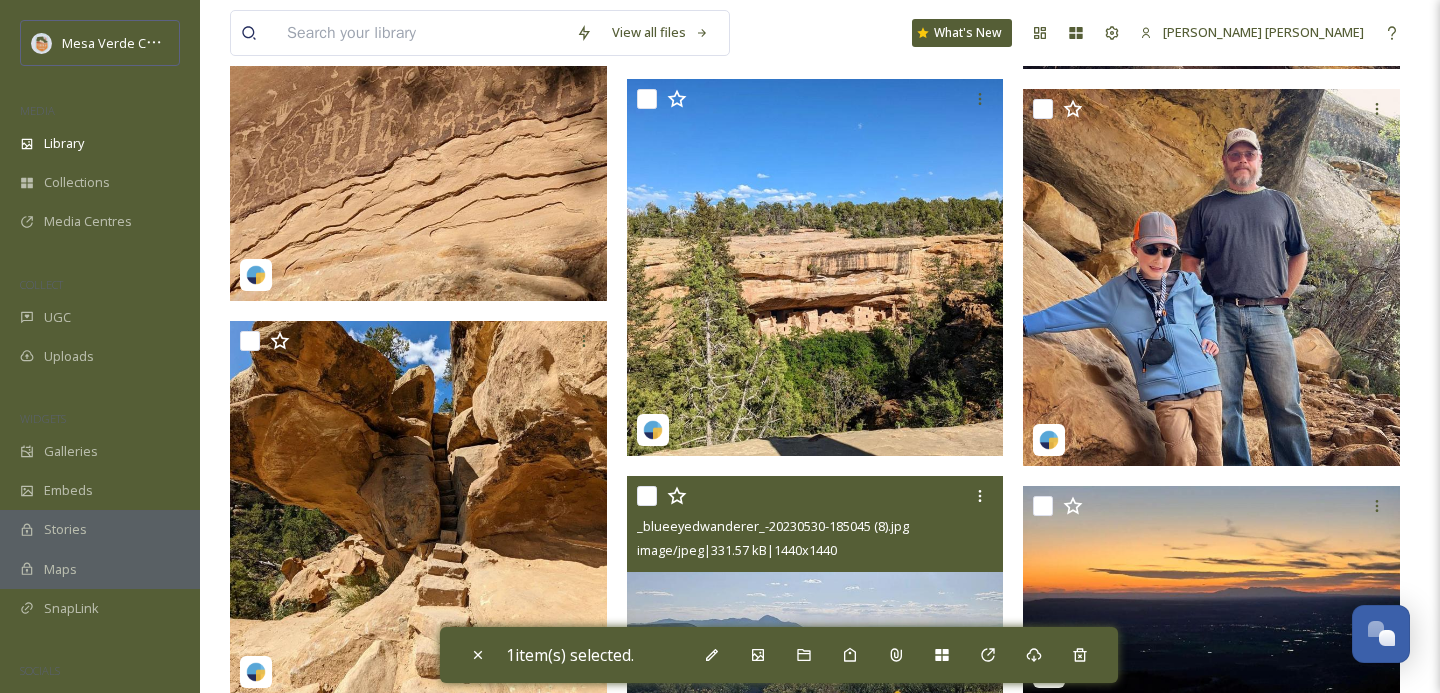 checkbox on "false" 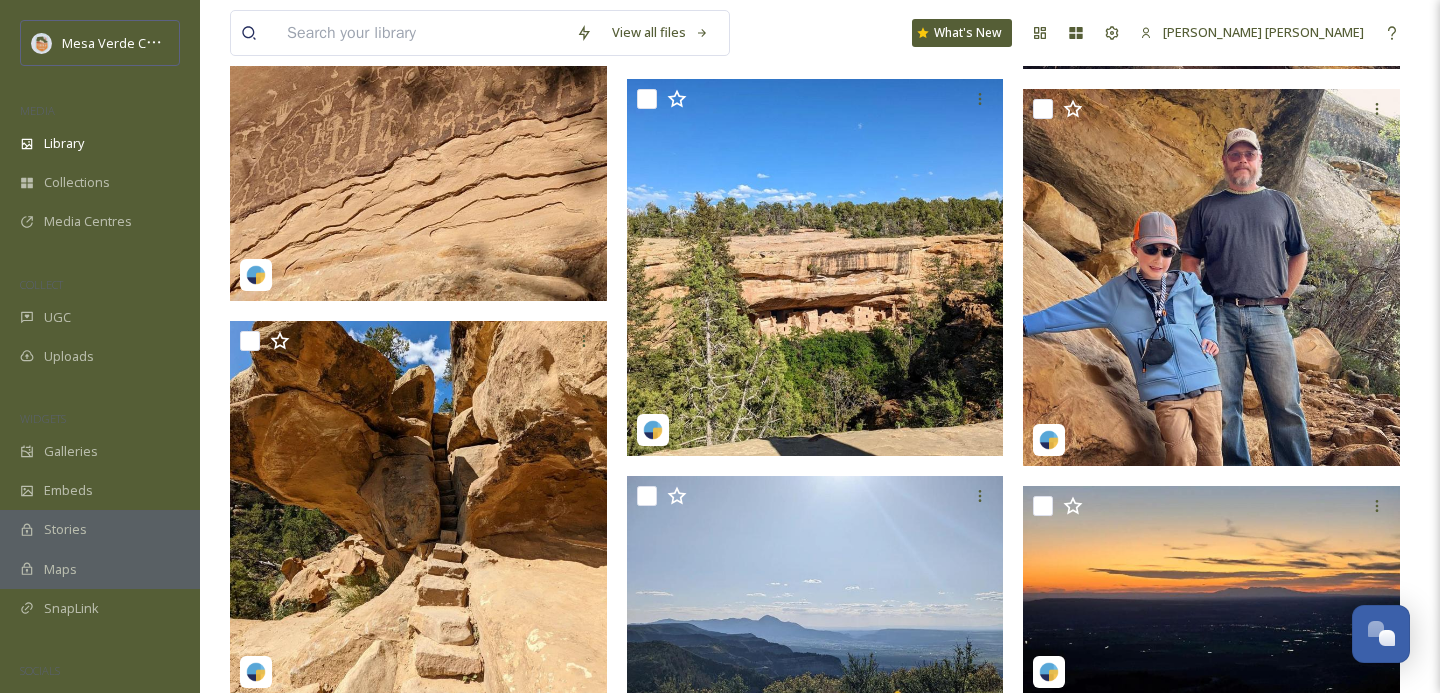 click at bounding box center [421, 33] 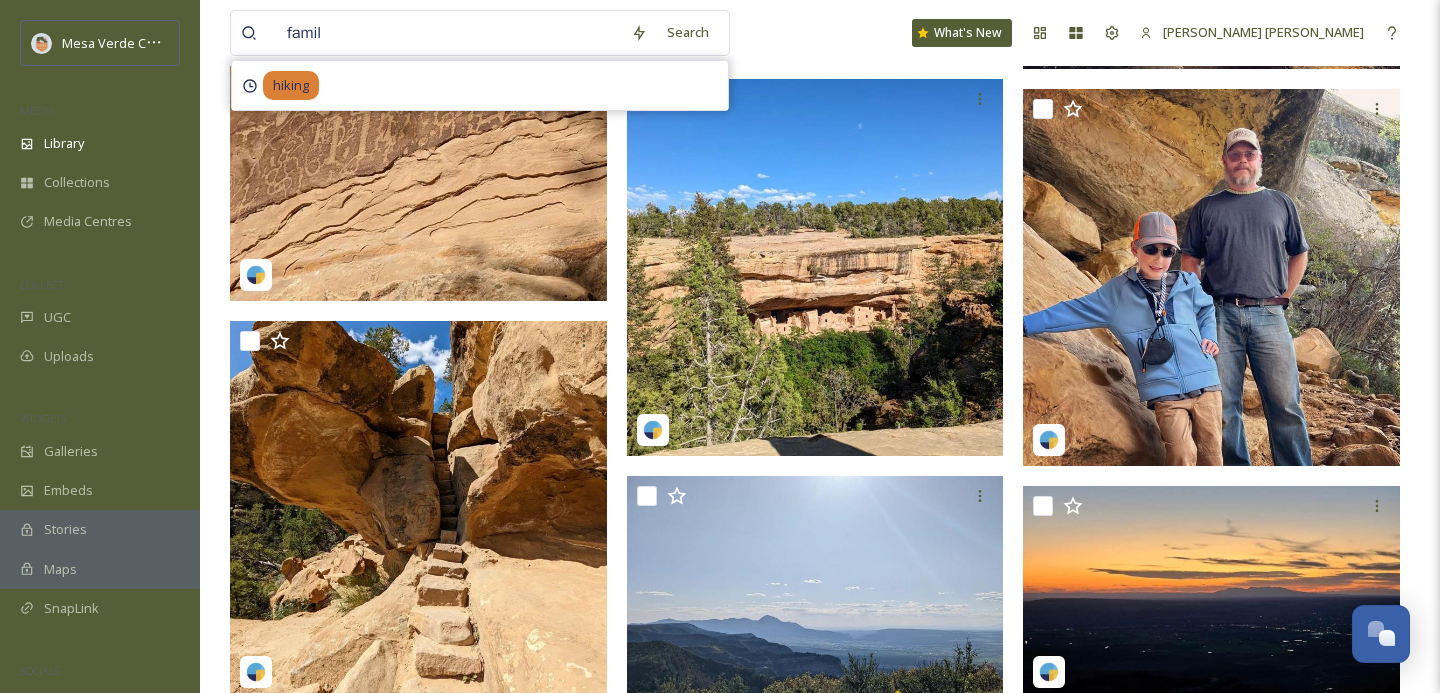 type on "family" 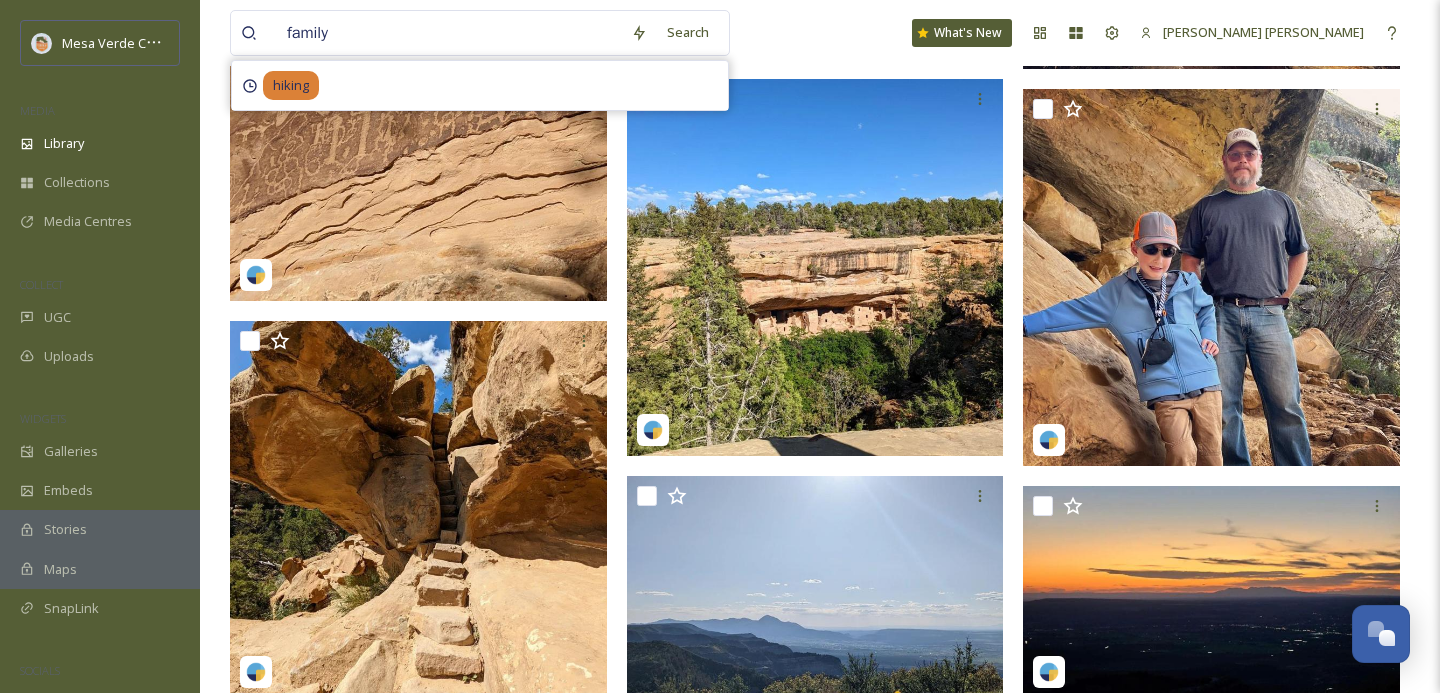 type 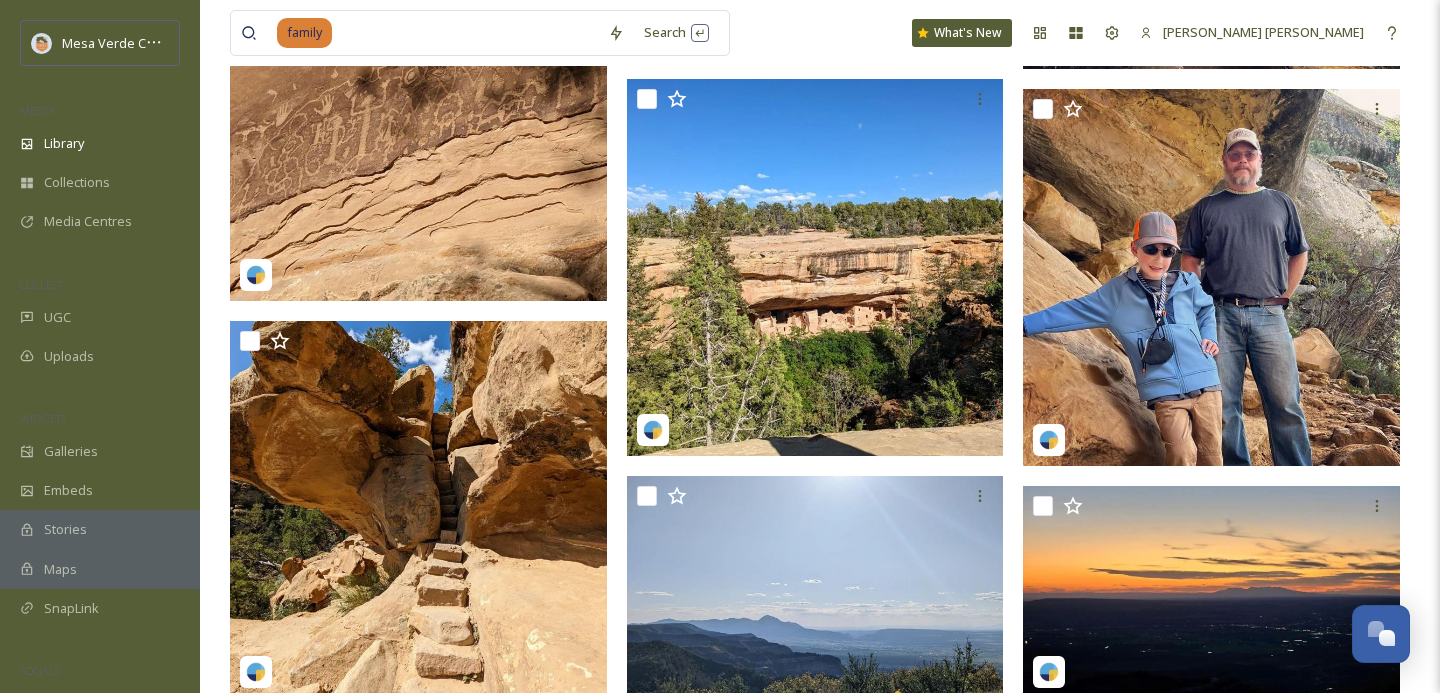 click at bounding box center [820, 42033] 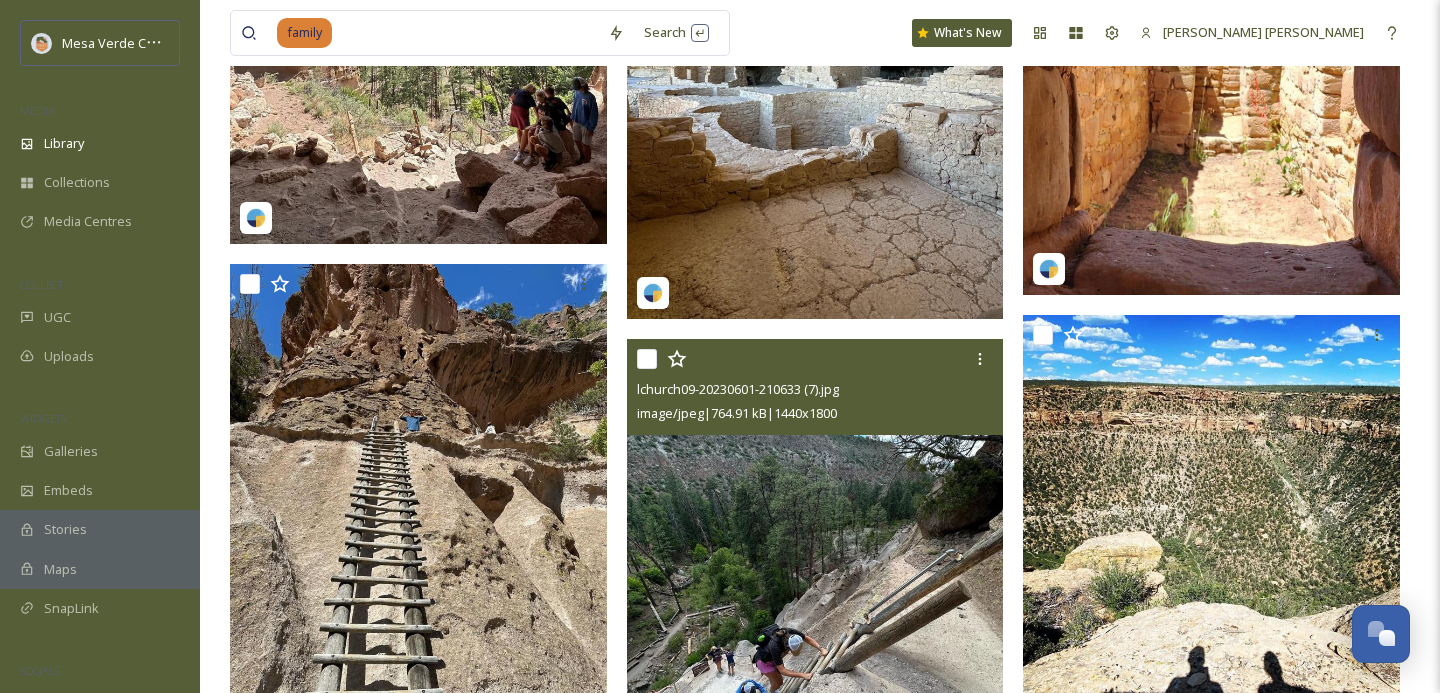 scroll, scrollTop: 45848, scrollLeft: 0, axis: vertical 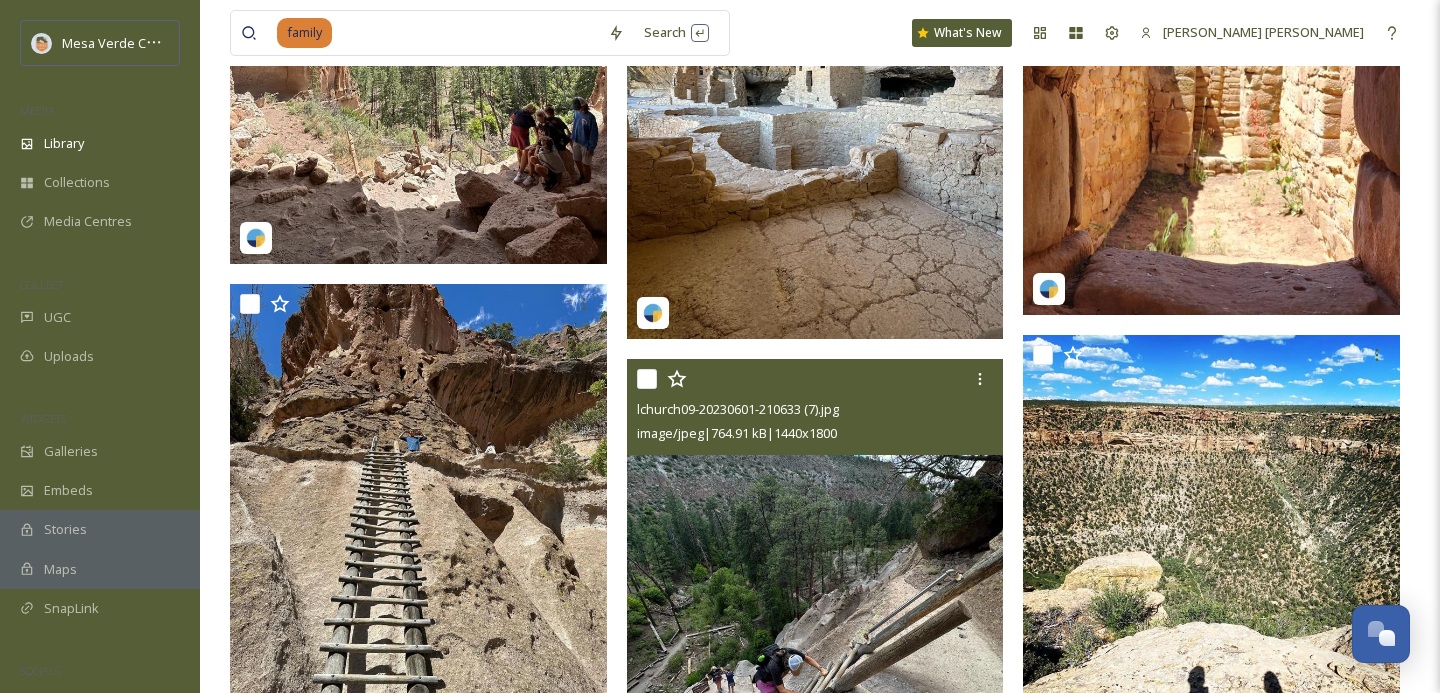 click at bounding box center (647, 379) 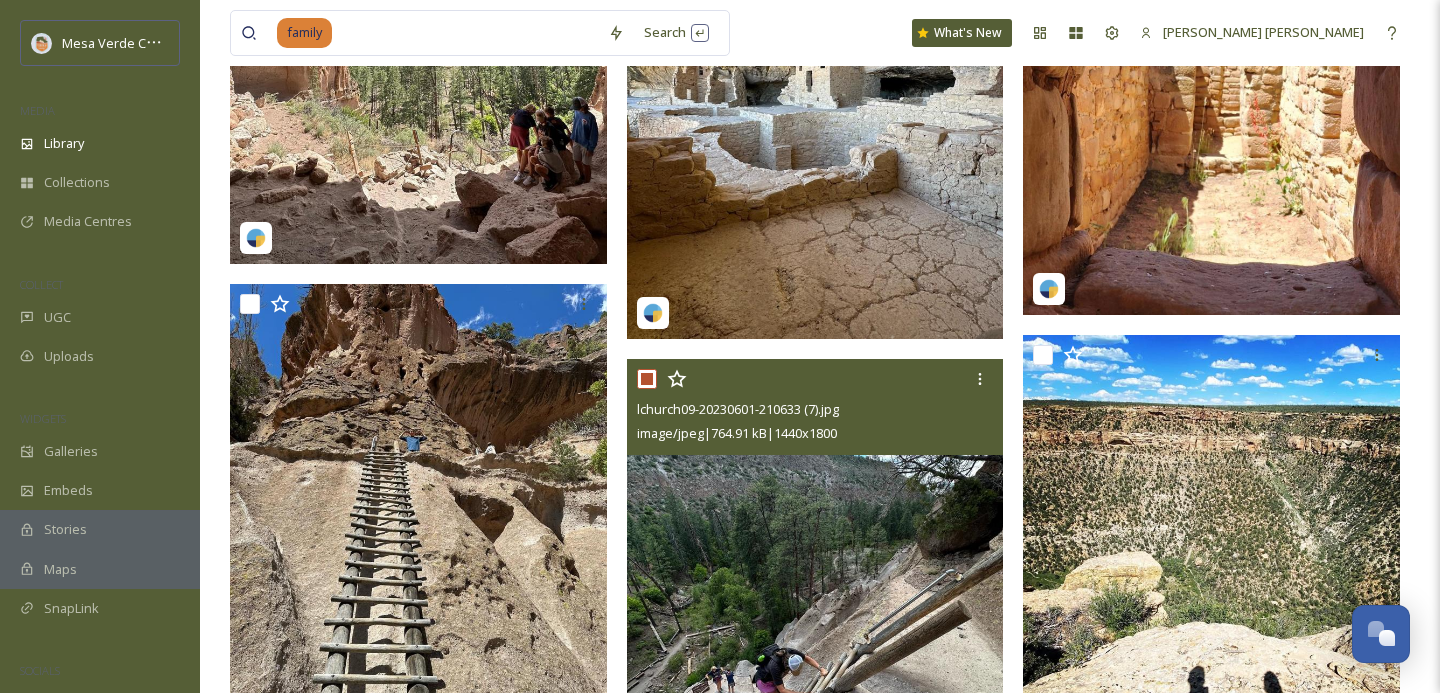 checkbox on "true" 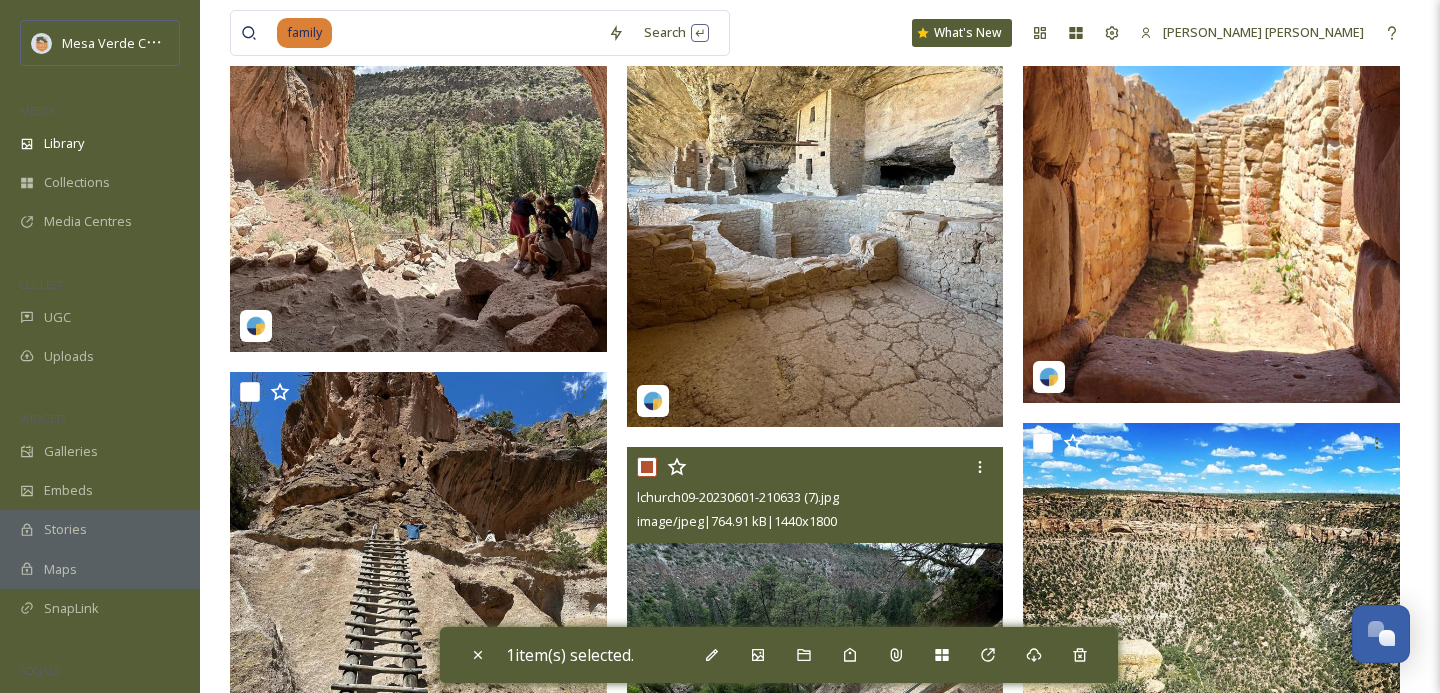 scroll, scrollTop: 45571, scrollLeft: 0, axis: vertical 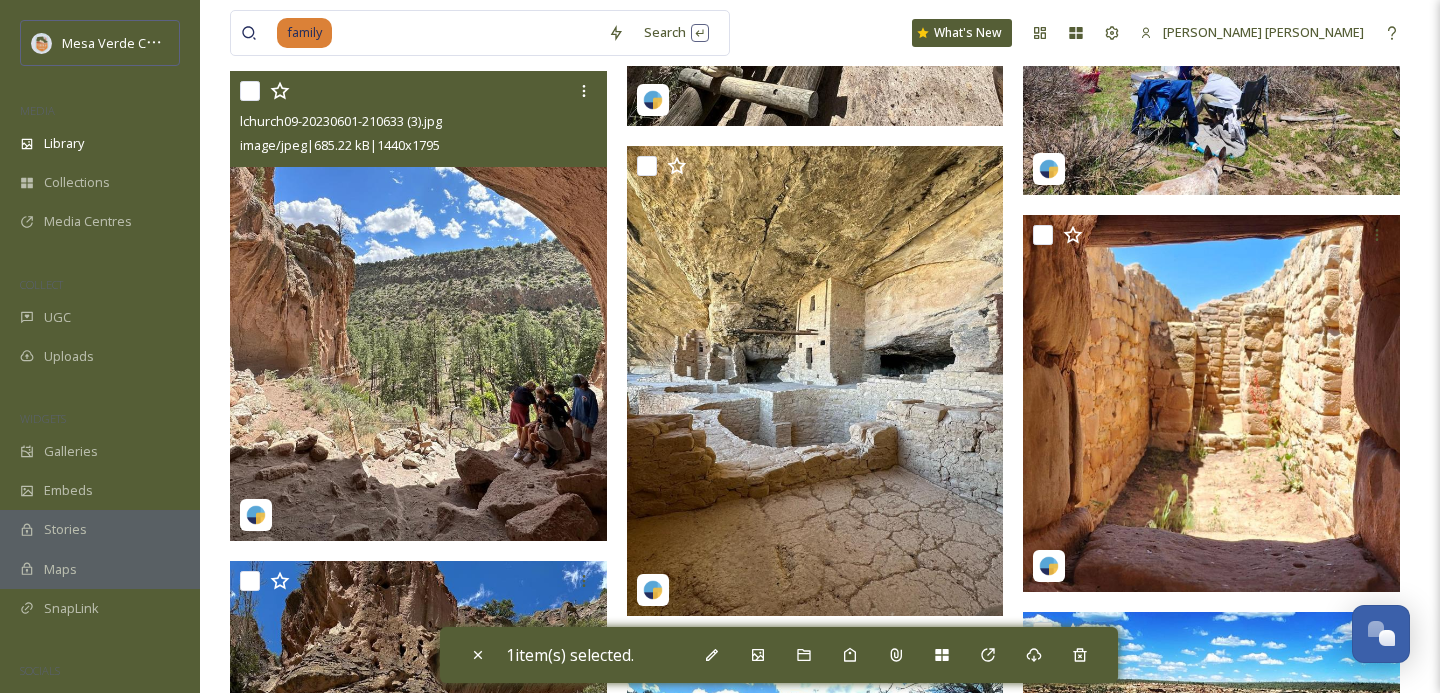 click at bounding box center (250, 91) 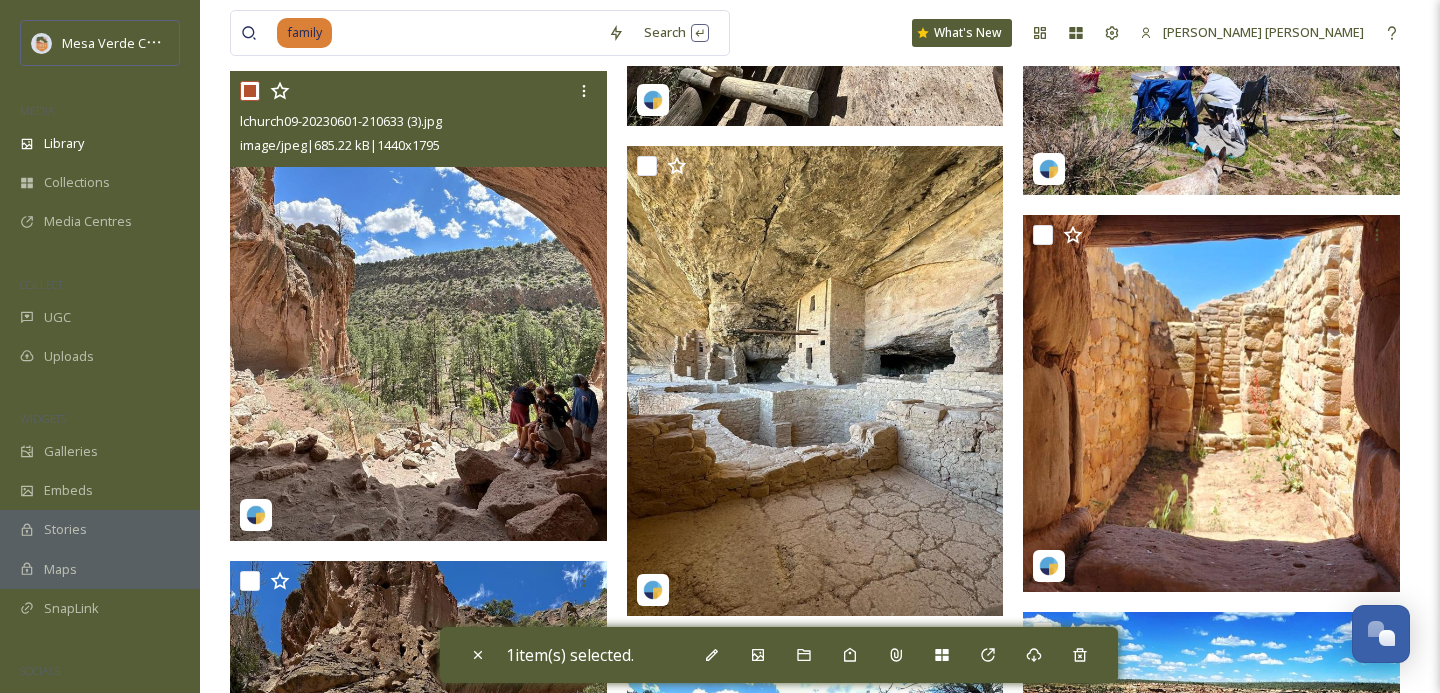checkbox on "true" 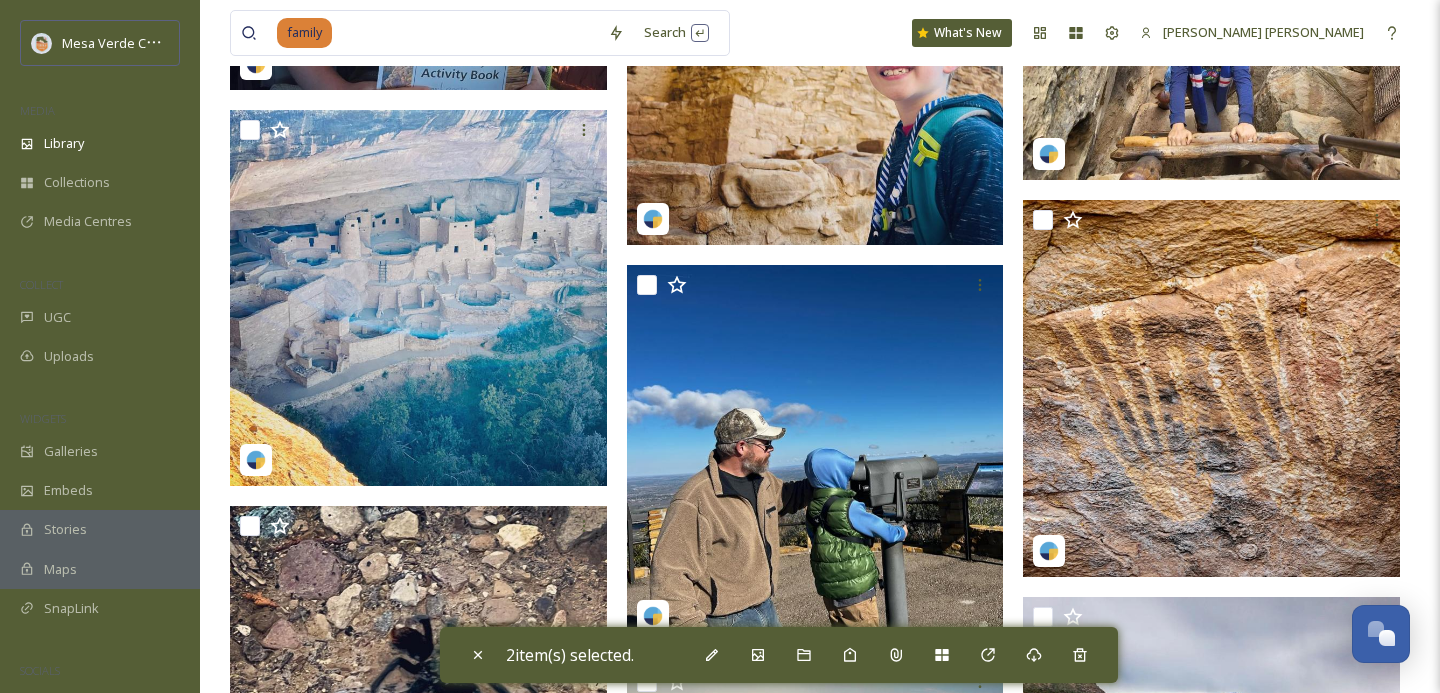 scroll, scrollTop: 51096, scrollLeft: 0, axis: vertical 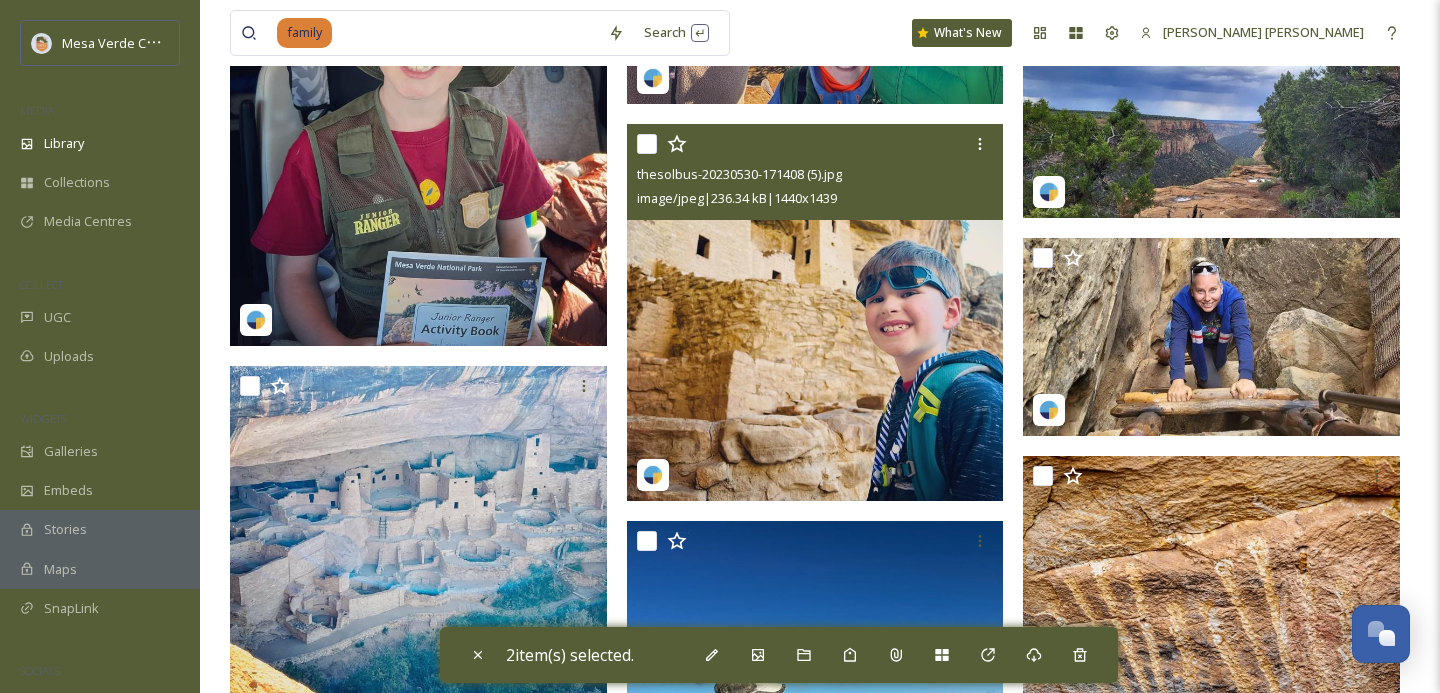click at bounding box center [647, 144] 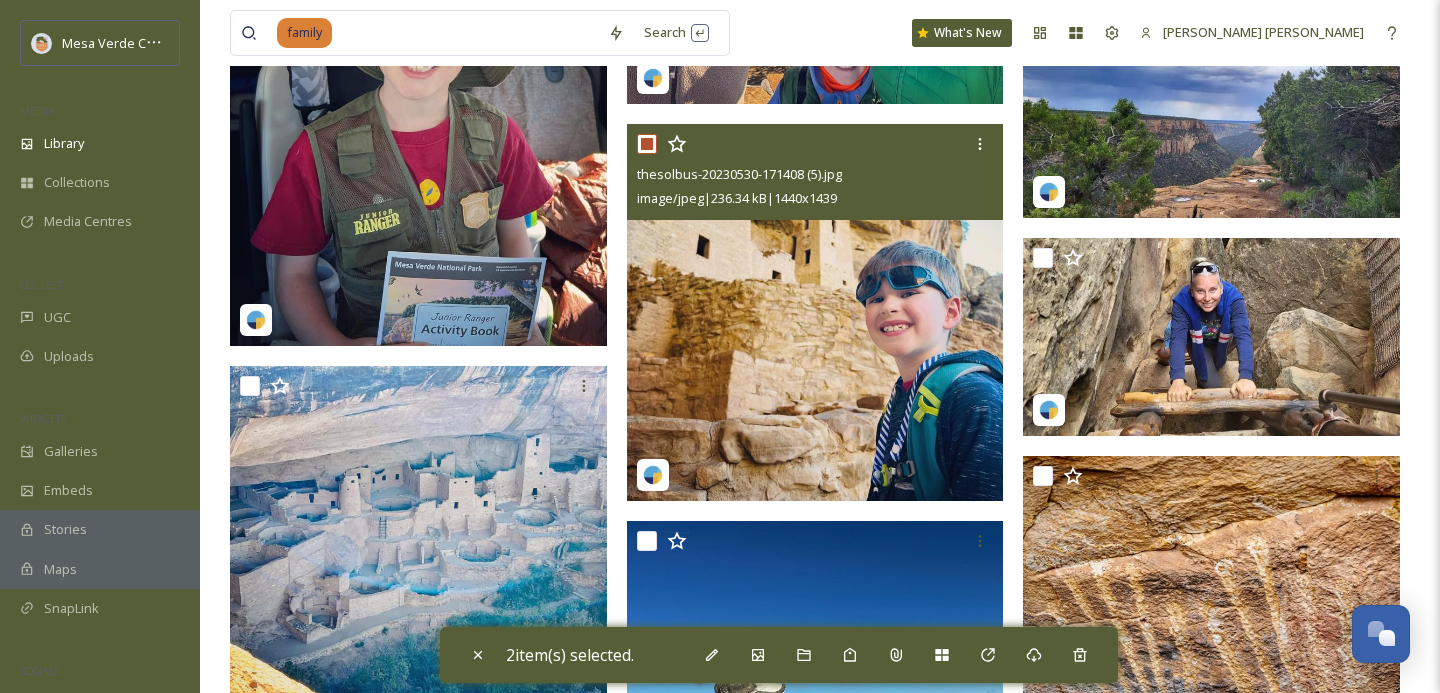 checkbox on "true" 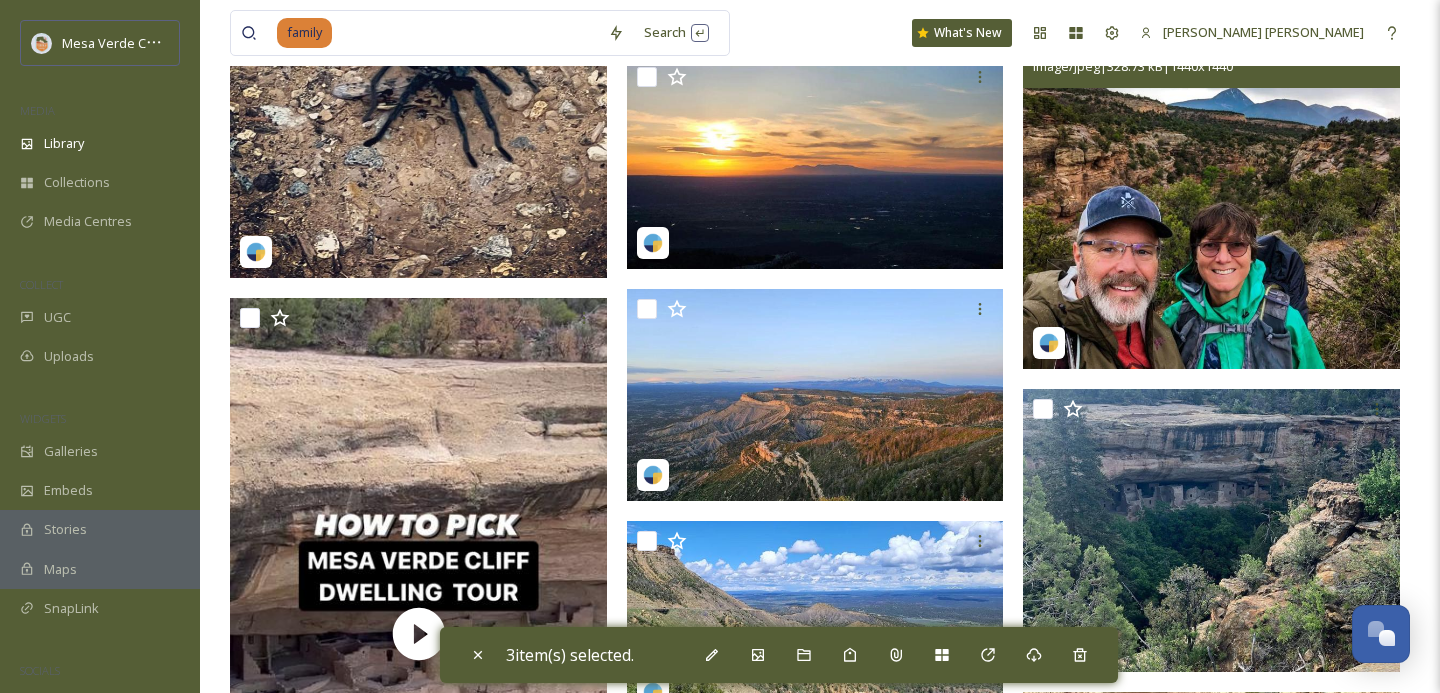 scroll, scrollTop: 51865, scrollLeft: 0, axis: vertical 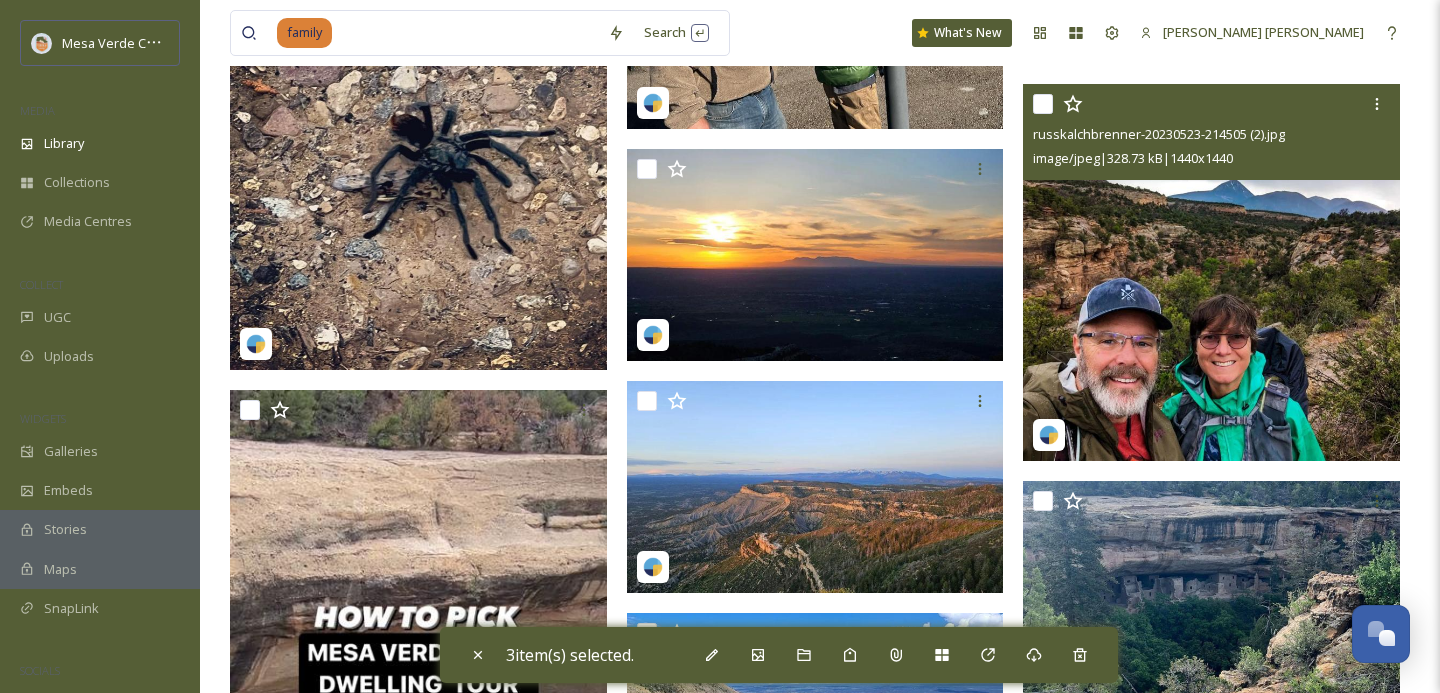 click at bounding box center [1043, 104] 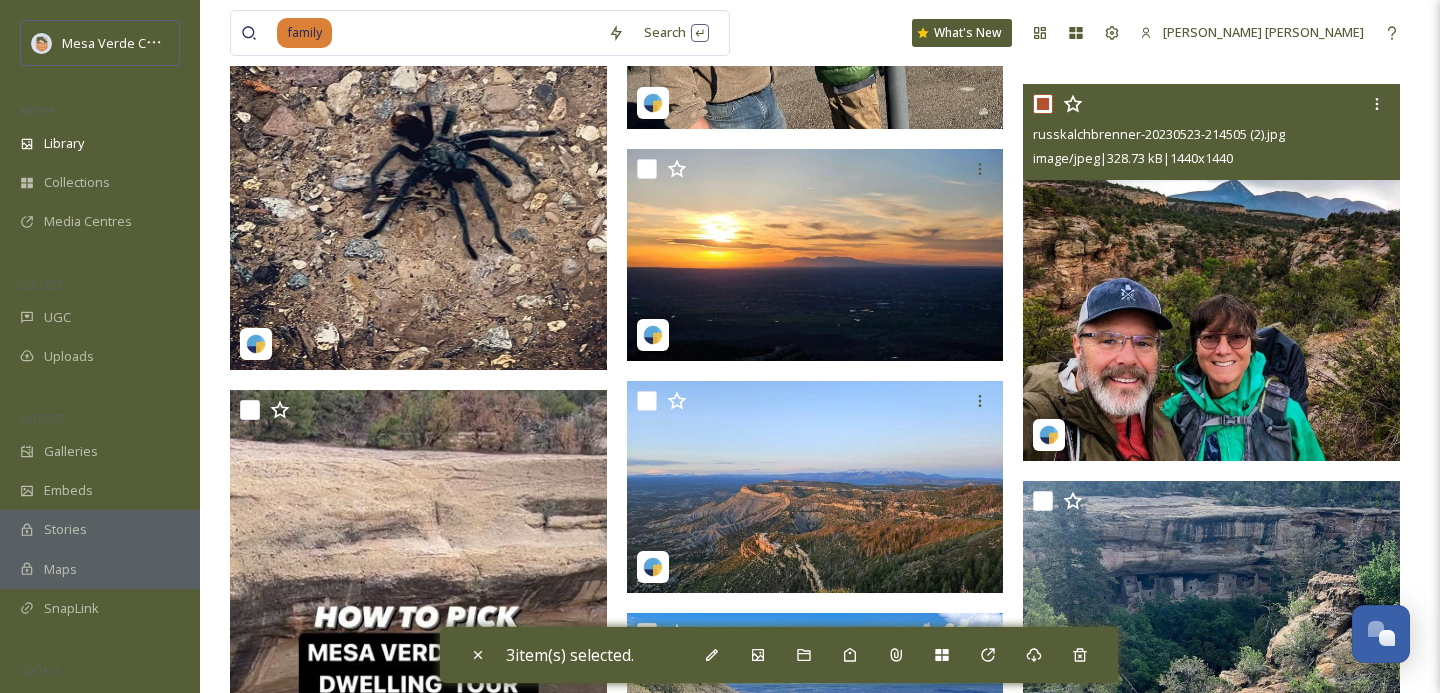 checkbox on "true" 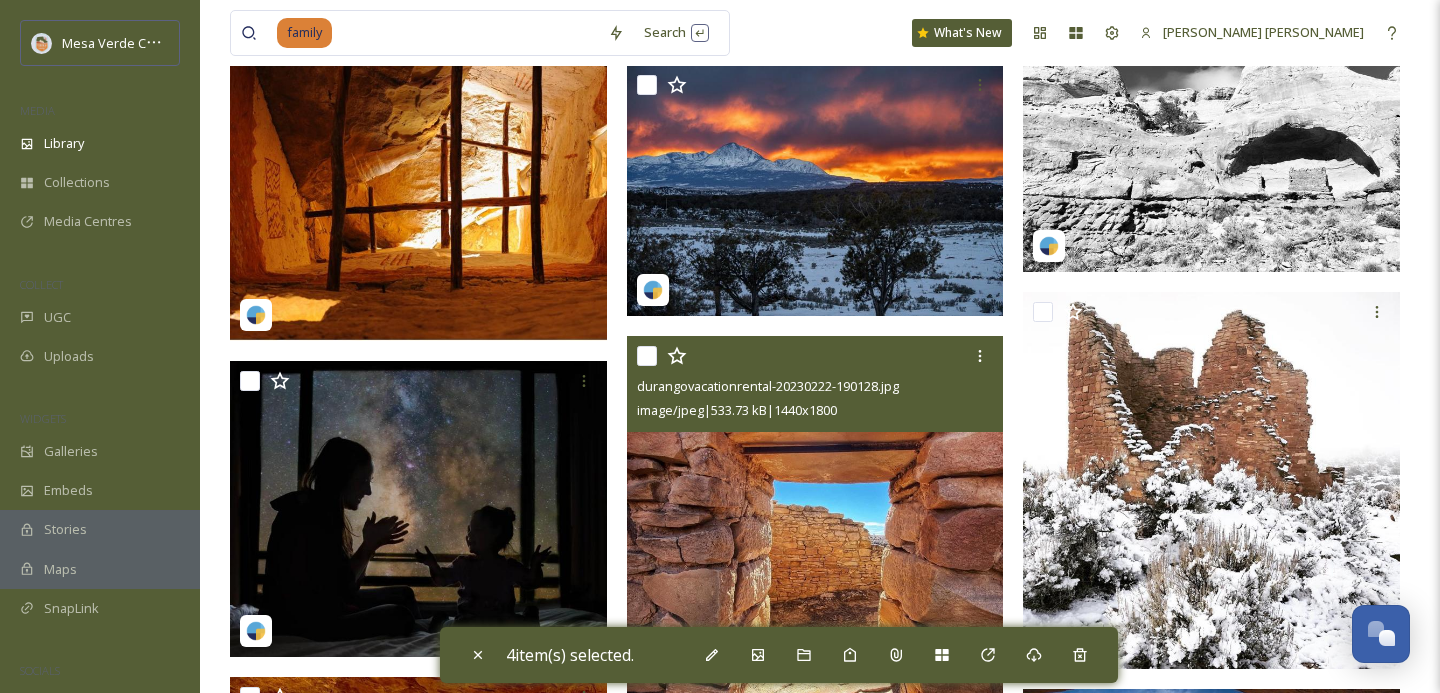 scroll, scrollTop: 65030, scrollLeft: 0, axis: vertical 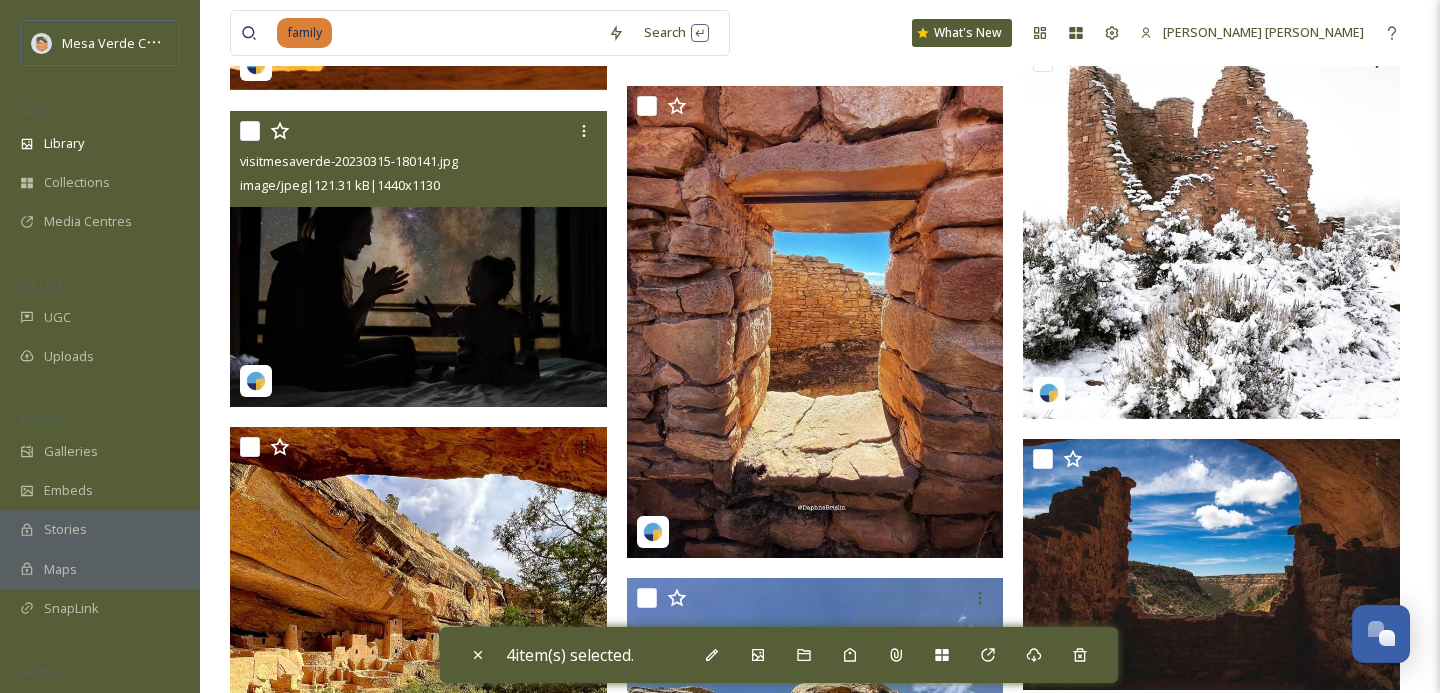 click at bounding box center [250, 131] 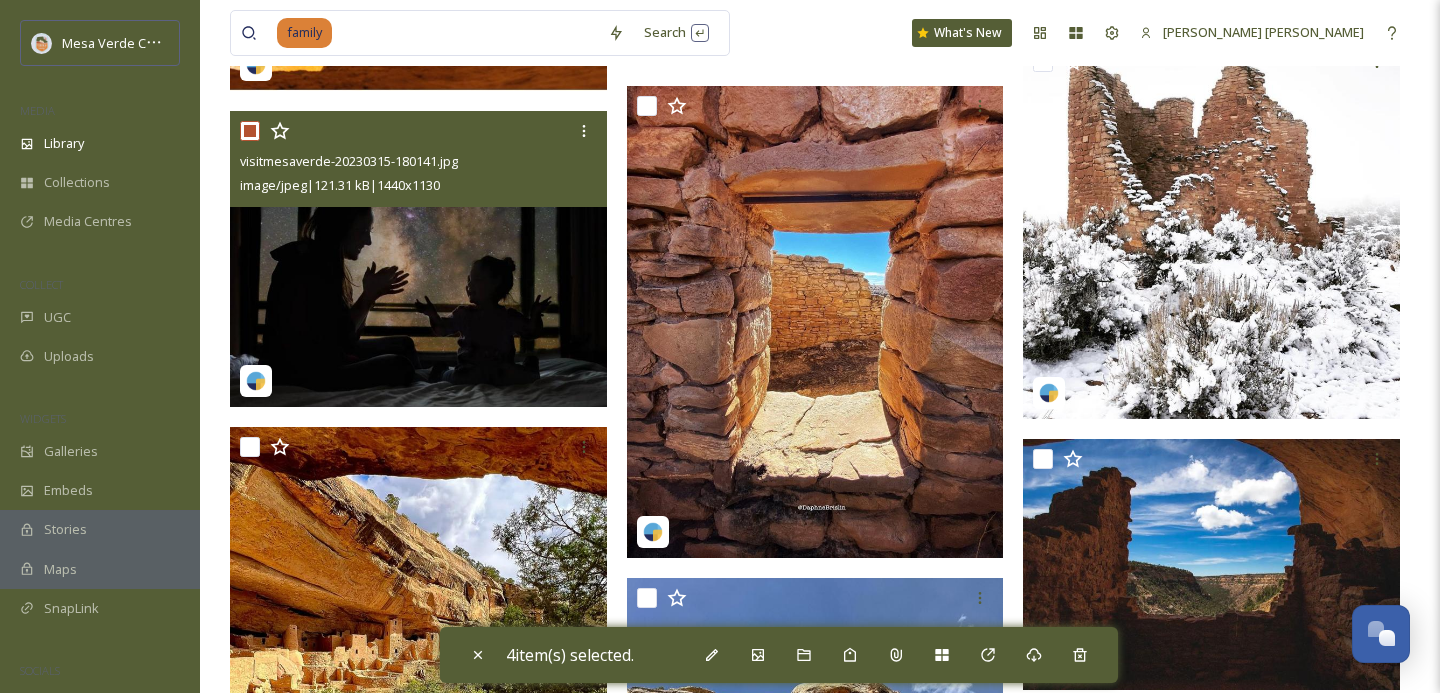 checkbox on "true" 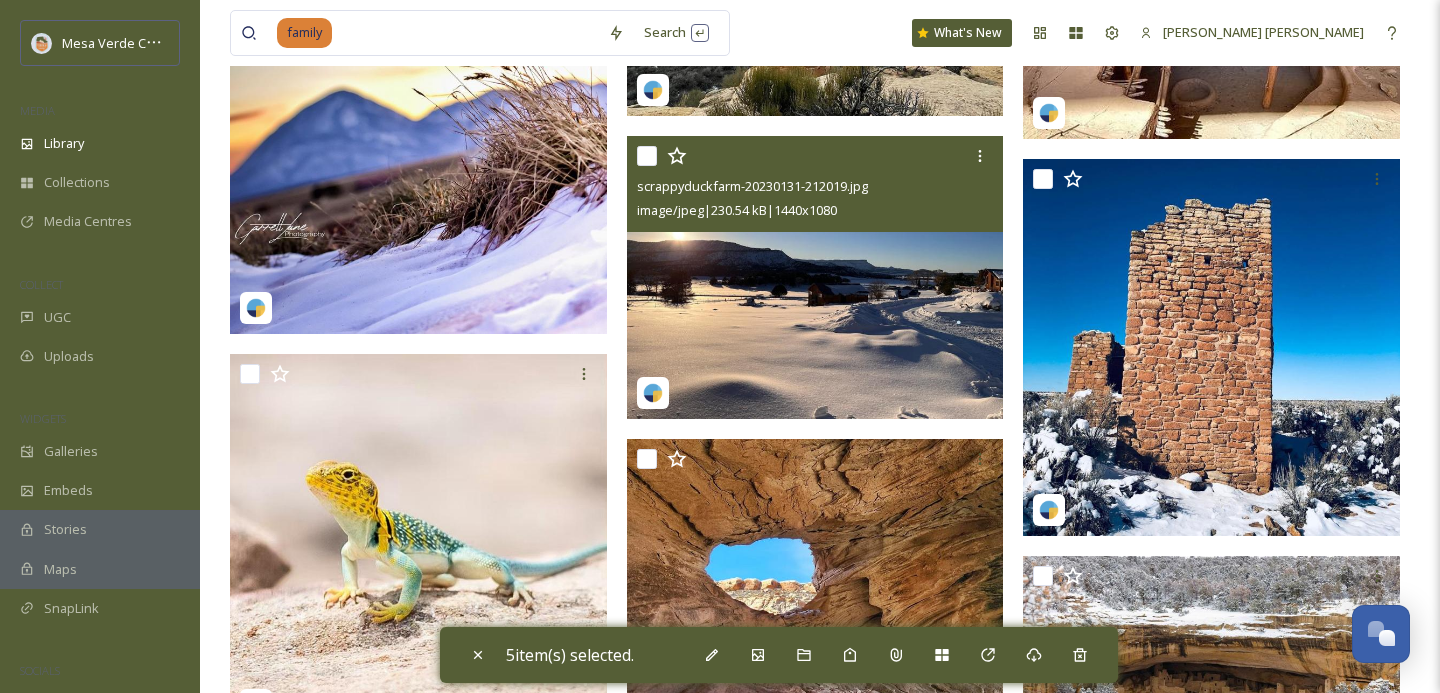 scroll, scrollTop: 67921, scrollLeft: 0, axis: vertical 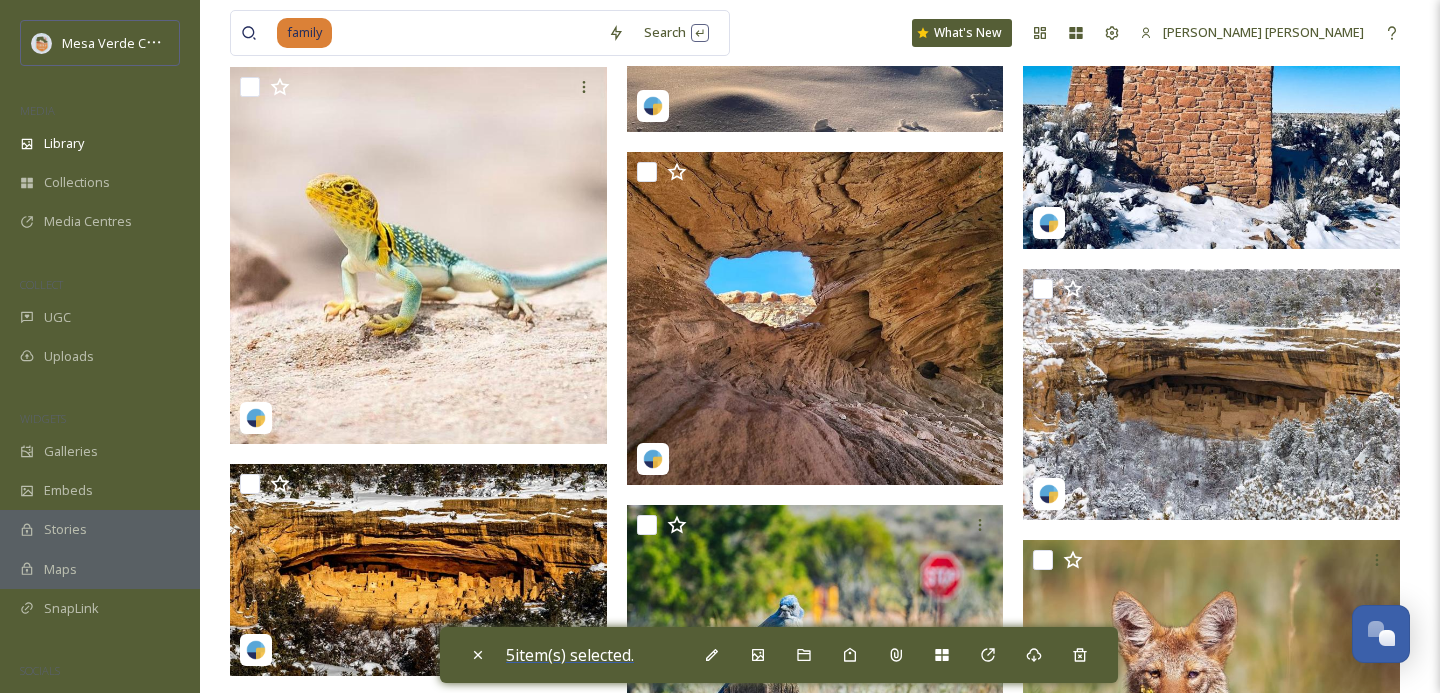 click on "5  item(s) selected." at bounding box center [570, 655] 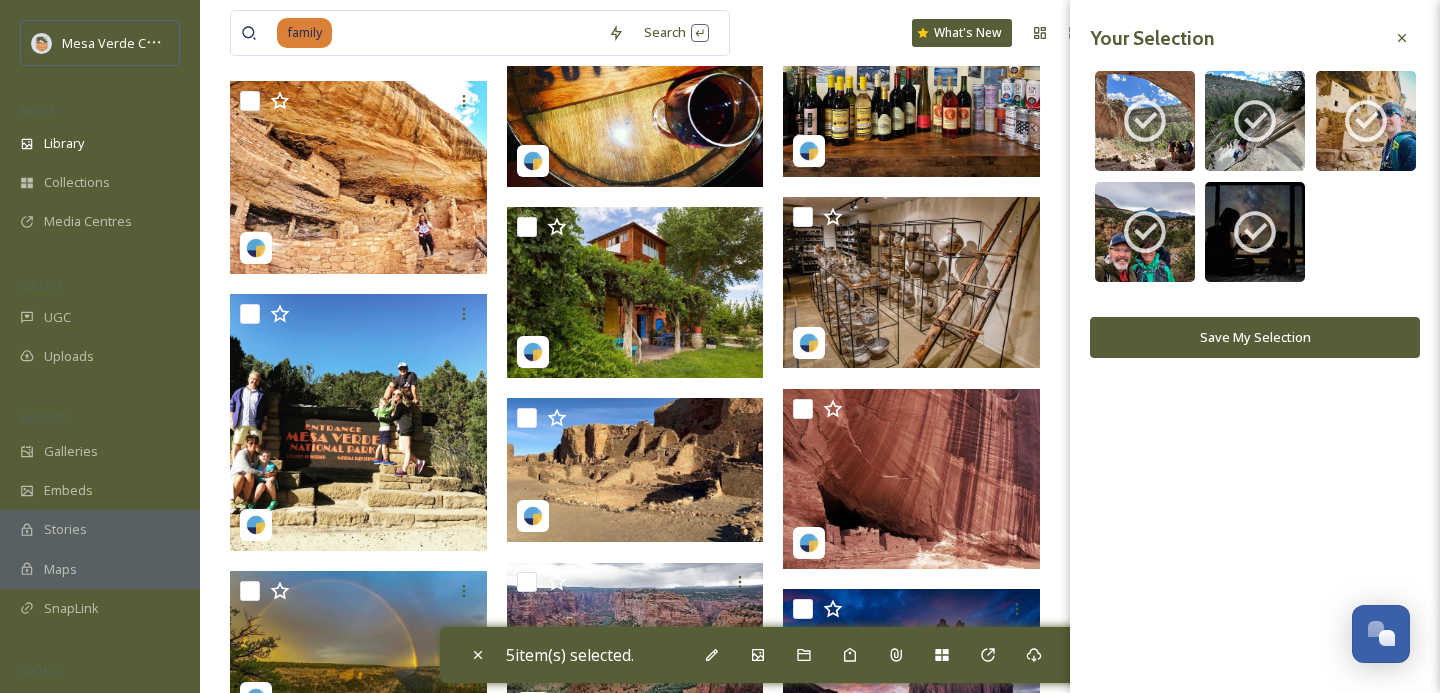 click on "Save My Selection" at bounding box center [1255, 337] 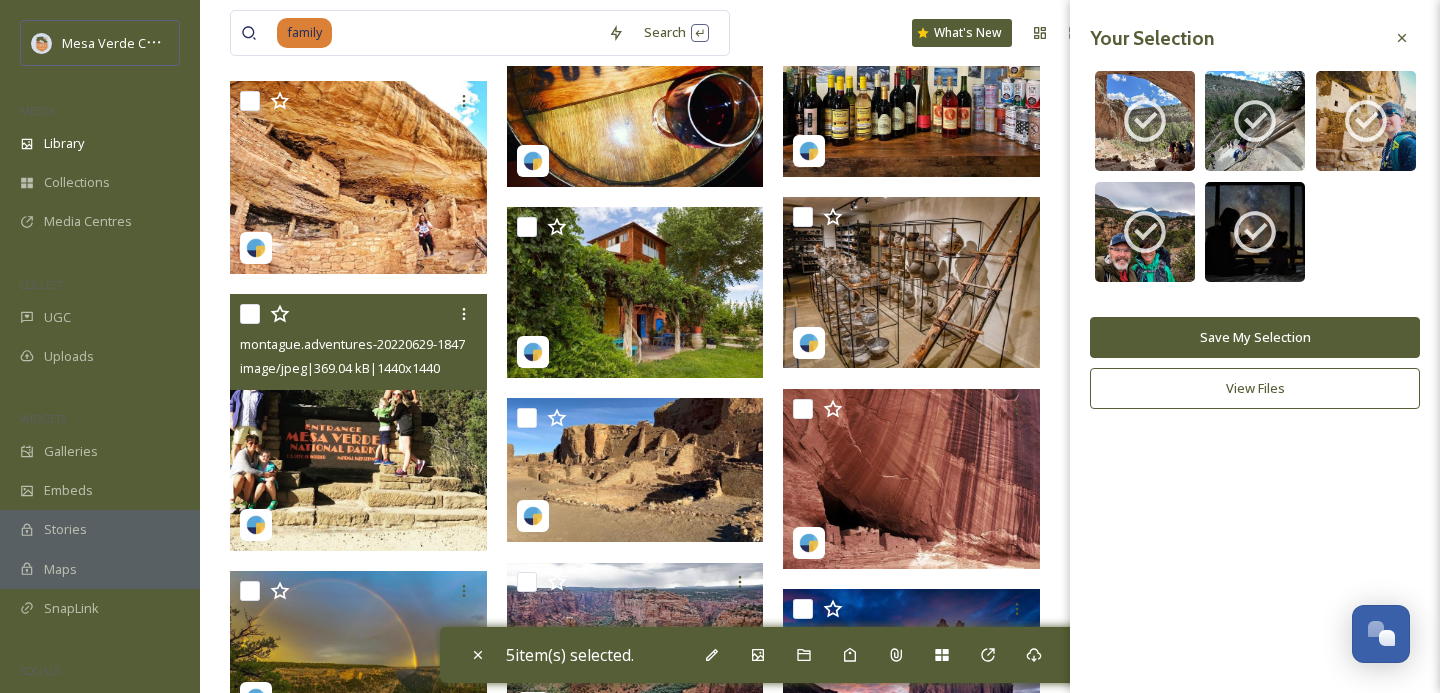 click at bounding box center (250, 314) 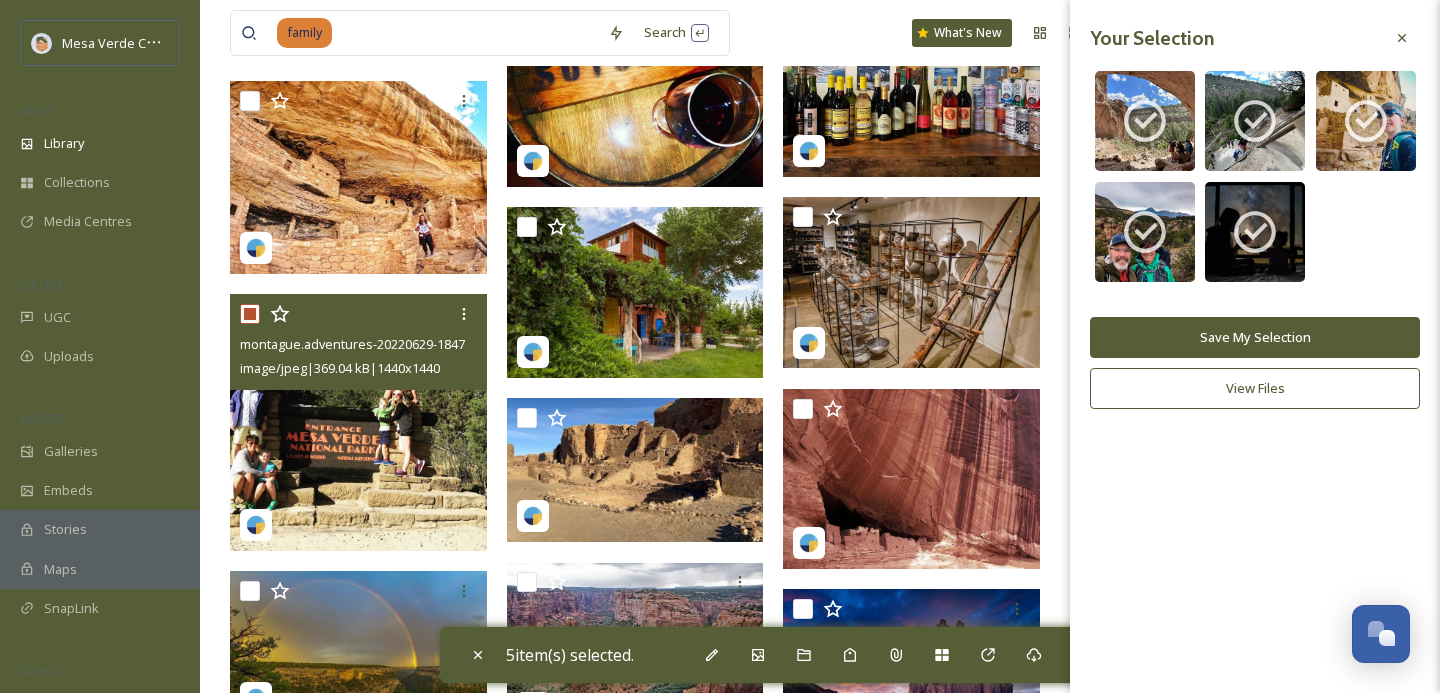 checkbox on "true" 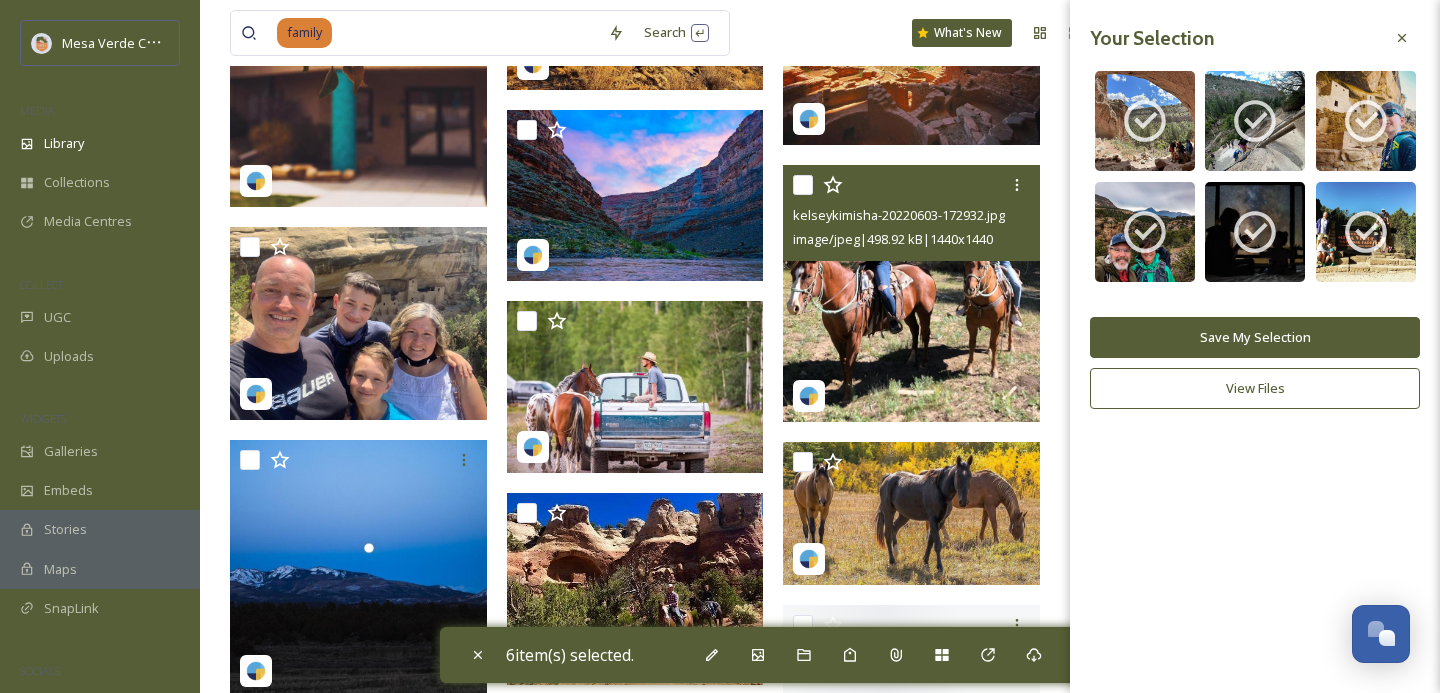 scroll, scrollTop: 68784, scrollLeft: 0, axis: vertical 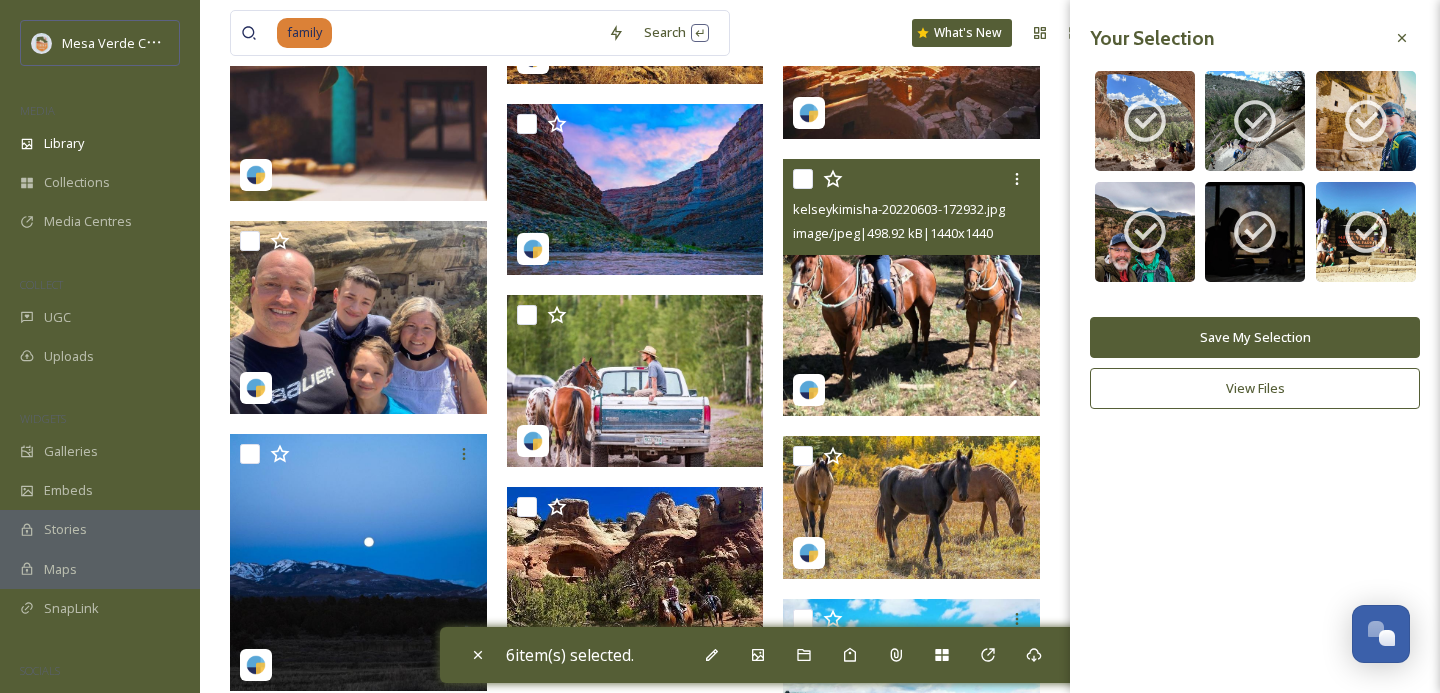 click at bounding box center [803, 179] 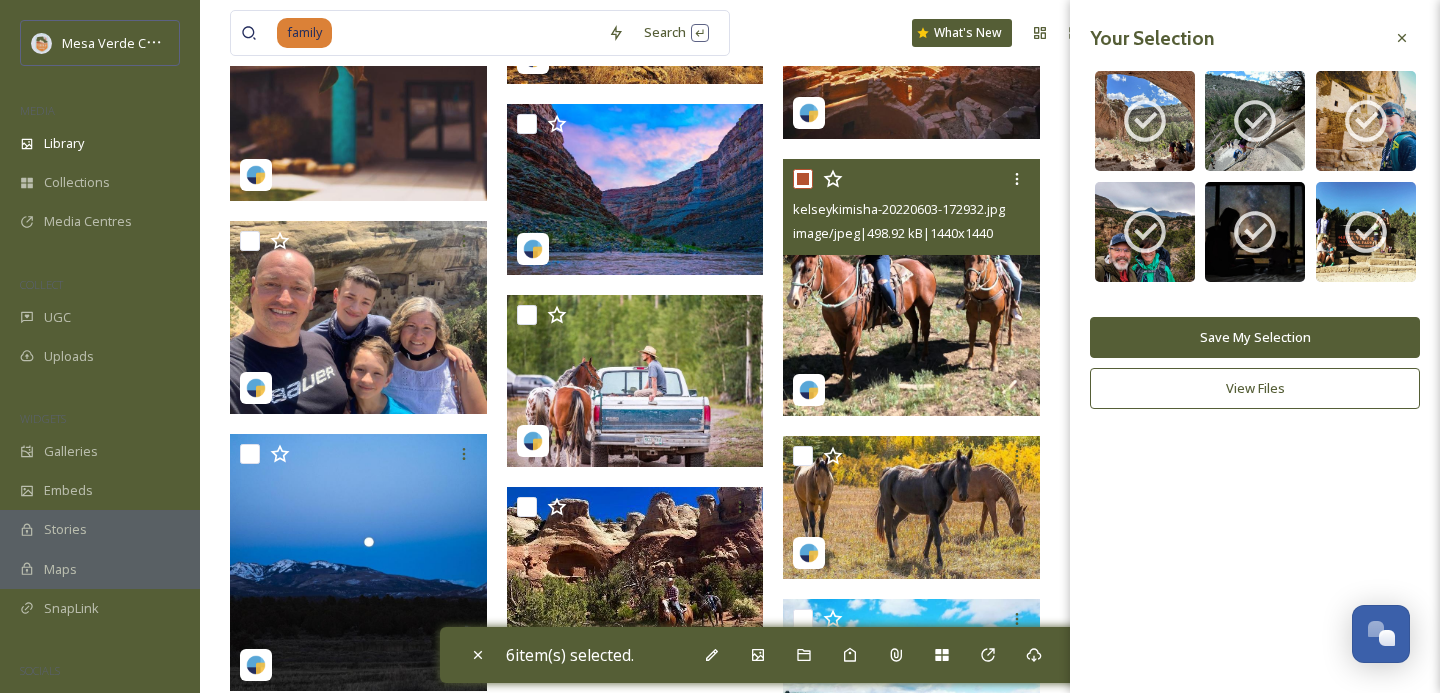 checkbox on "true" 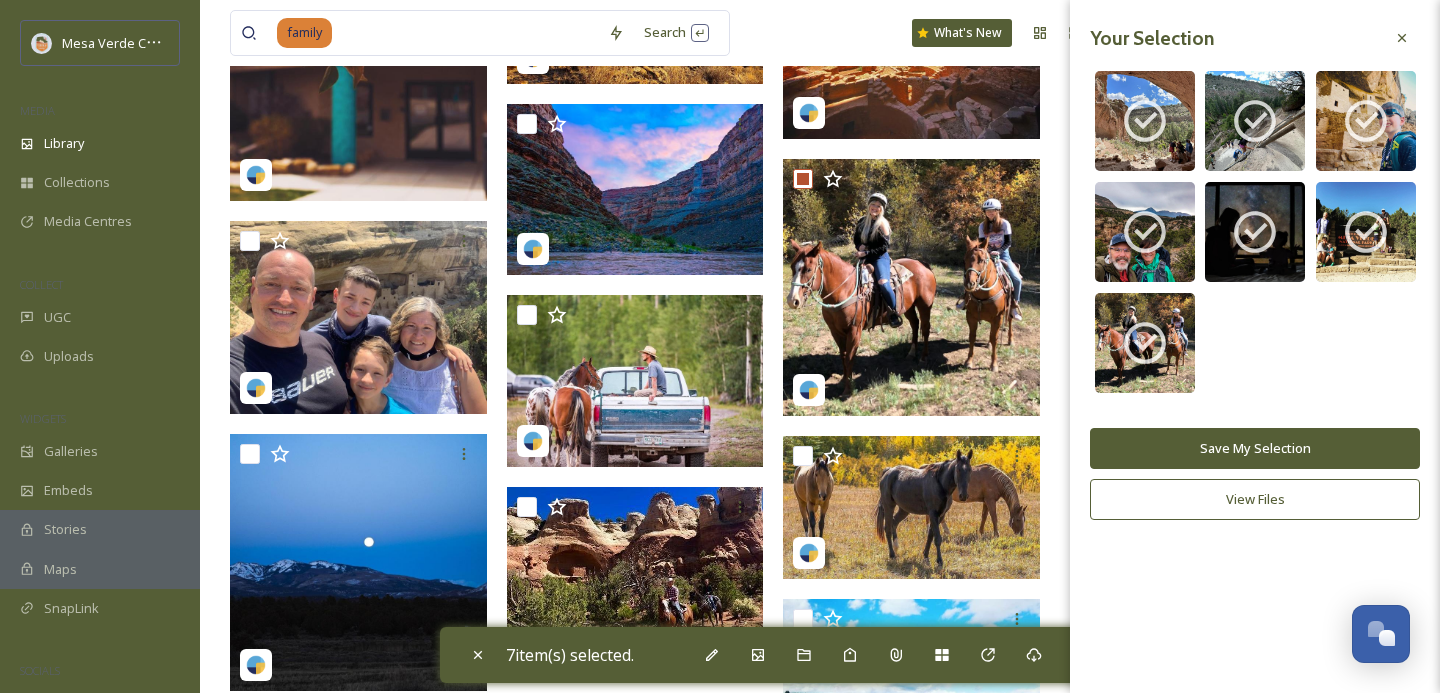 click on "Save My Selection" at bounding box center (1255, 448) 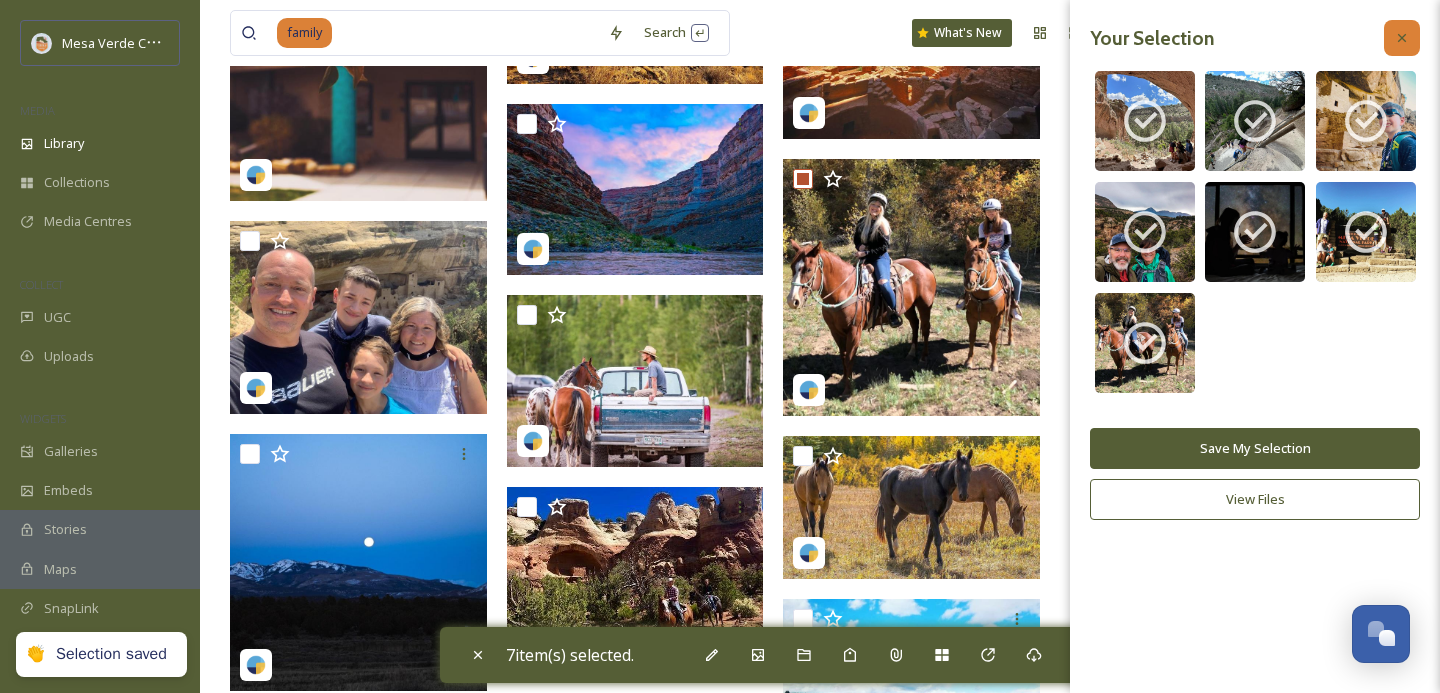 click 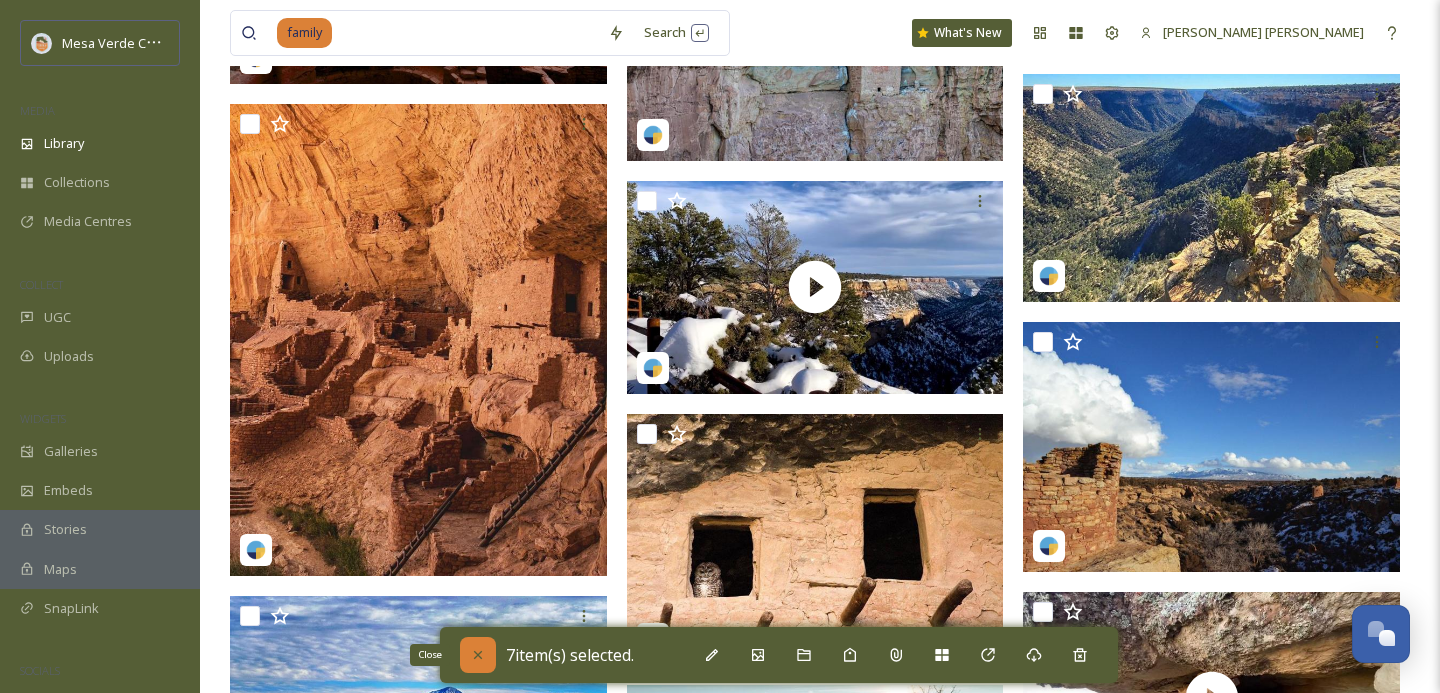 click 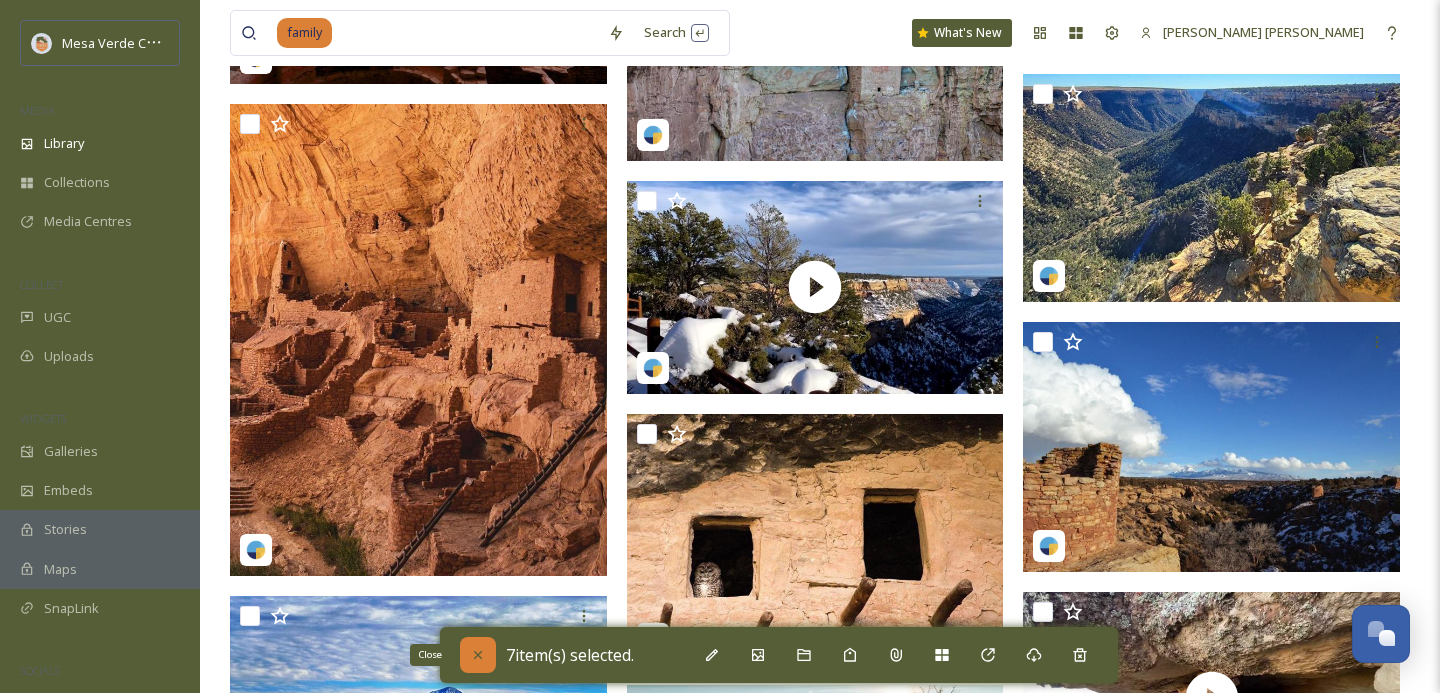 checkbox on "false" 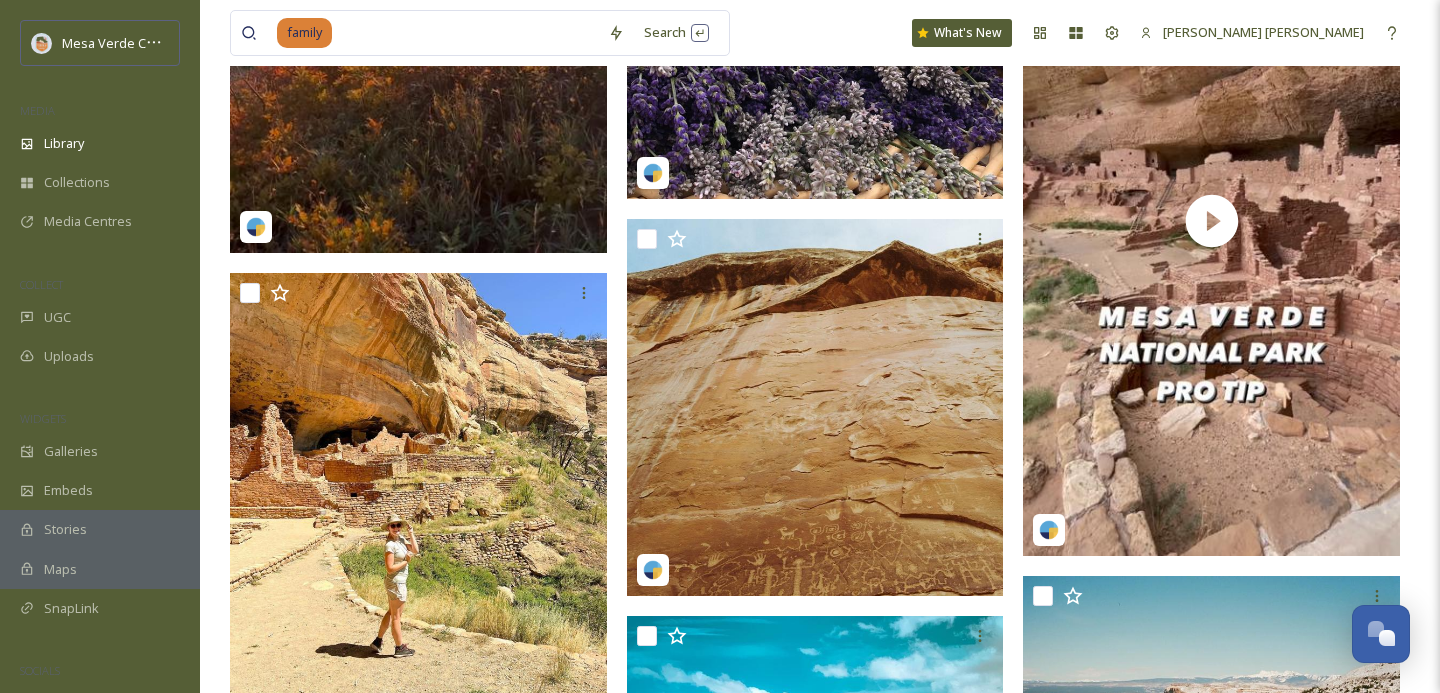 scroll, scrollTop: 59185, scrollLeft: 0, axis: vertical 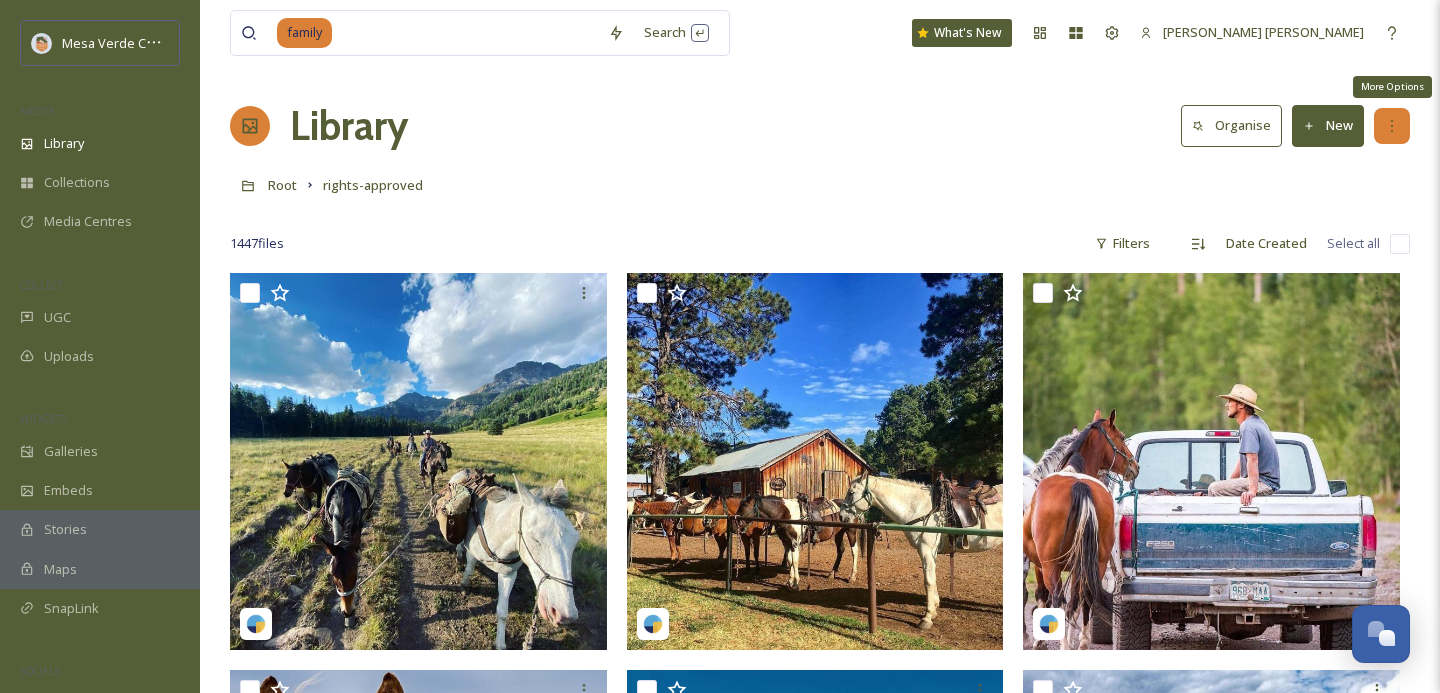 click on "More Options" at bounding box center [1392, 126] 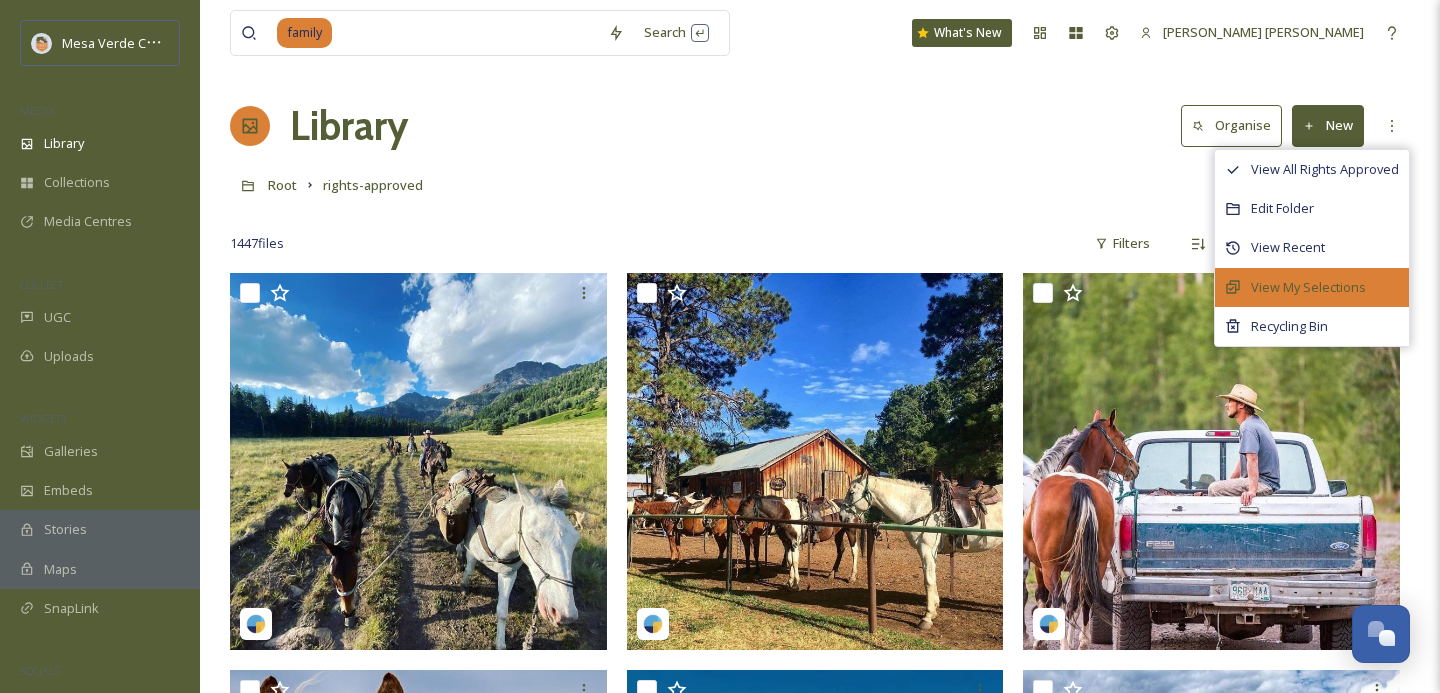 click on "View My Selections" at bounding box center [1312, 287] 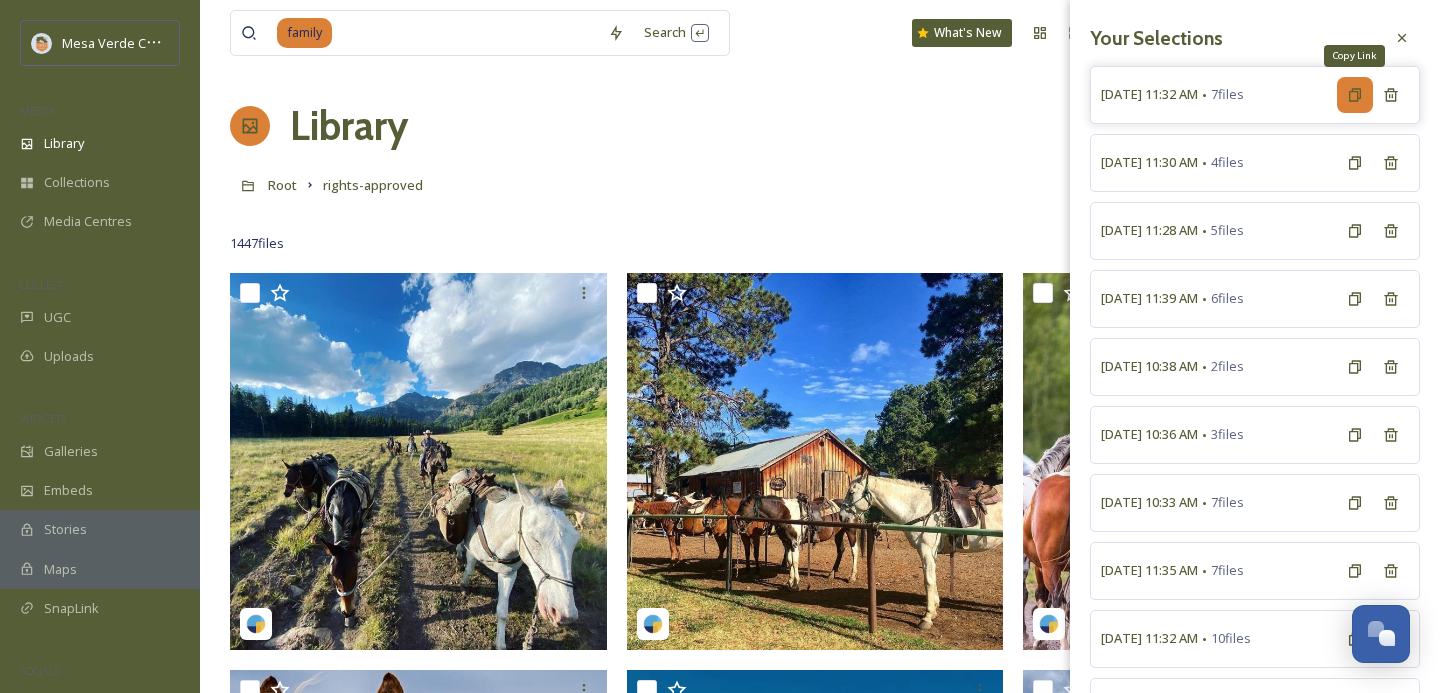 click 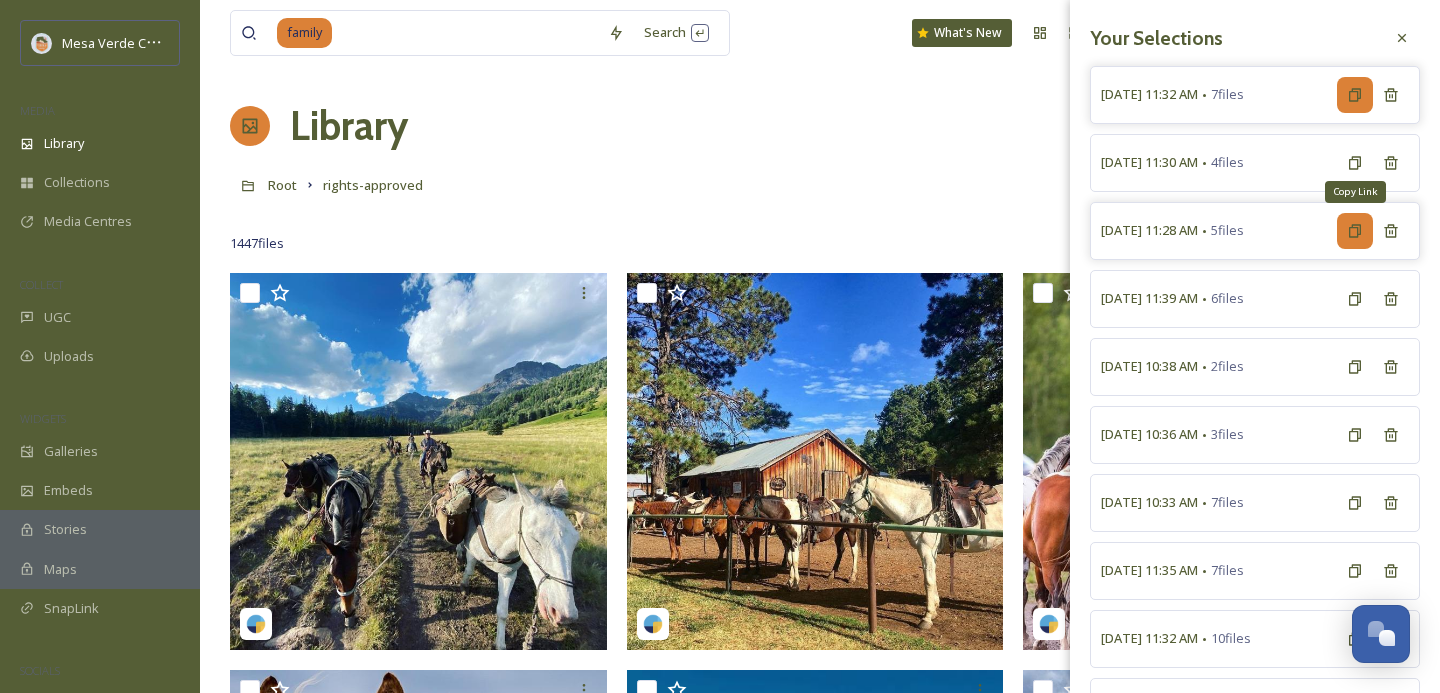 click on "Copy Link" at bounding box center (1355, 231) 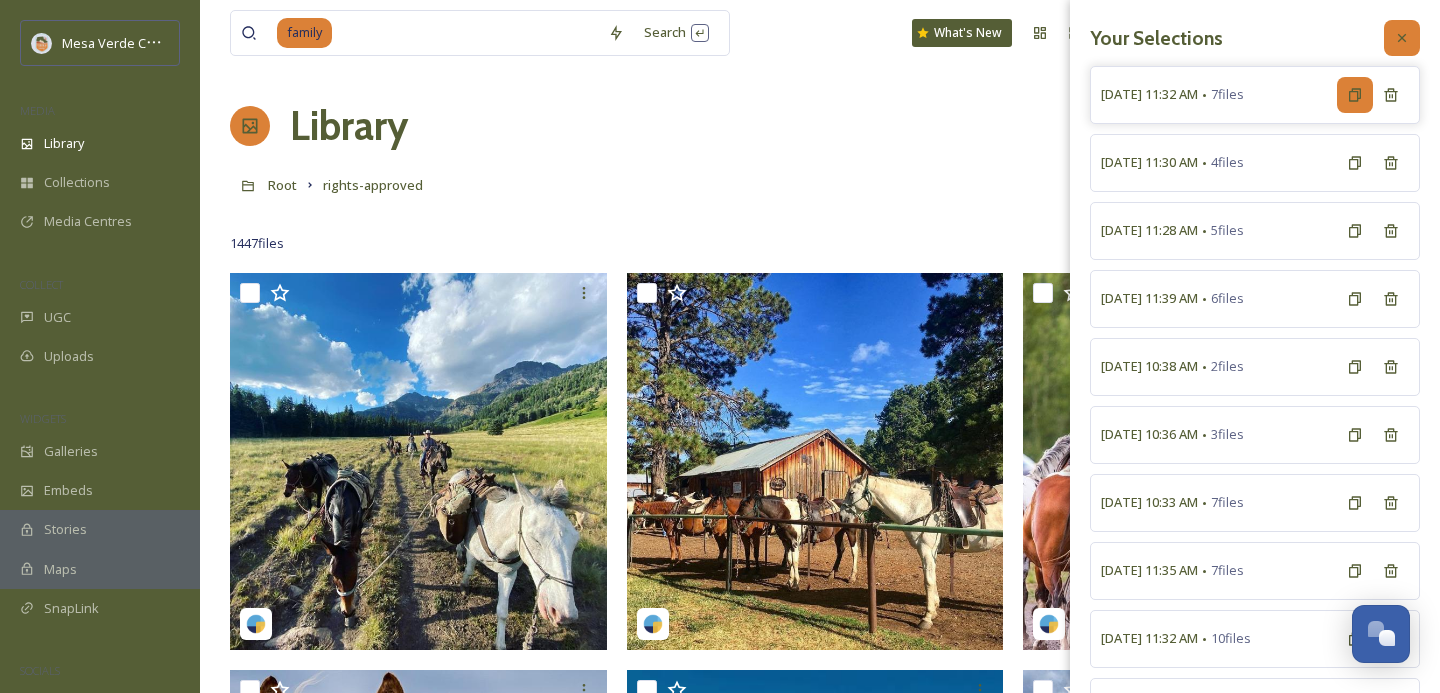 click at bounding box center [1402, 38] 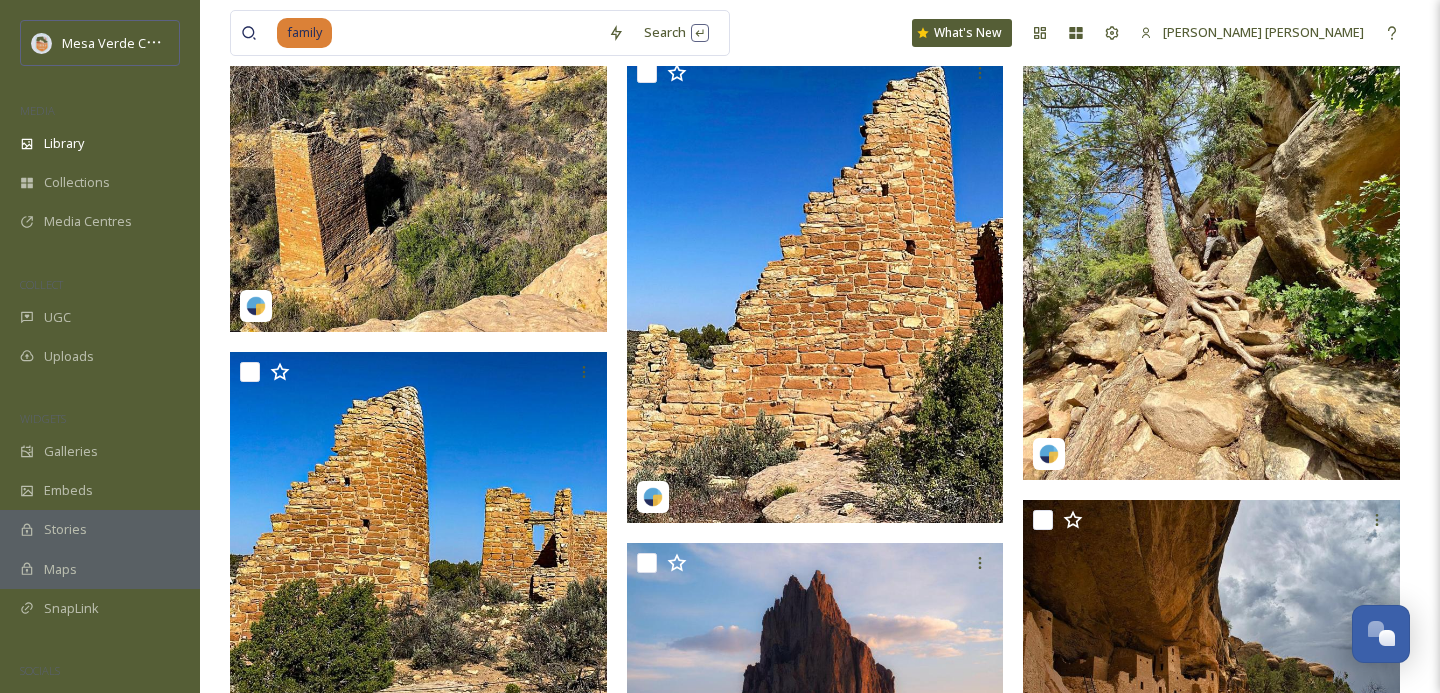scroll, scrollTop: 39595, scrollLeft: 0, axis: vertical 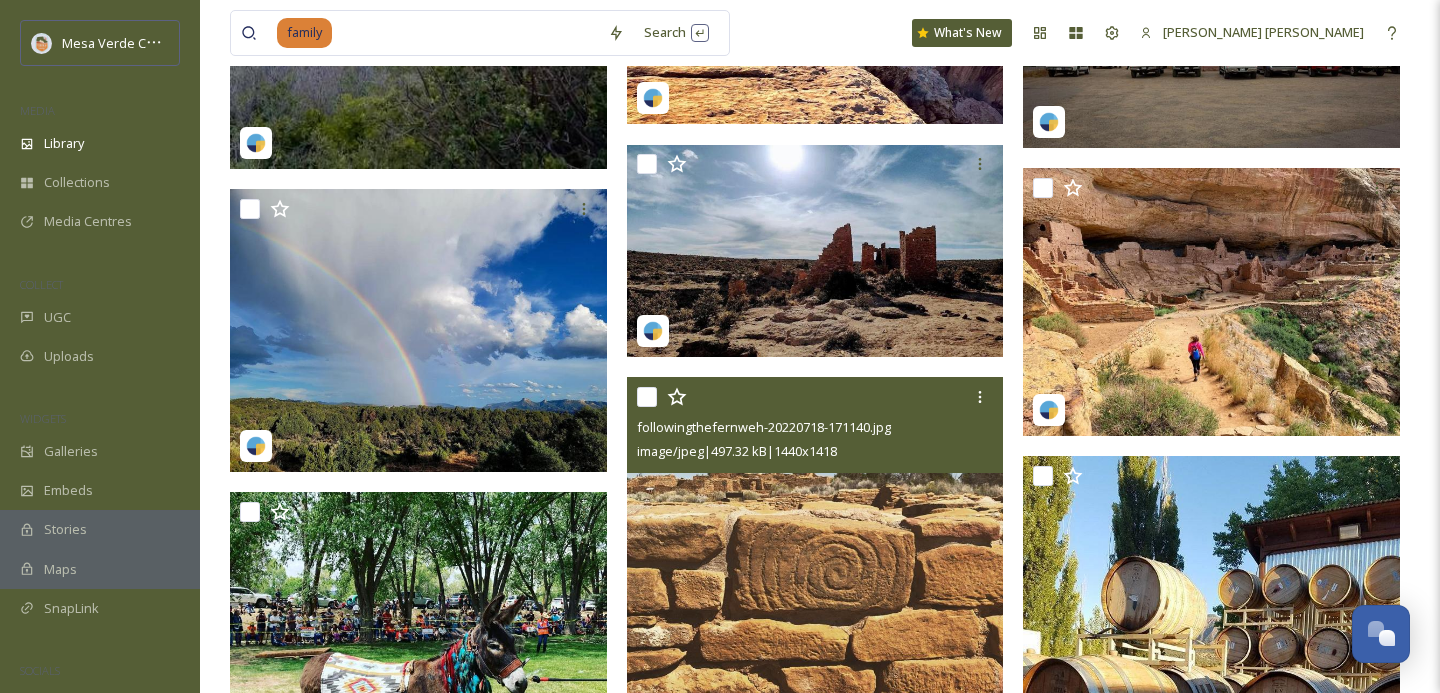 click at bounding box center (647, 397) 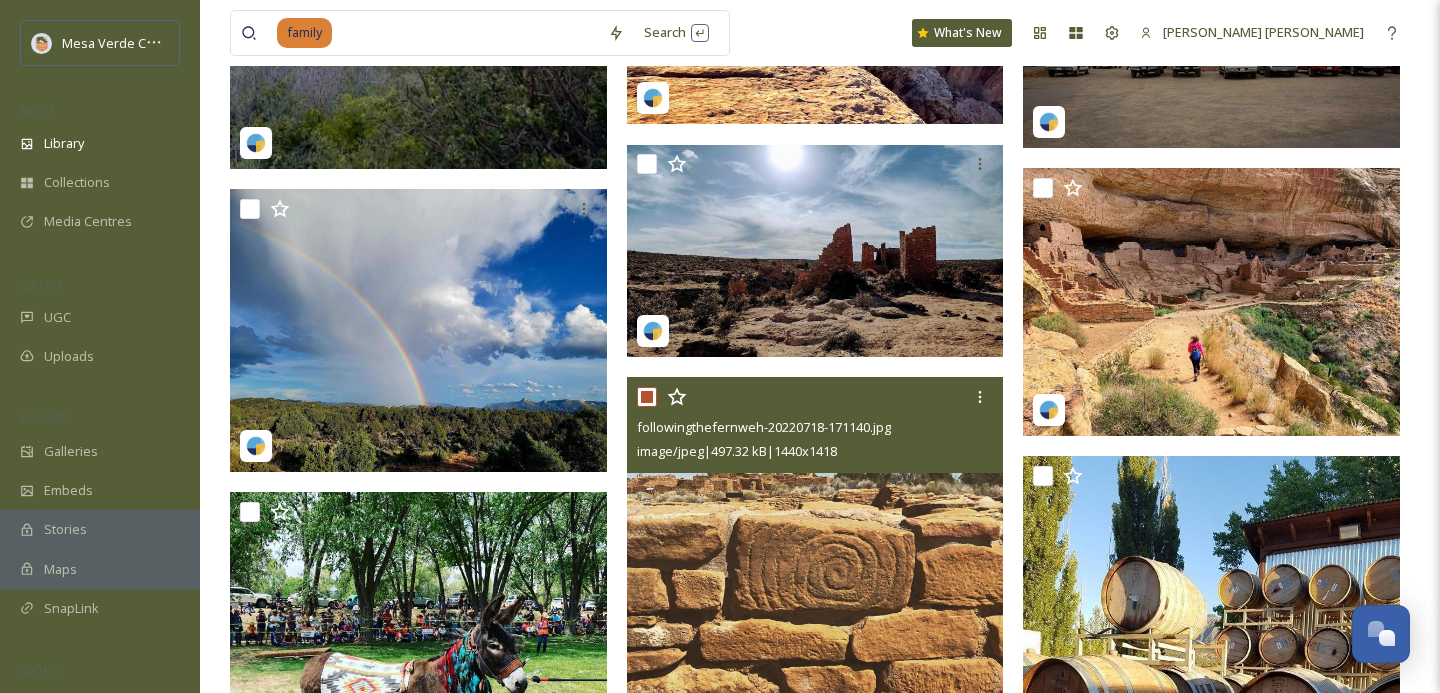 checkbox on "true" 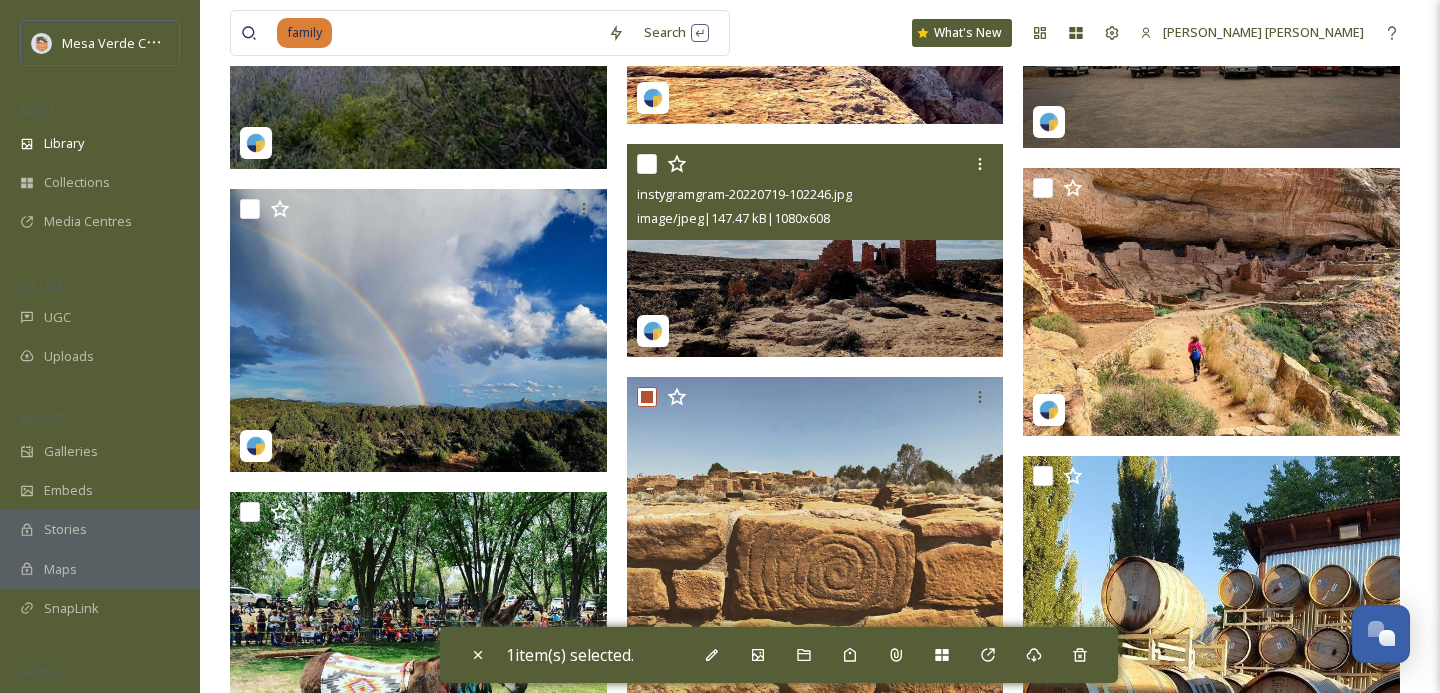 click at bounding box center (647, 164) 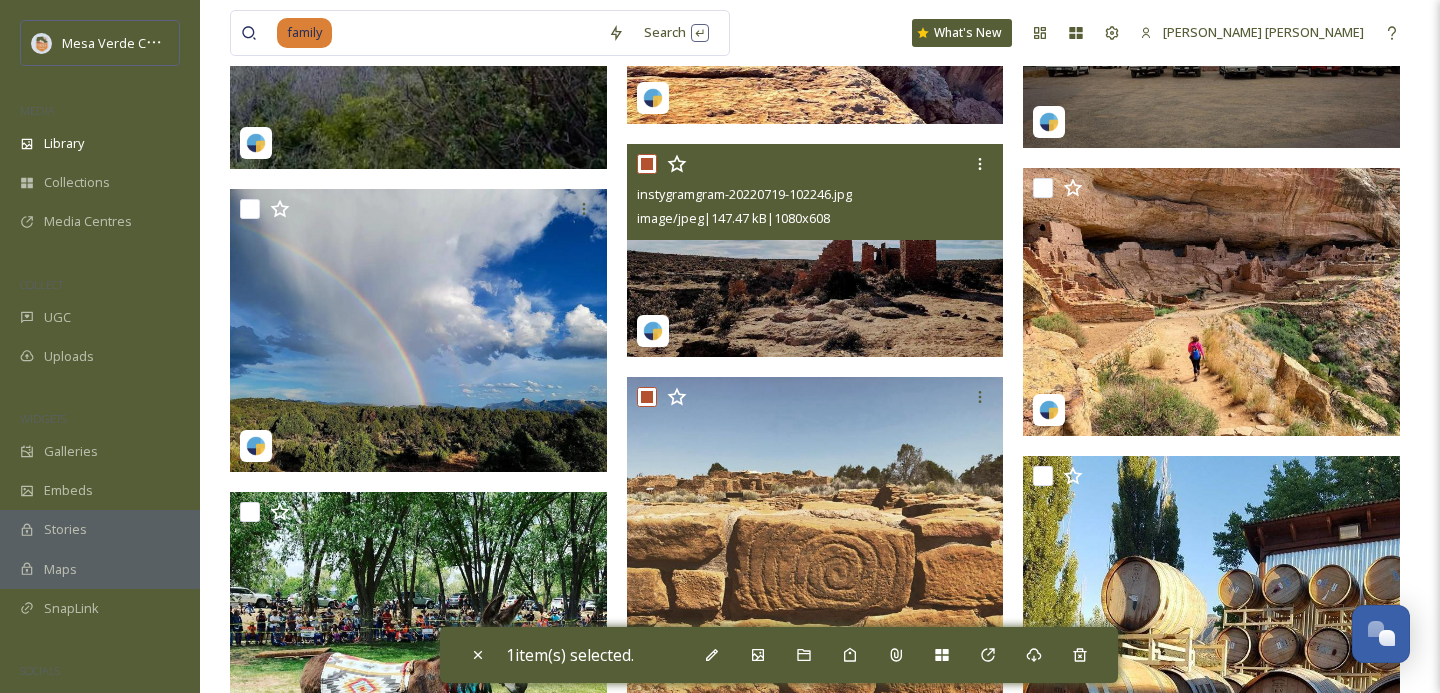 checkbox on "true" 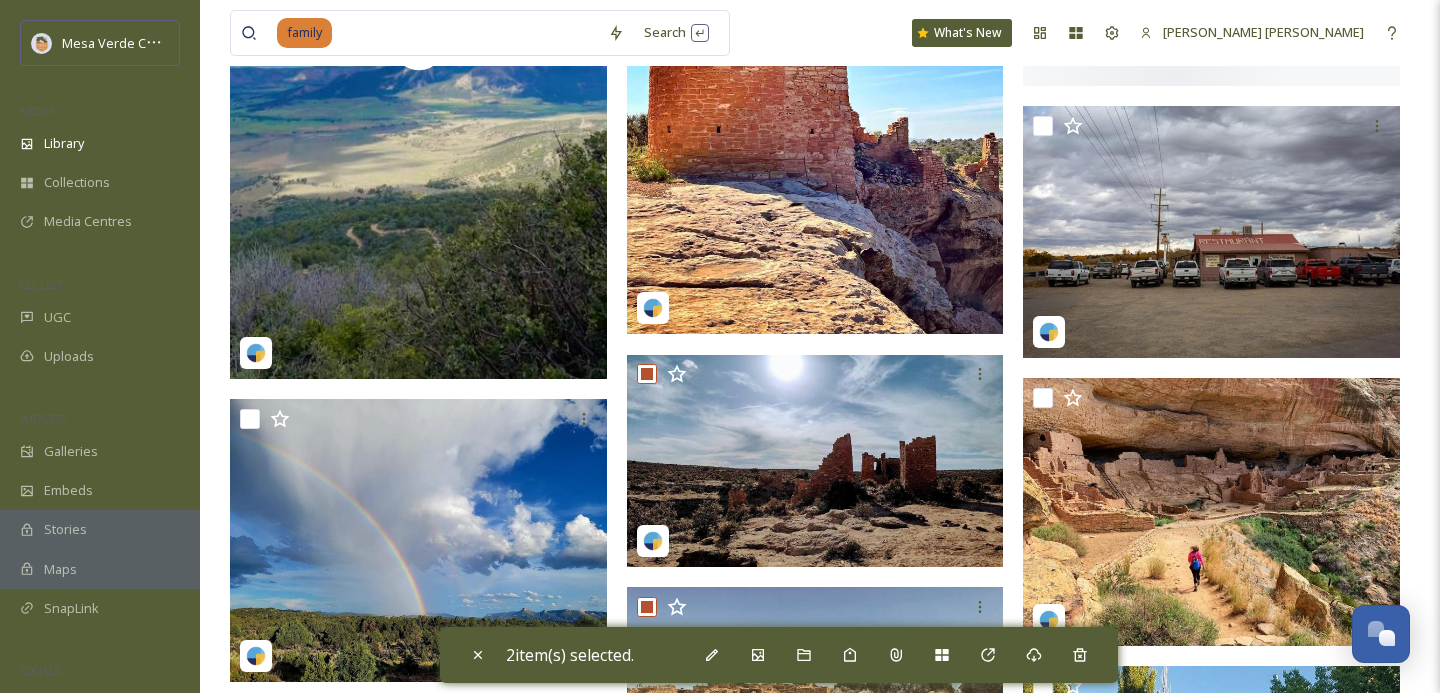 scroll, scrollTop: 88980, scrollLeft: 0, axis: vertical 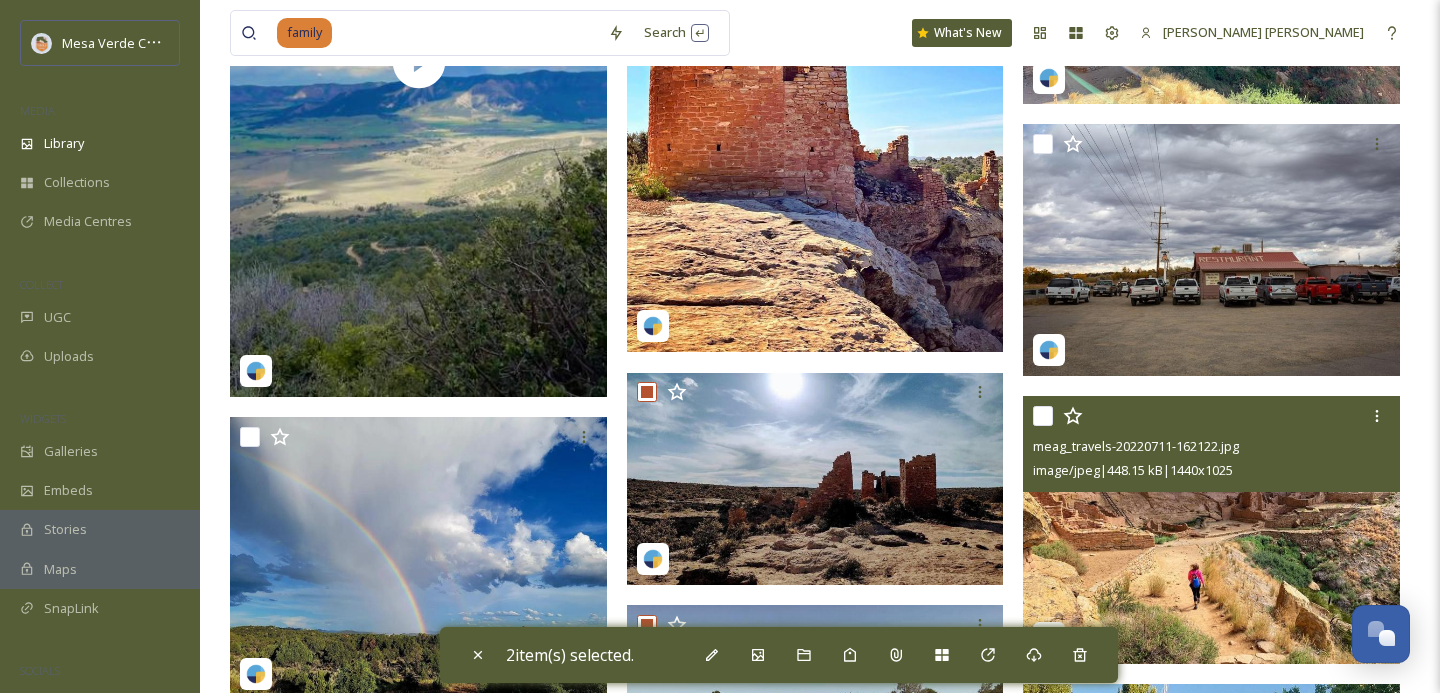 click at bounding box center (1043, 416) 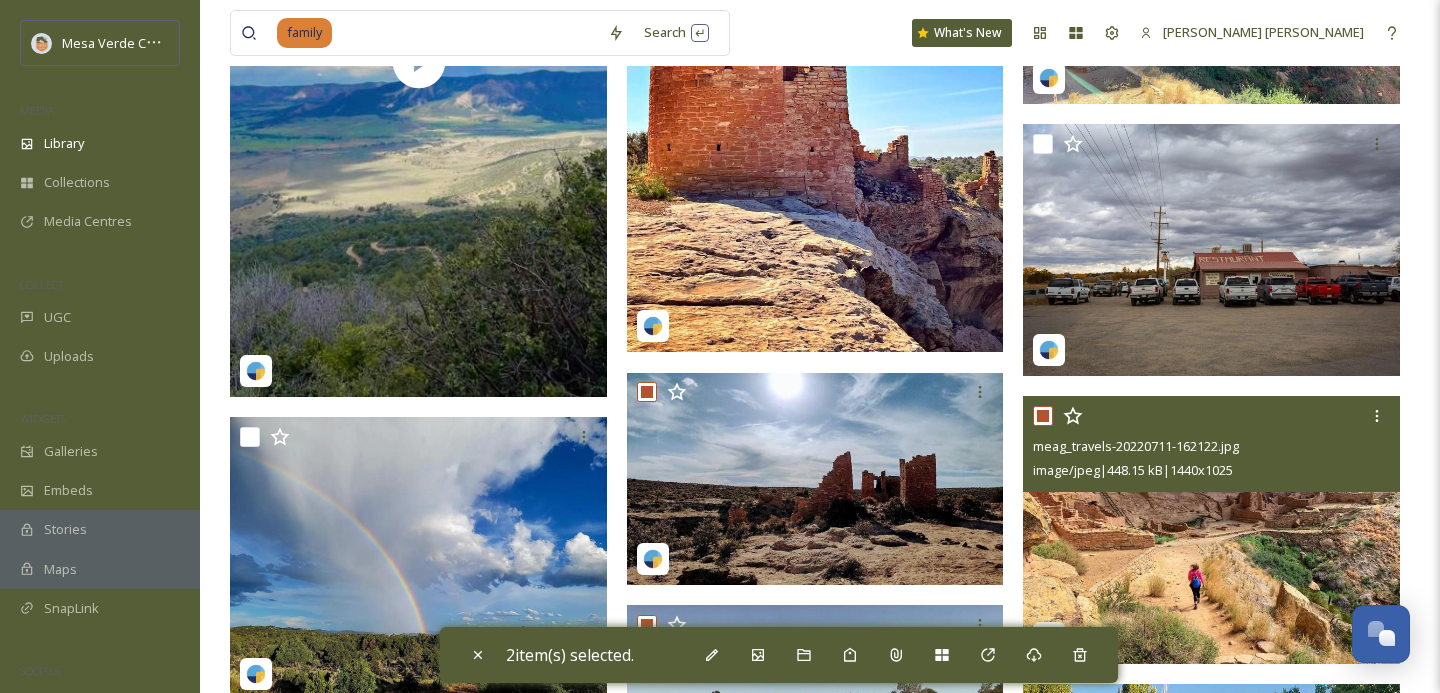 checkbox on "true" 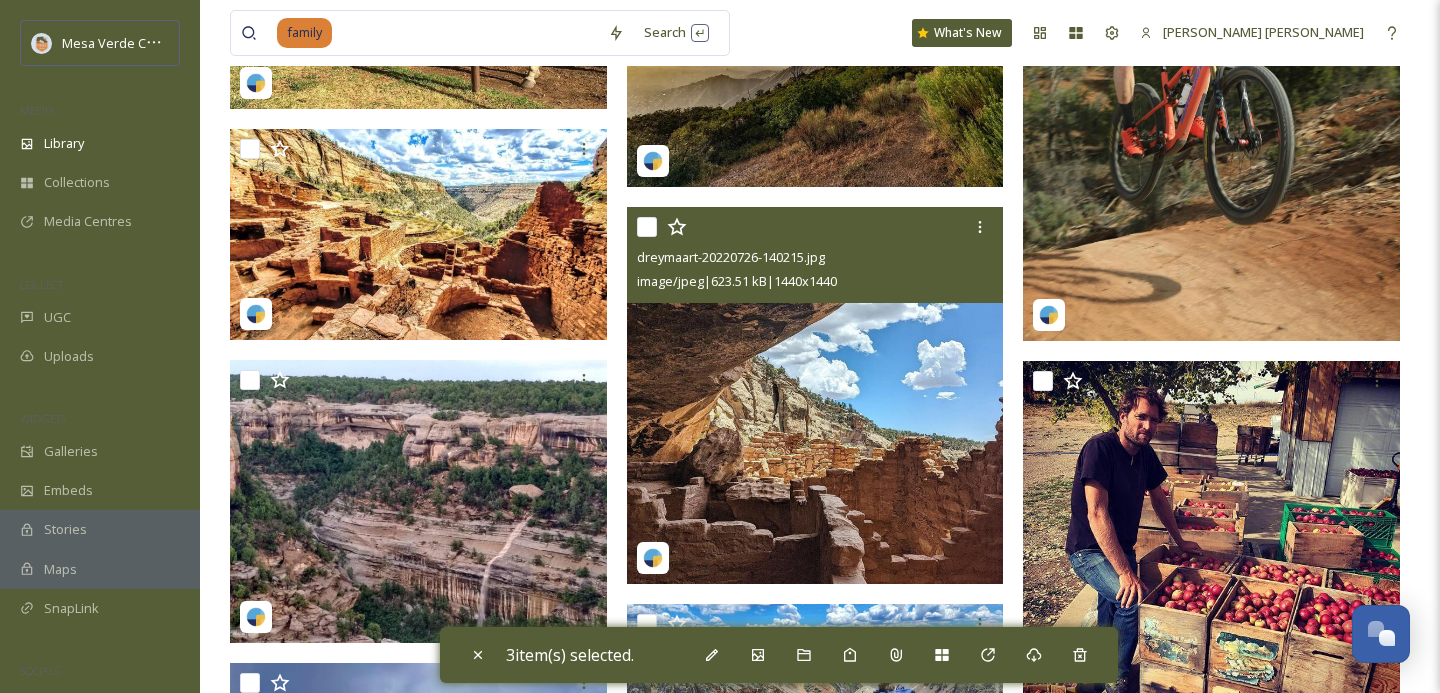 scroll, scrollTop: 88013, scrollLeft: 0, axis: vertical 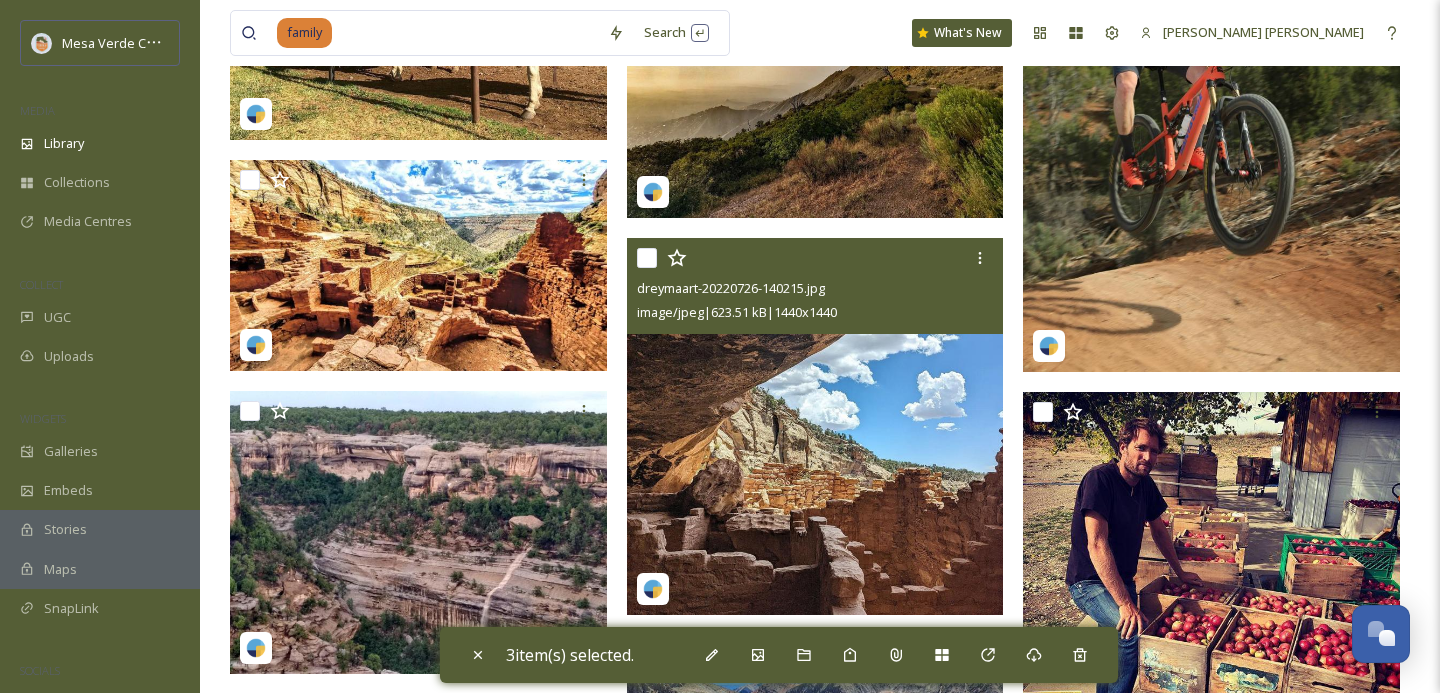 click at bounding box center (647, 258) 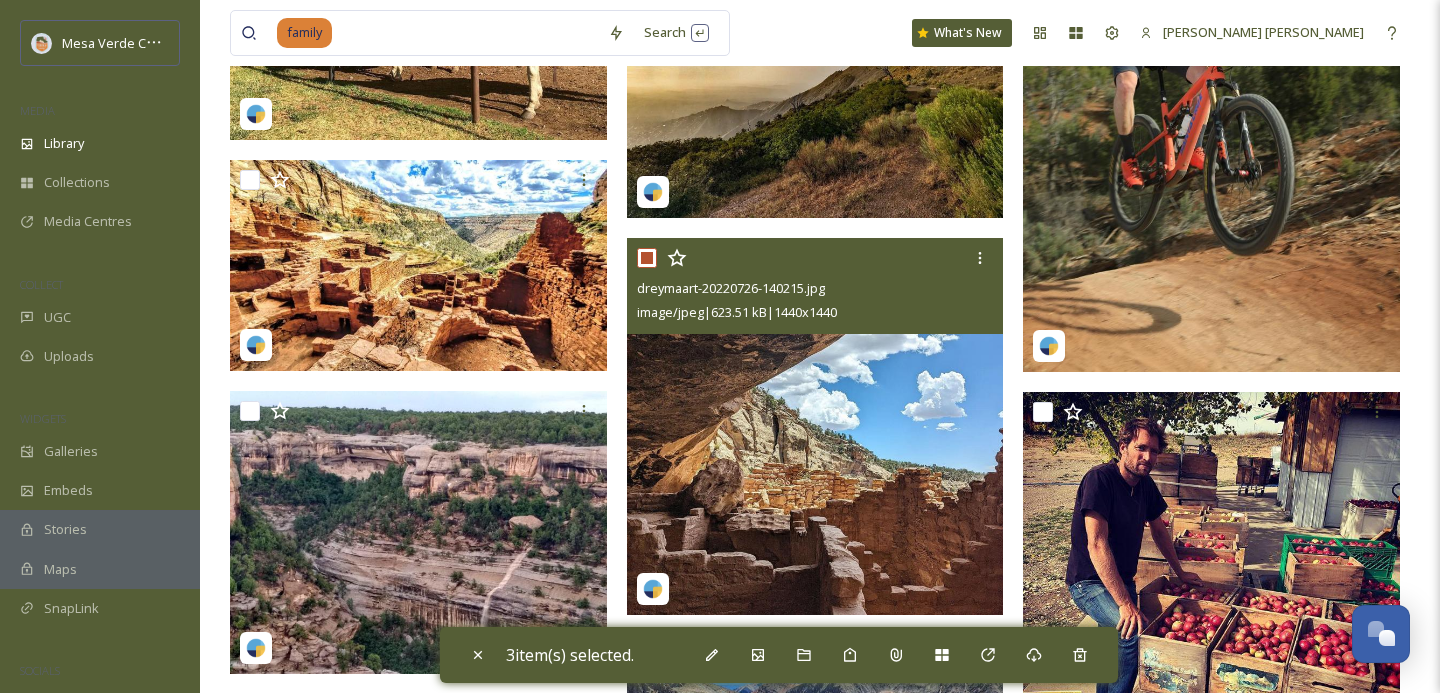 checkbox on "true" 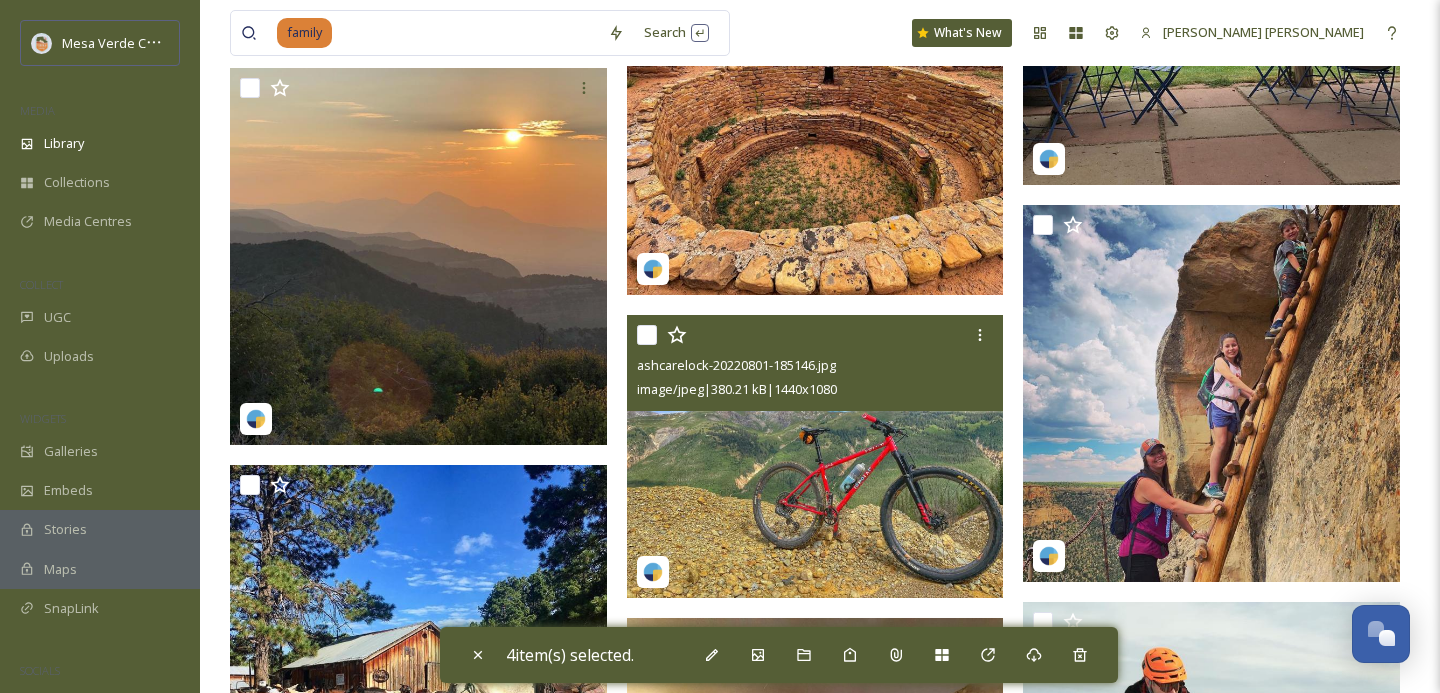 scroll, scrollTop: 87257, scrollLeft: 0, axis: vertical 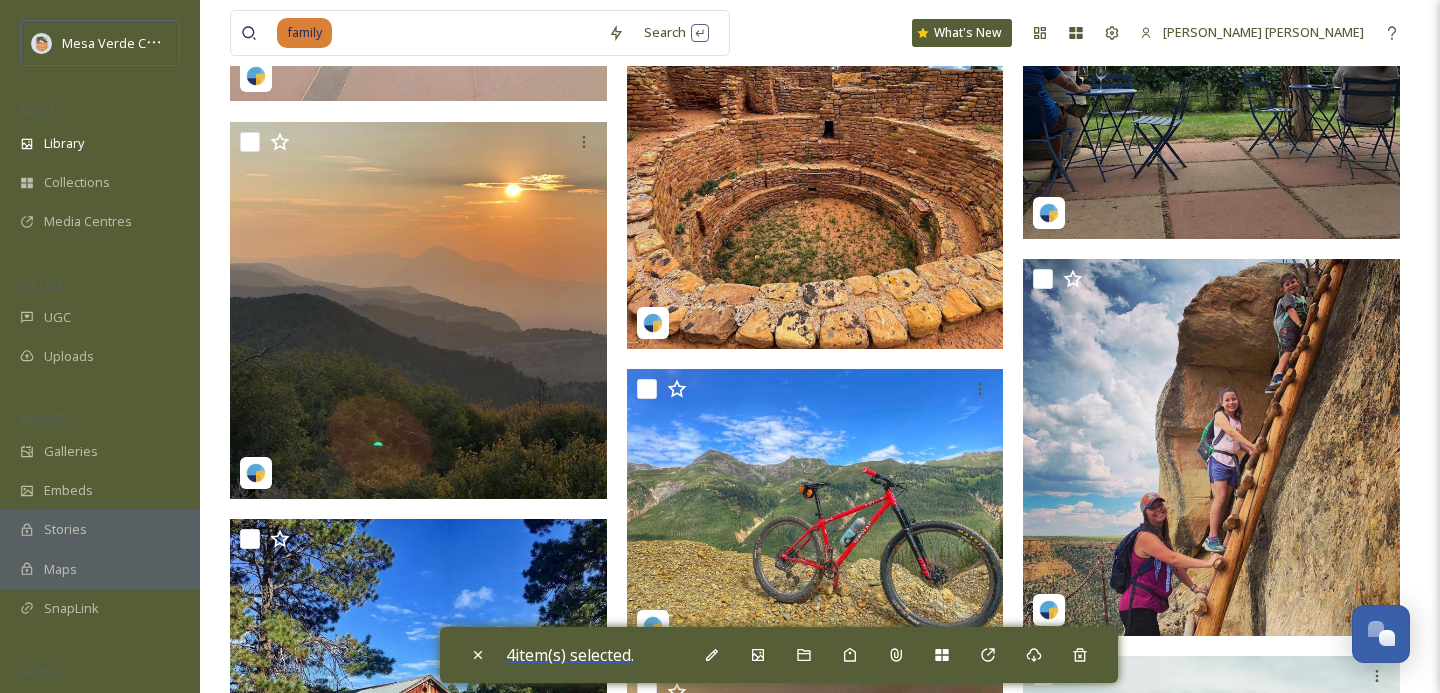 click on "4  item(s) selected." at bounding box center (570, 655) 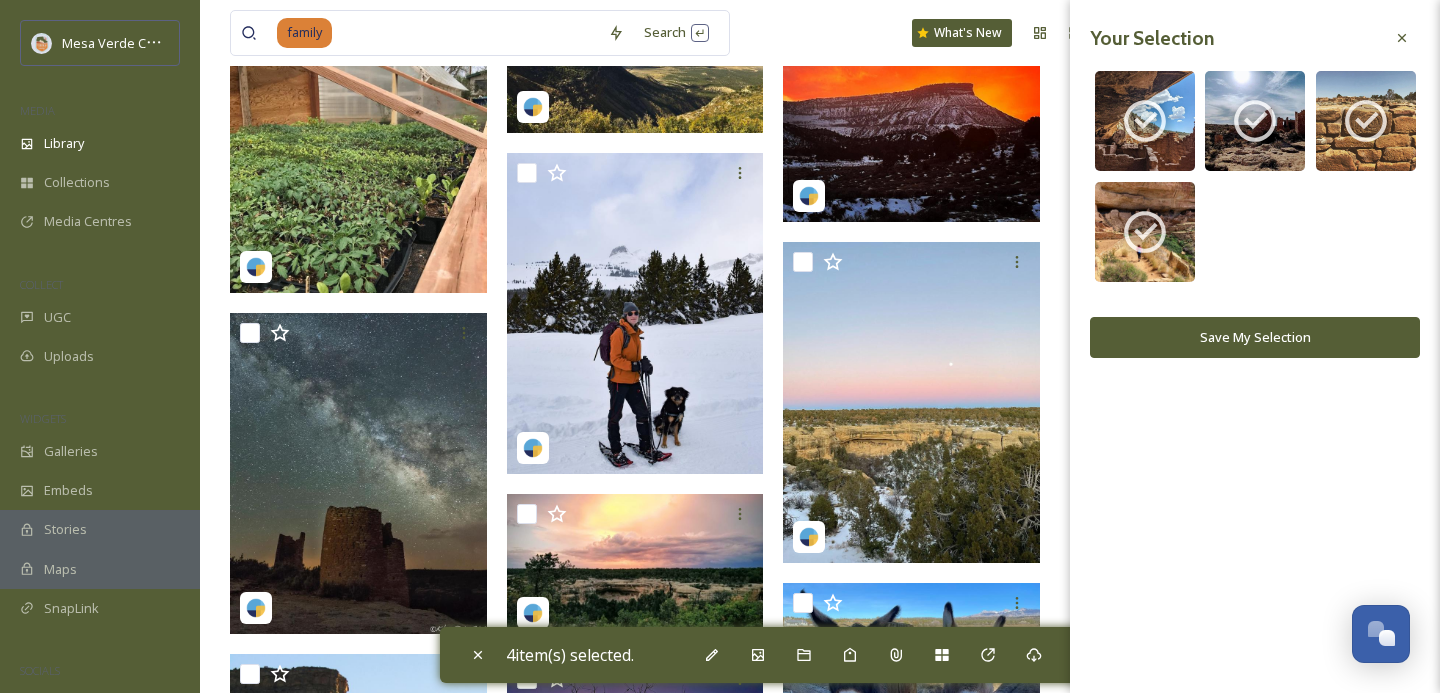 click on "Save My Selection" at bounding box center [1255, 337] 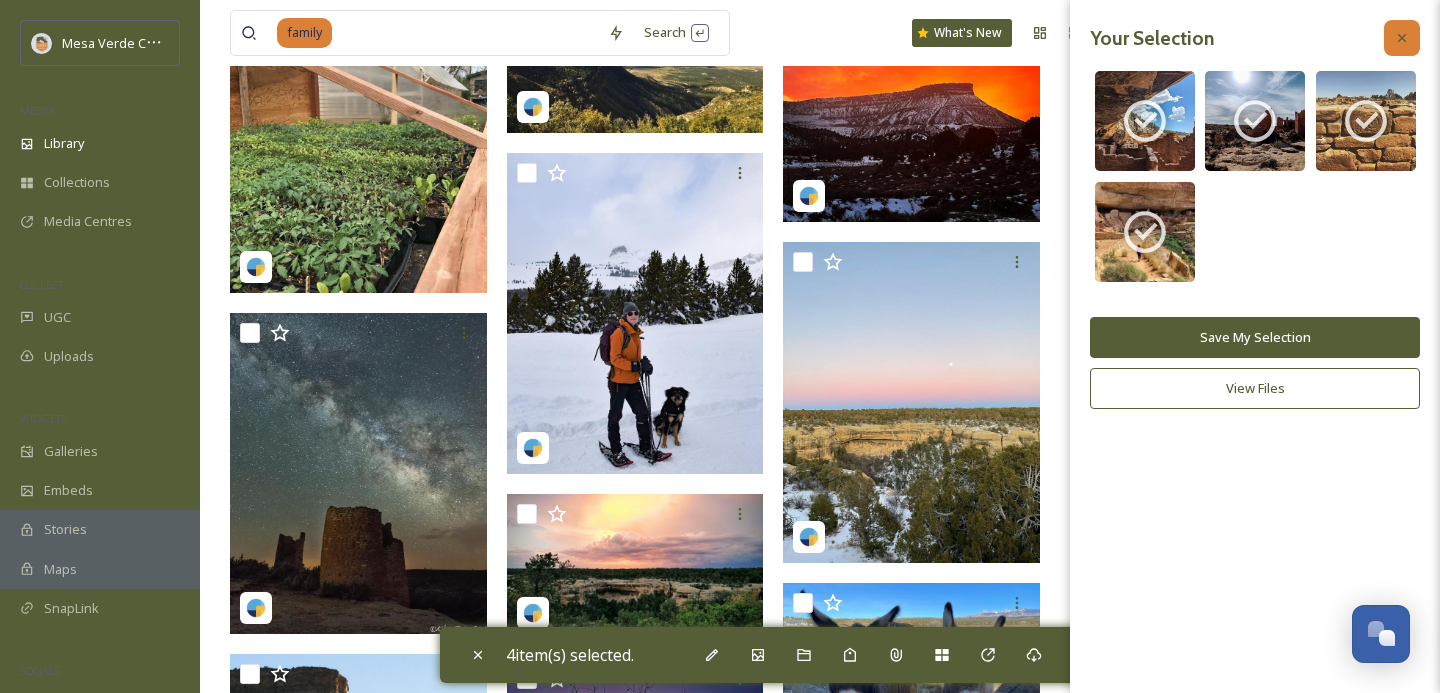 click 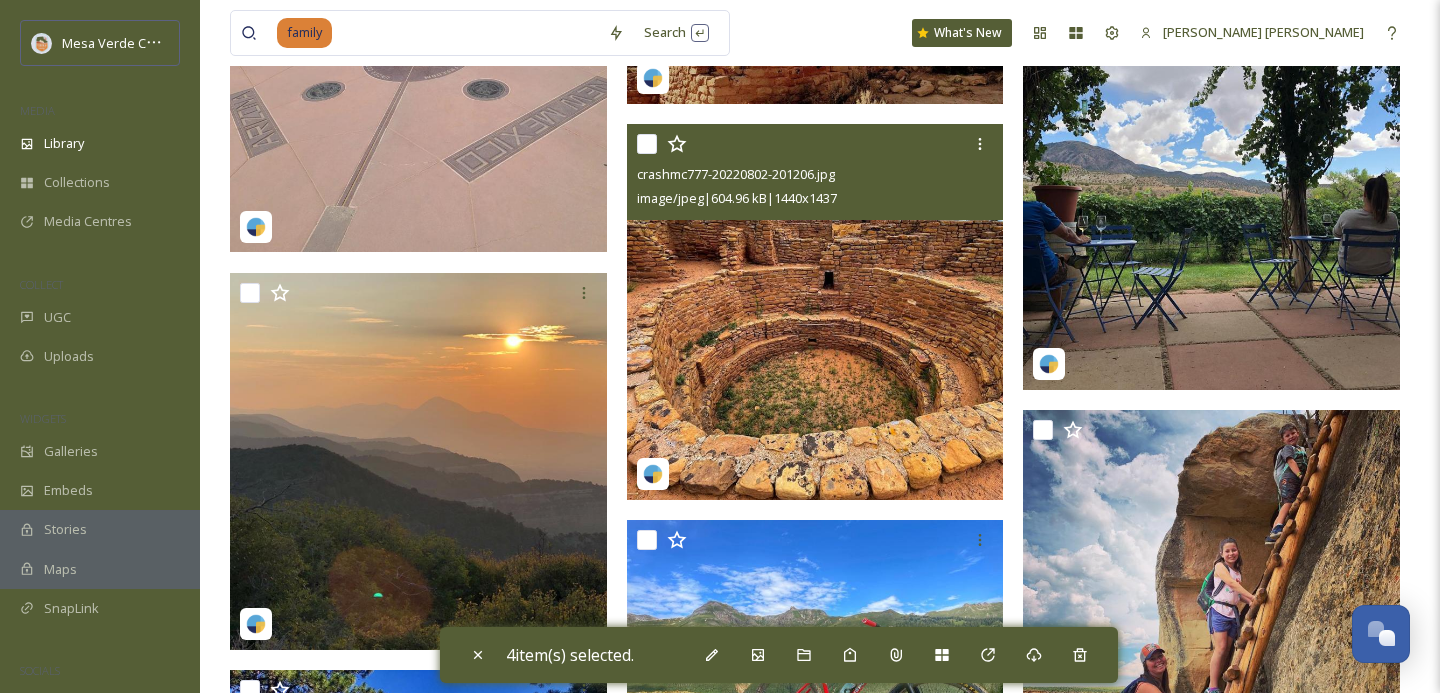 scroll, scrollTop: 87080, scrollLeft: 0, axis: vertical 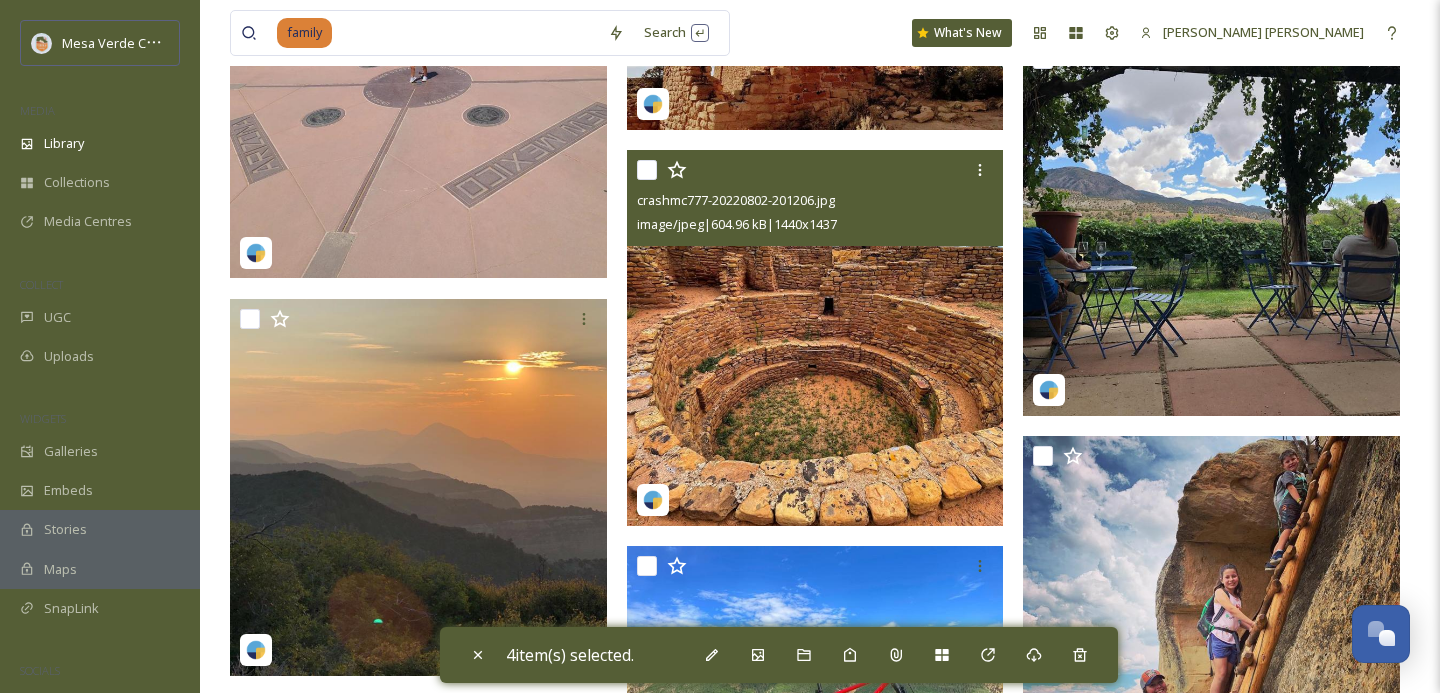 click at bounding box center [647, 170] 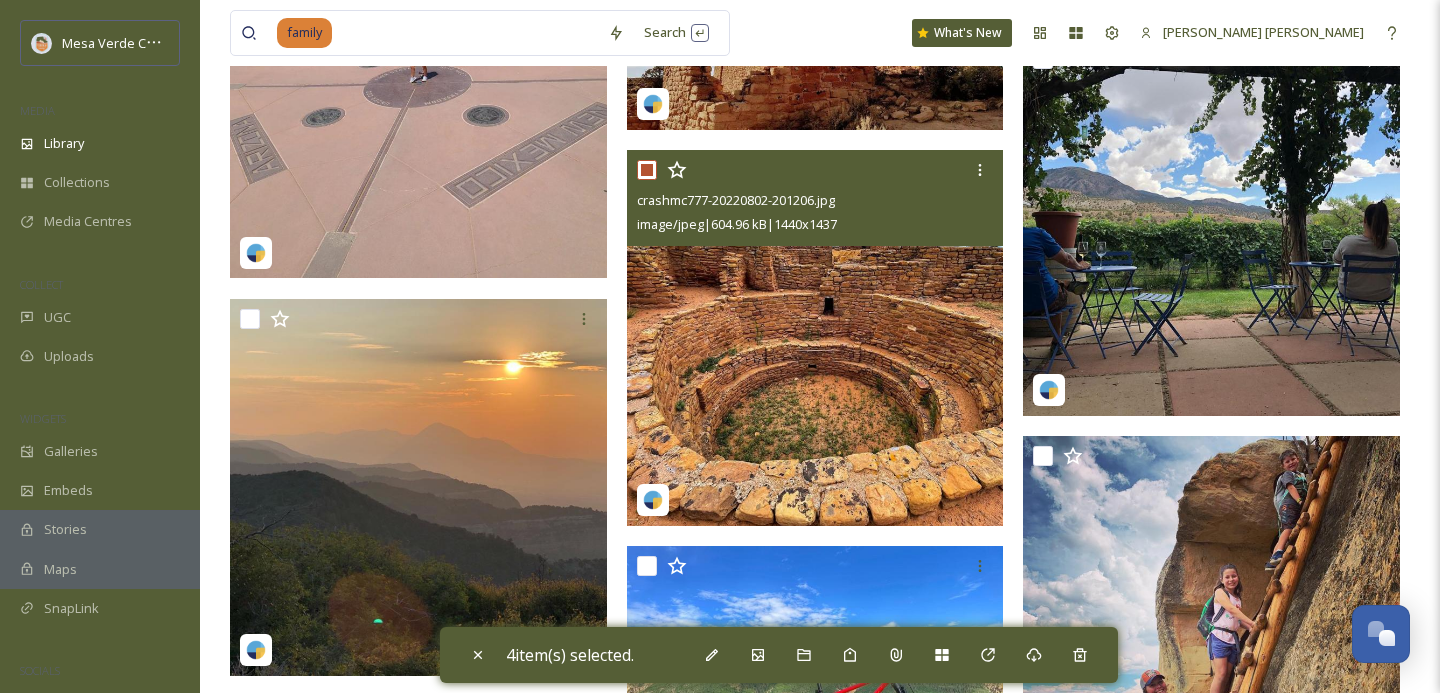 checkbox on "true" 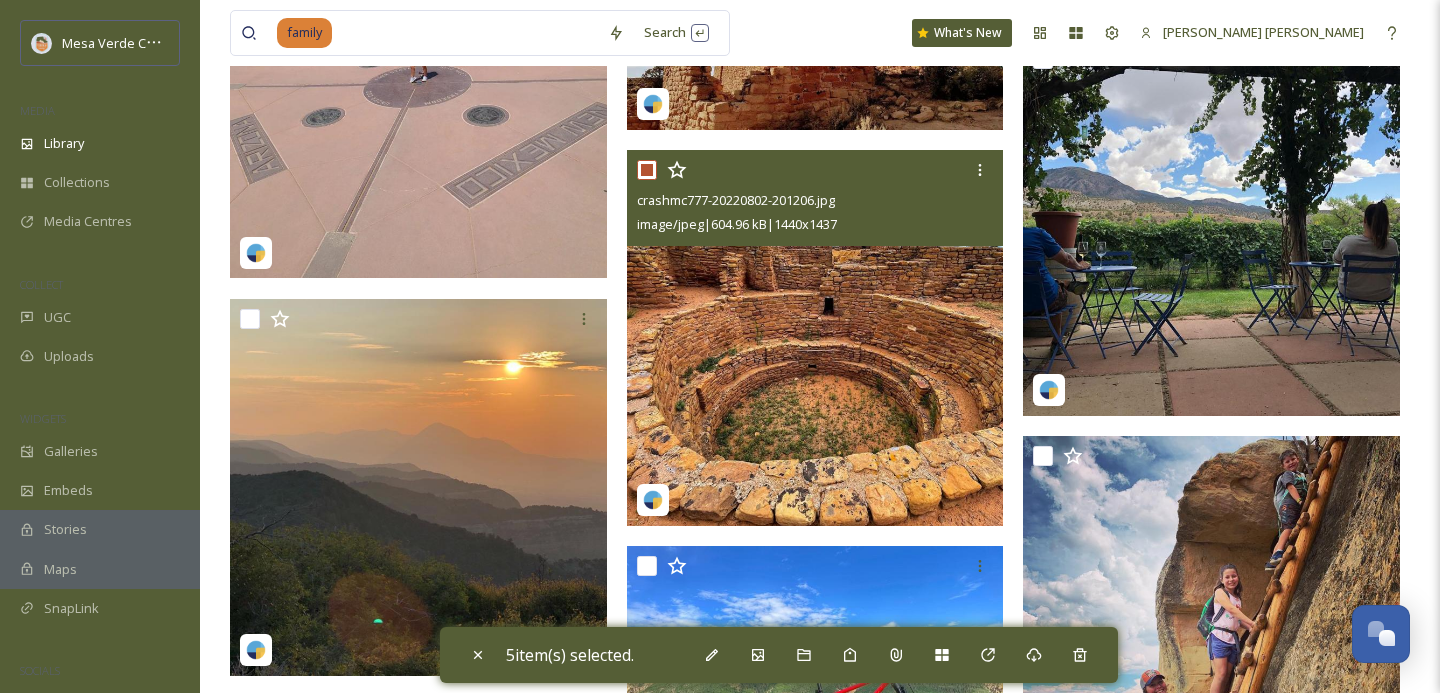 click at bounding box center (815, 338) 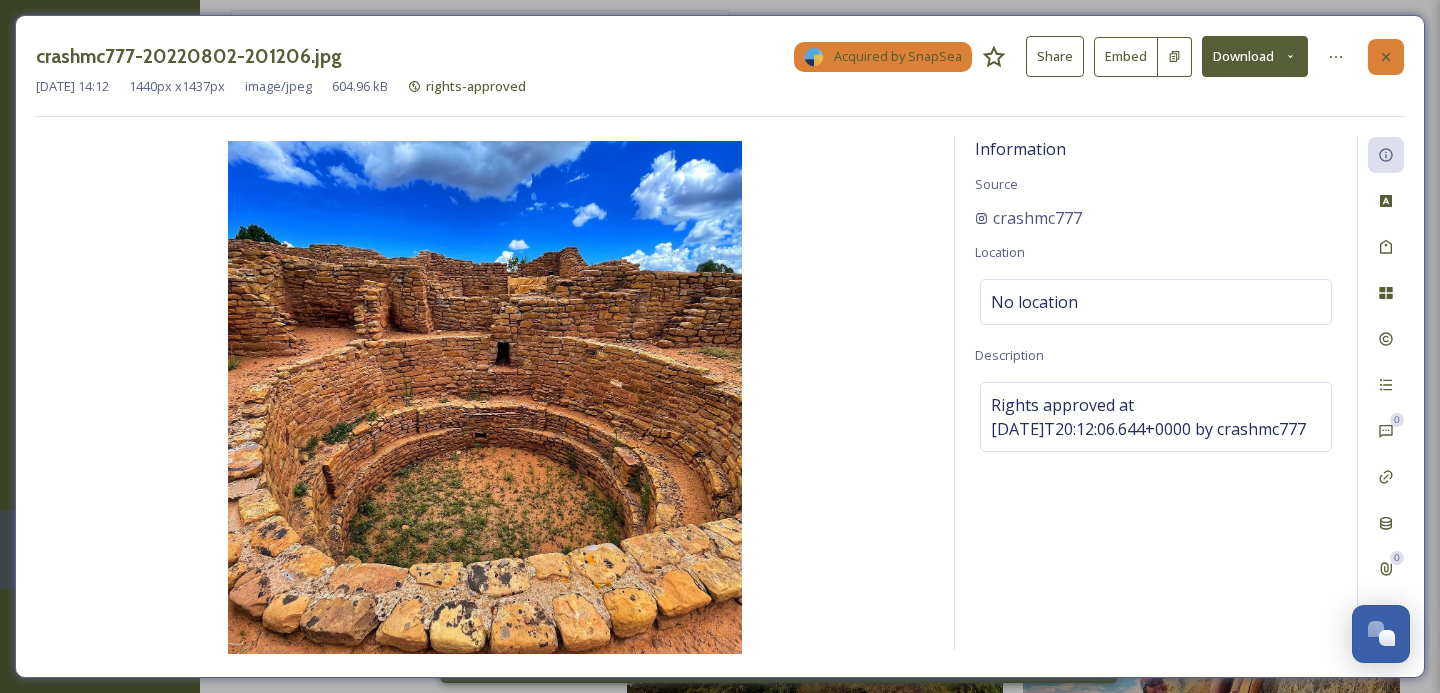 click 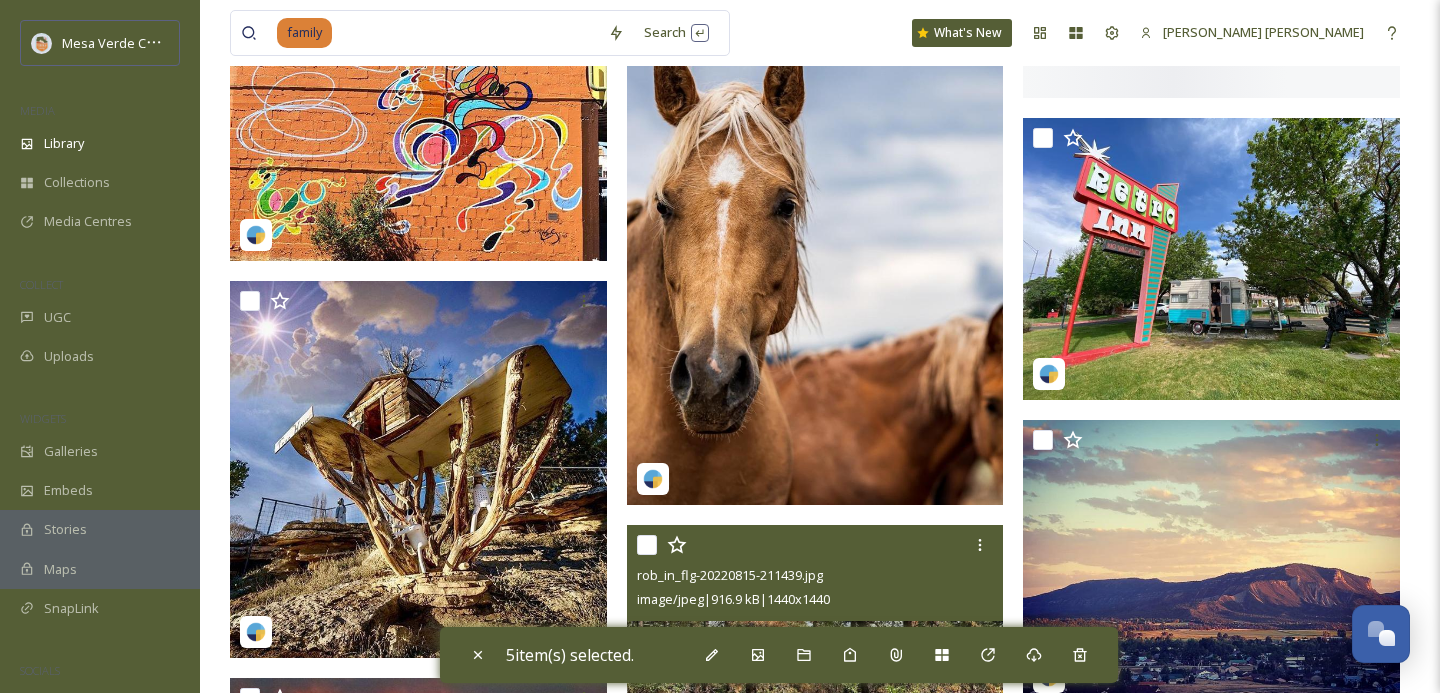 scroll, scrollTop: 84667, scrollLeft: 0, axis: vertical 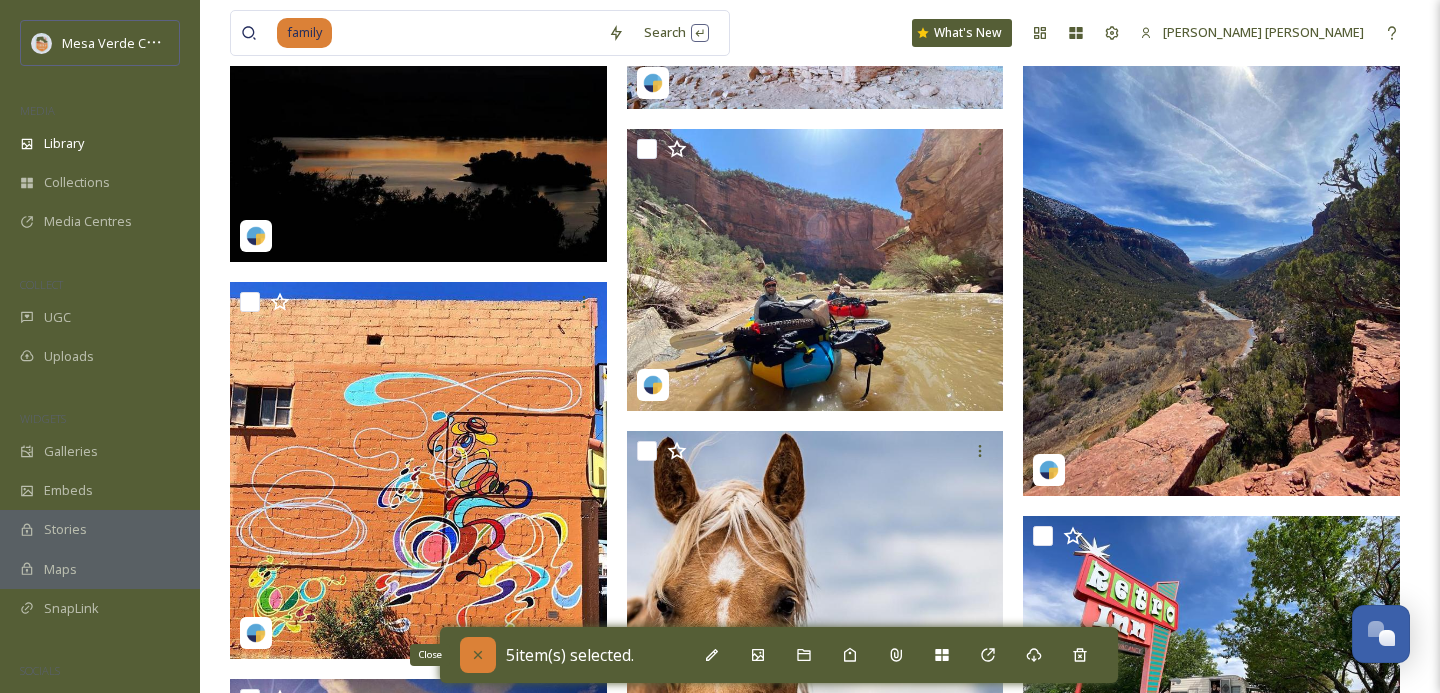 click 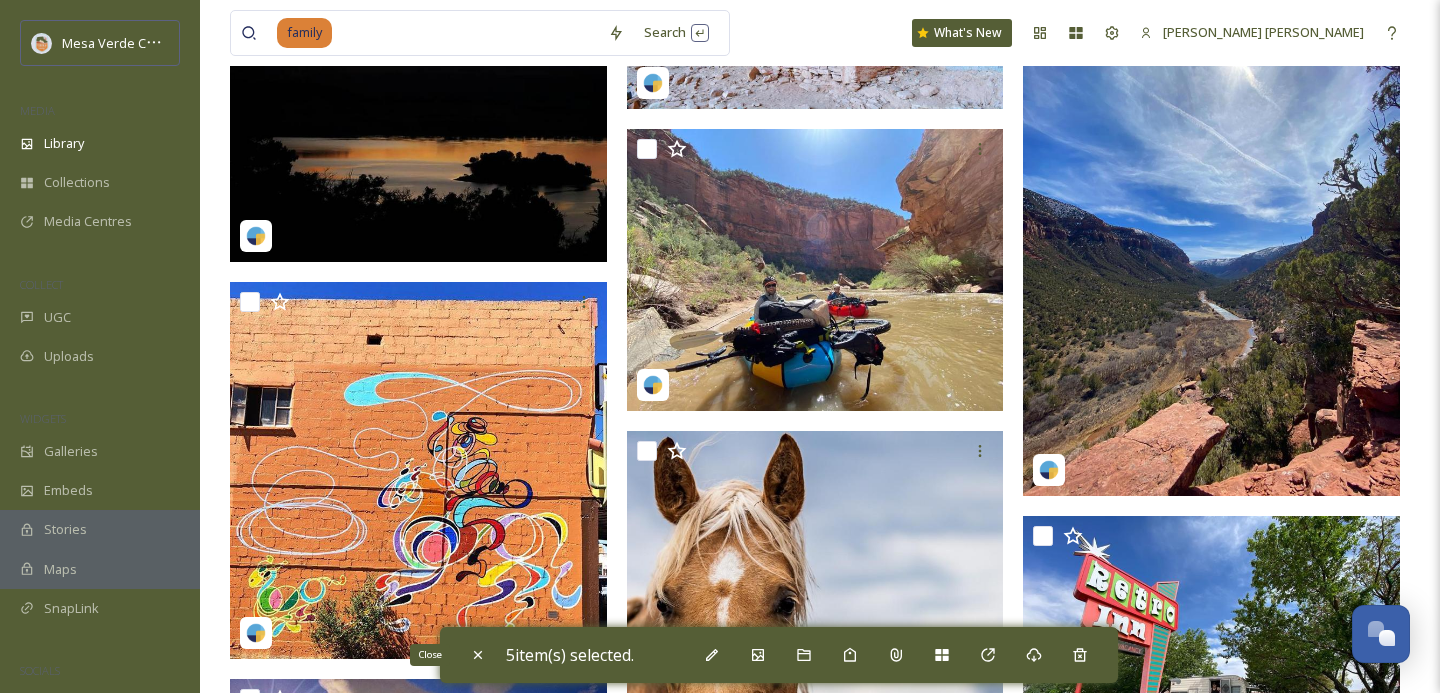 checkbox on "false" 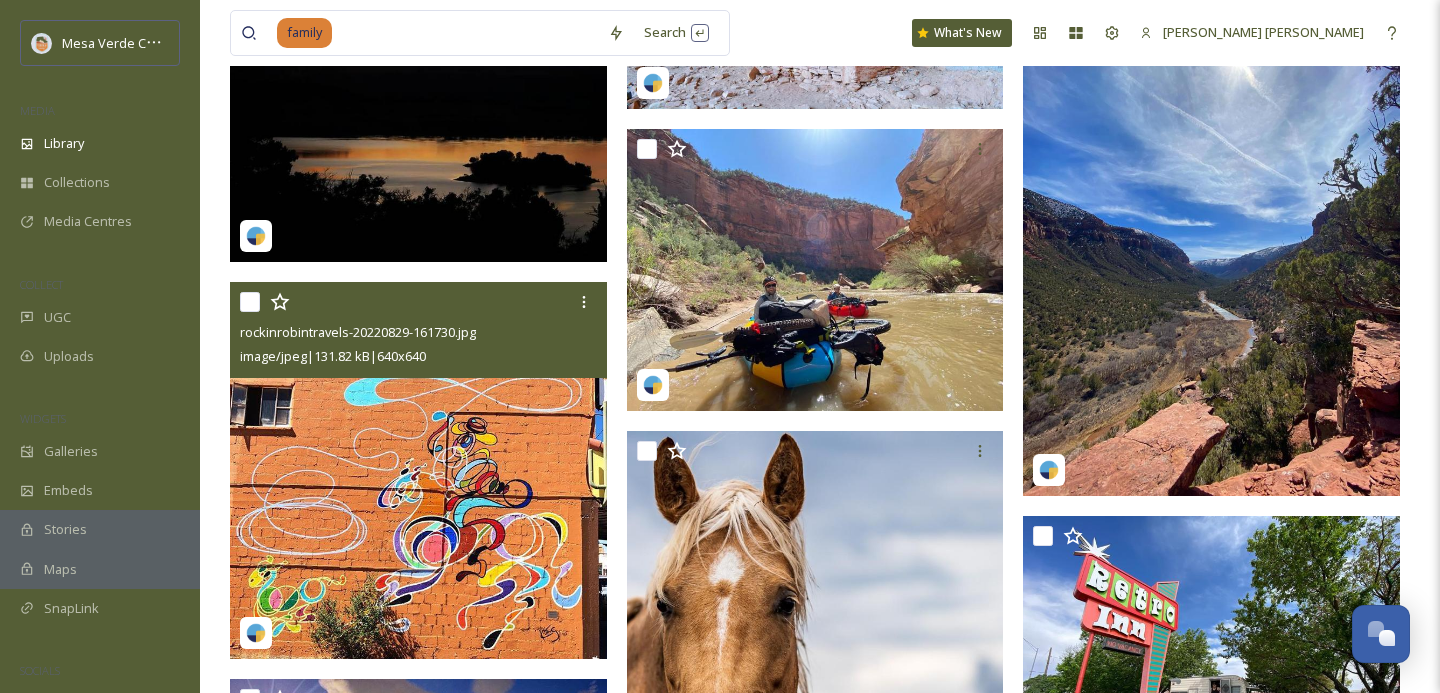 click at bounding box center (250, 302) 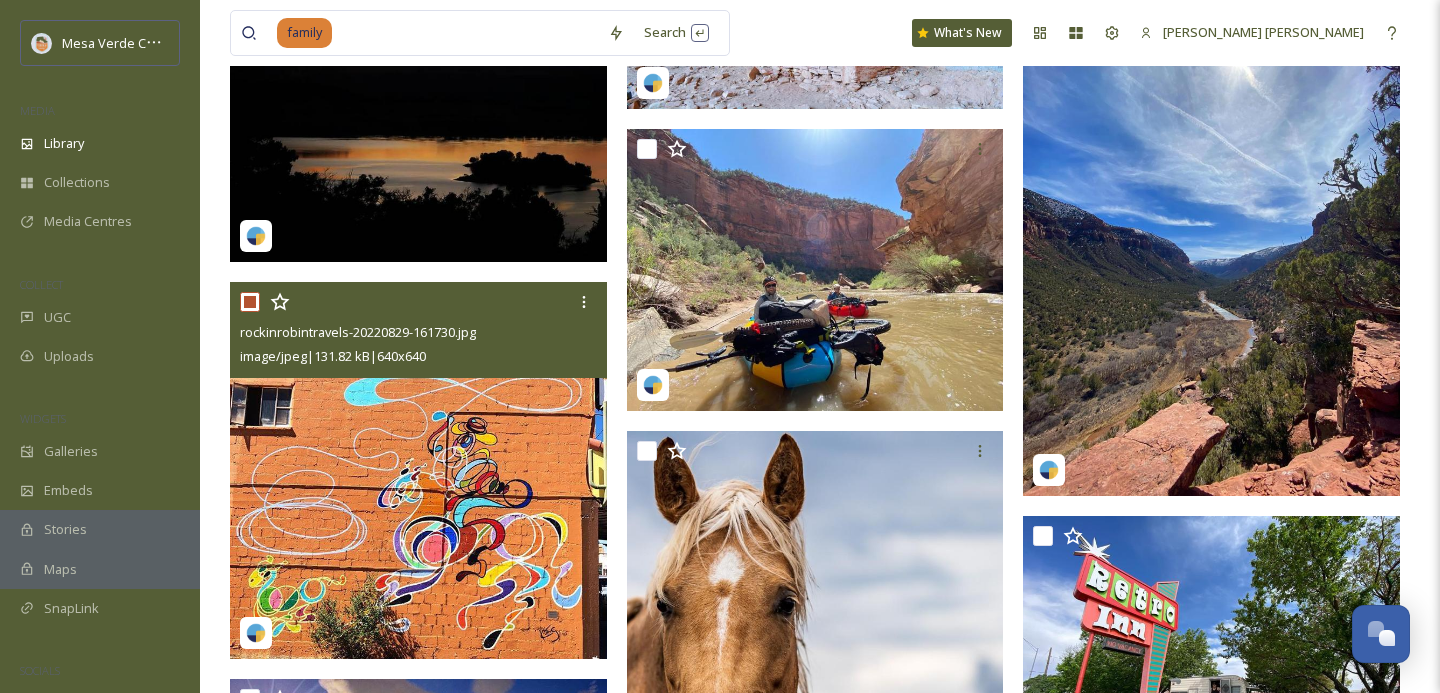 checkbox on "true" 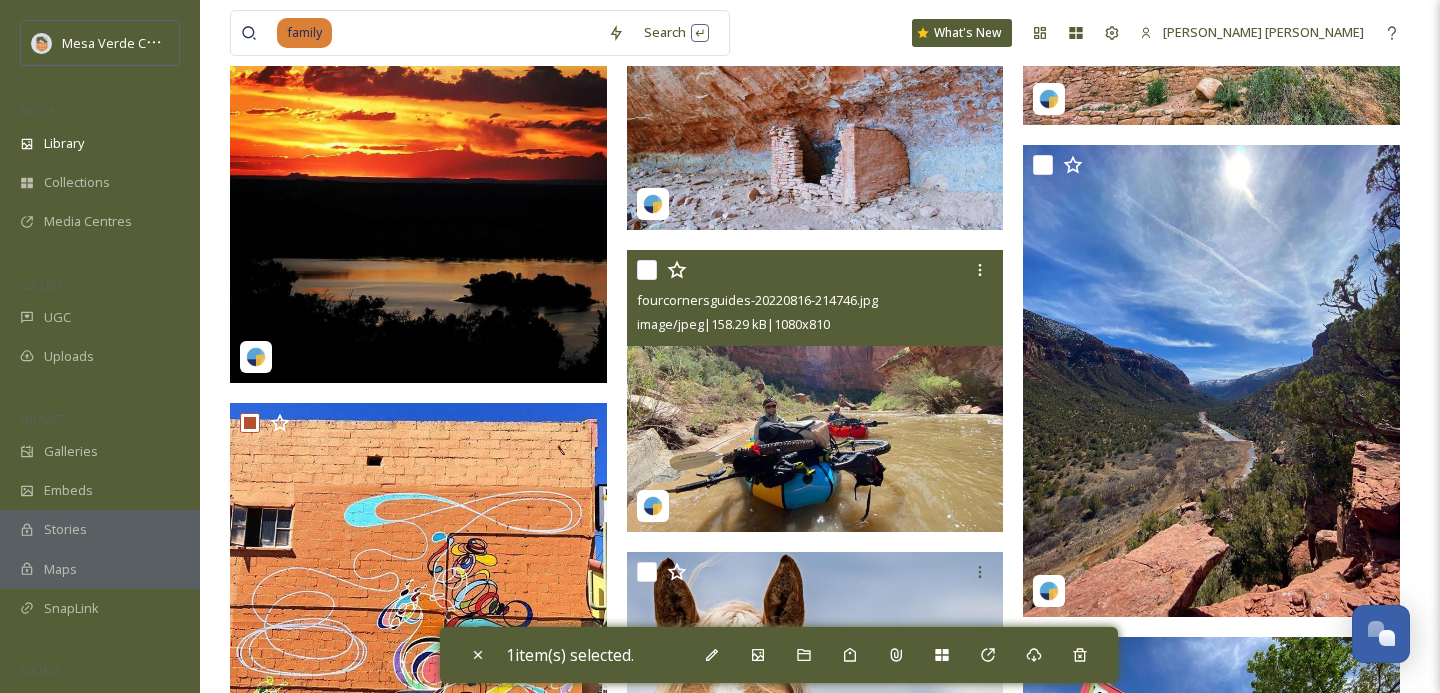 scroll, scrollTop: 84542, scrollLeft: 0, axis: vertical 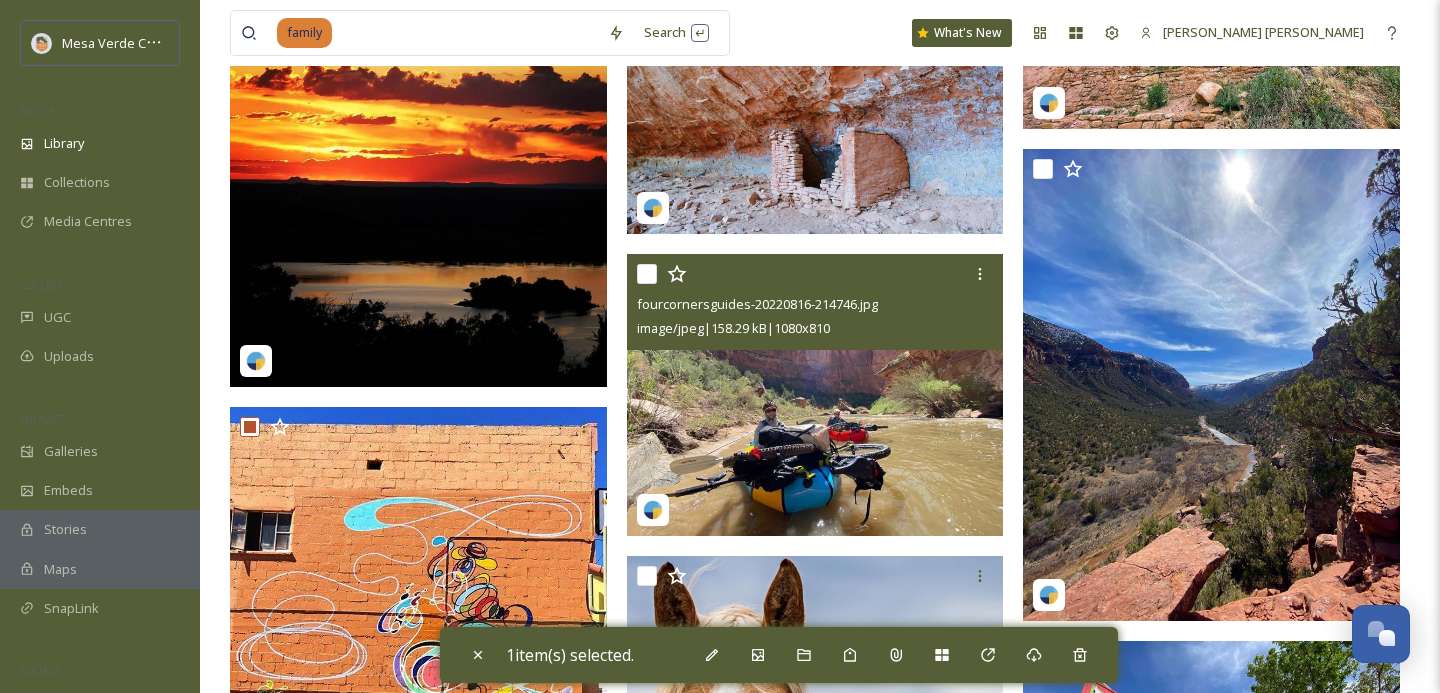 click at bounding box center [647, 274] 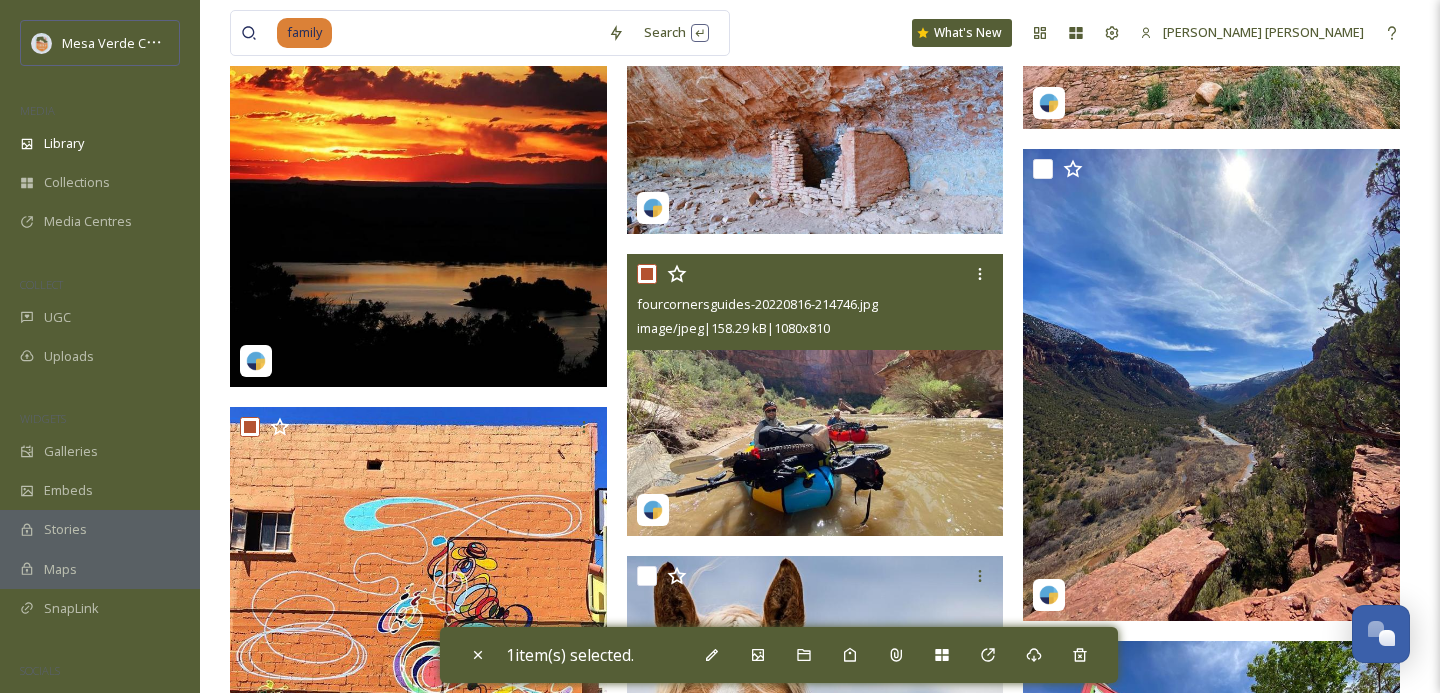 checkbox on "true" 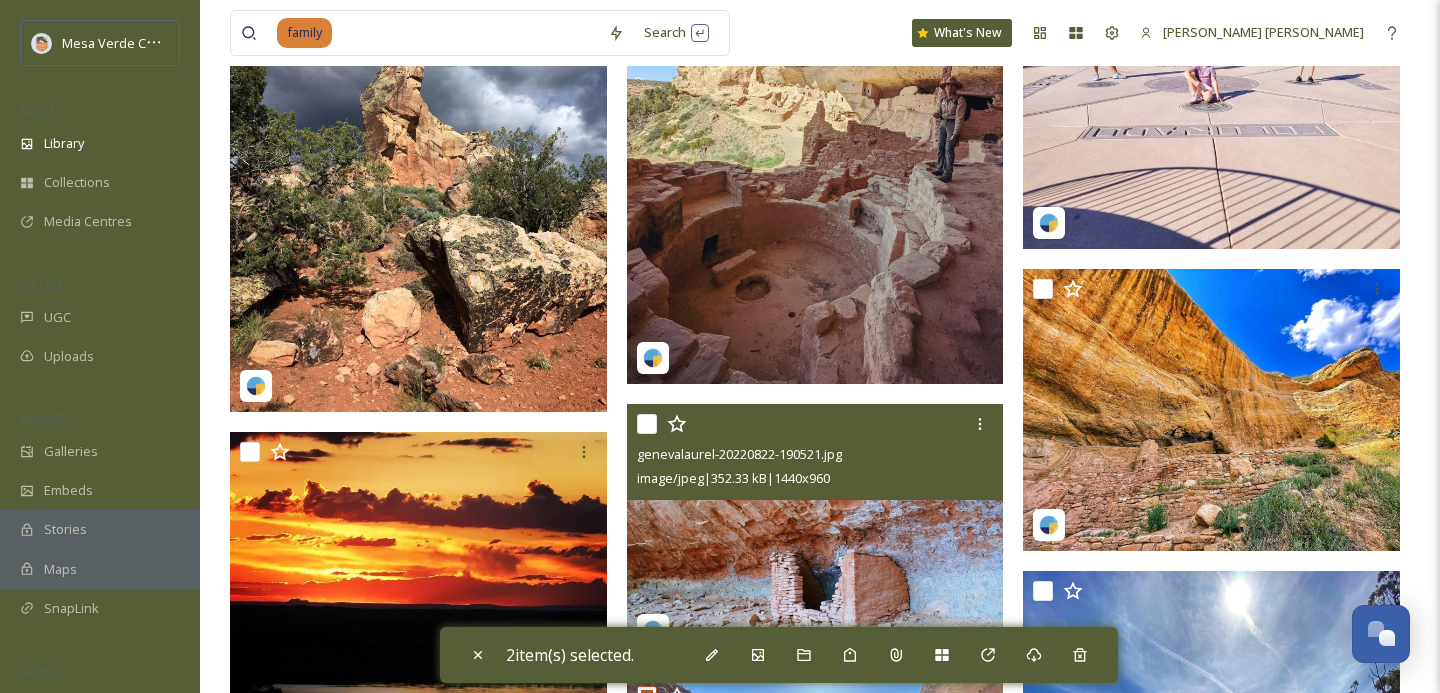 scroll, scrollTop: 84237, scrollLeft: 0, axis: vertical 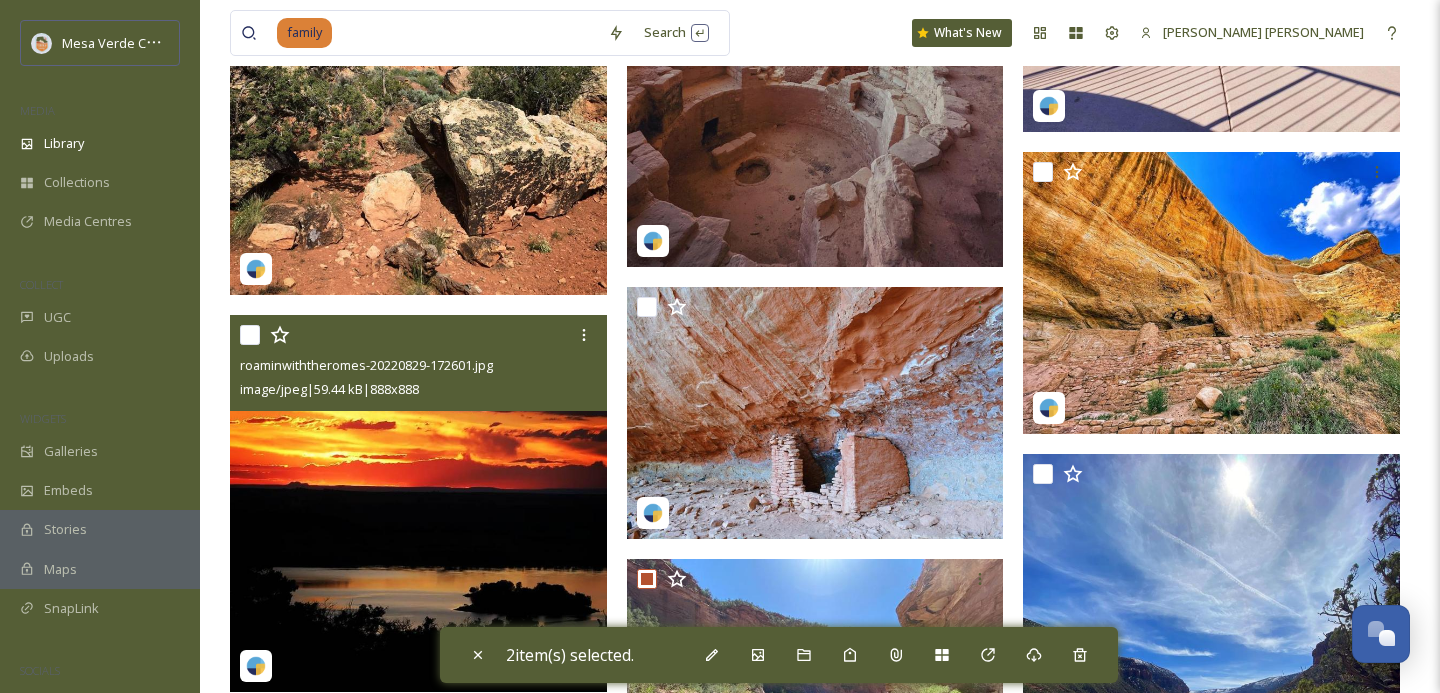 click at bounding box center (250, 335) 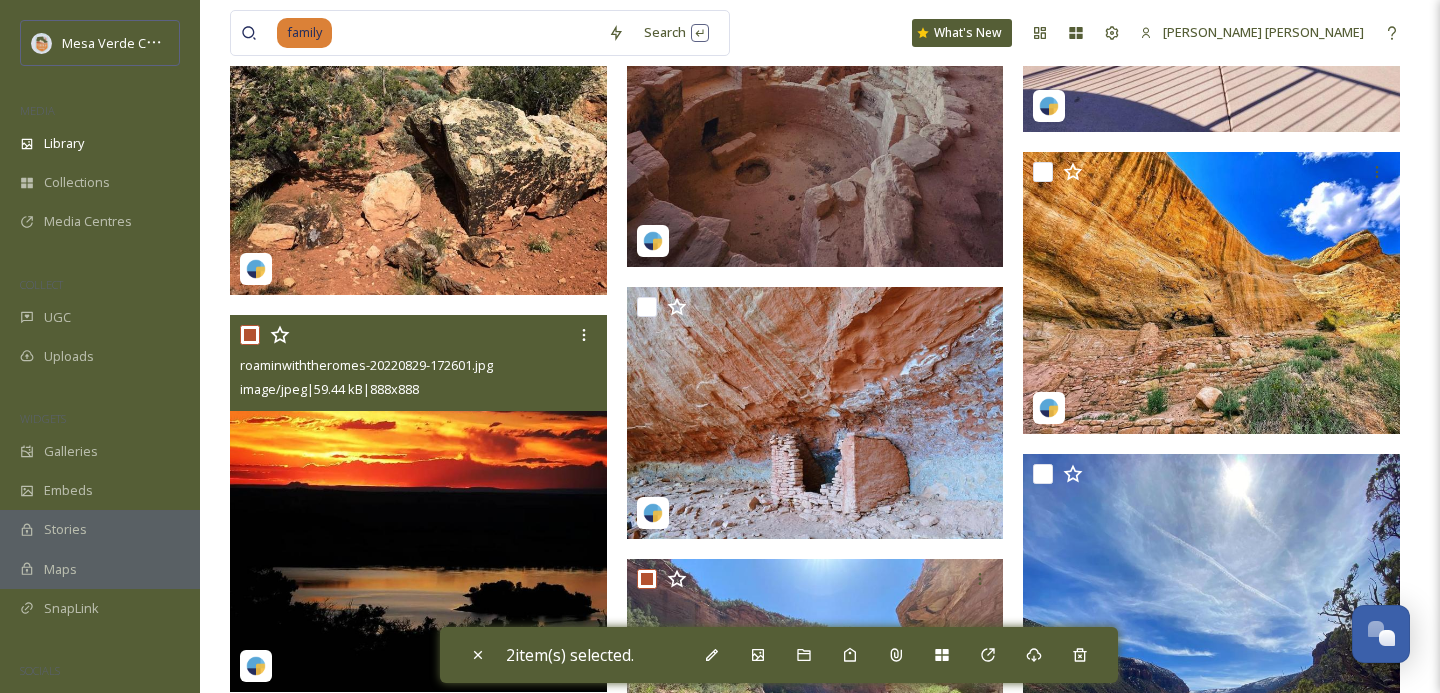 checkbox on "true" 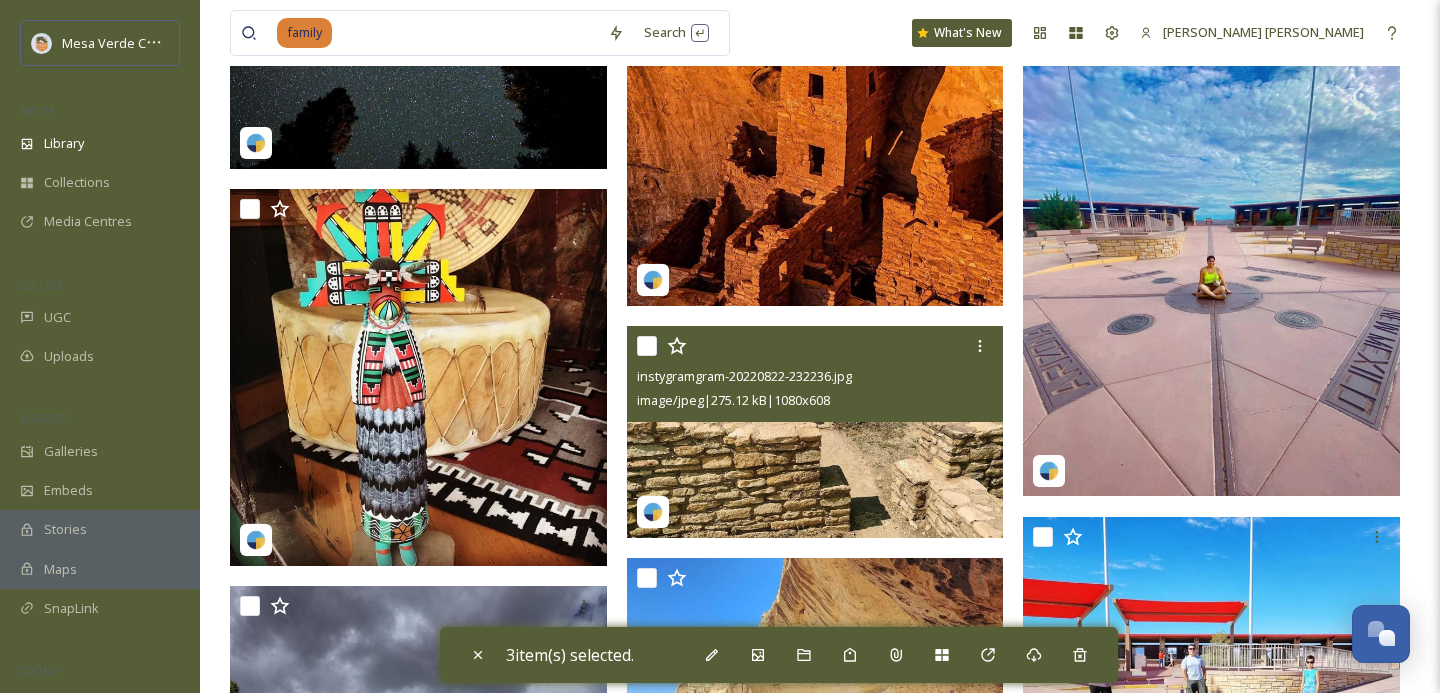 scroll, scrollTop: 83376, scrollLeft: 0, axis: vertical 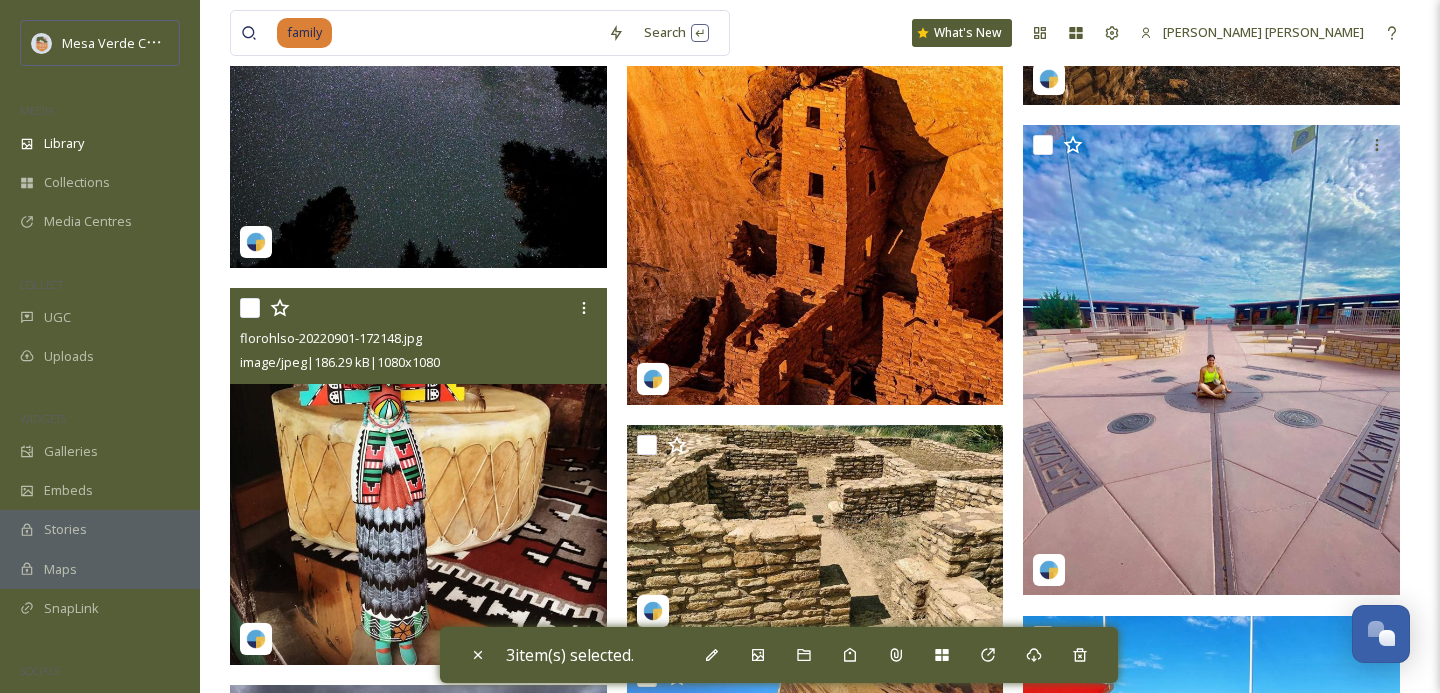 click at bounding box center (250, 308) 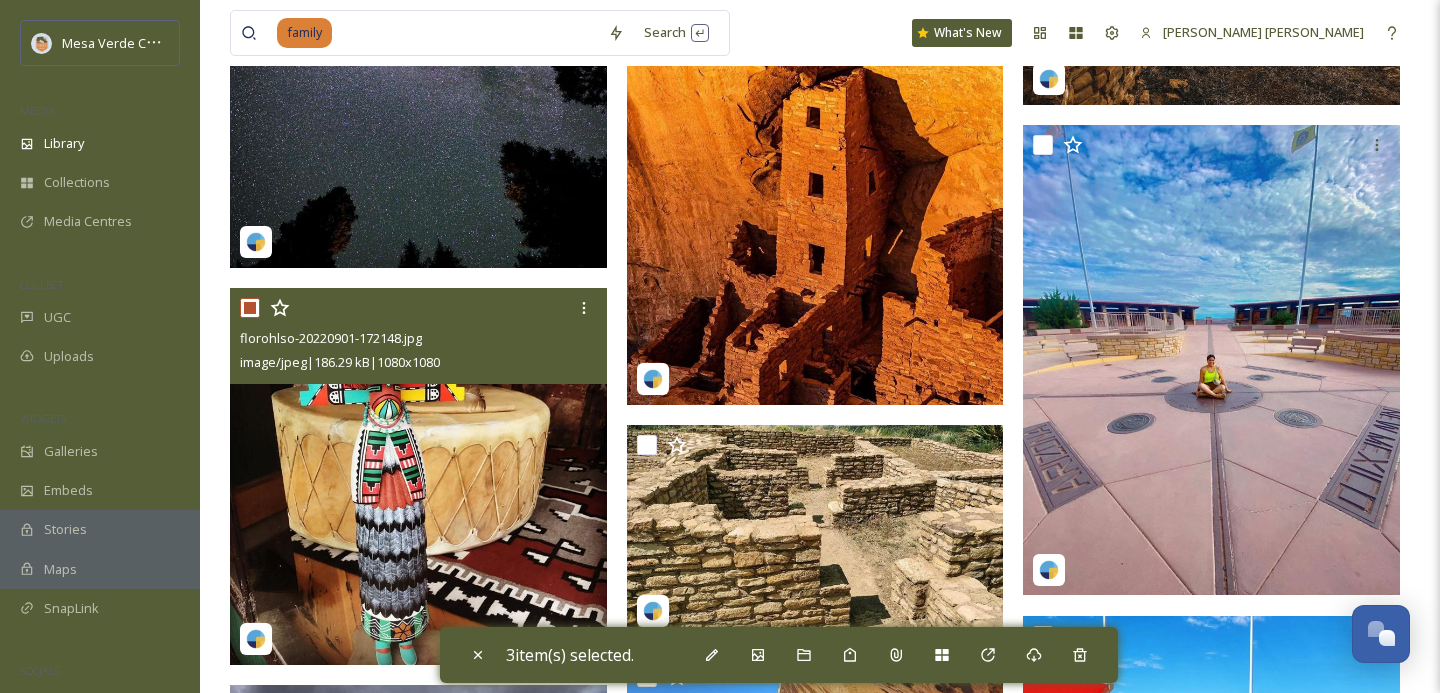 checkbox on "true" 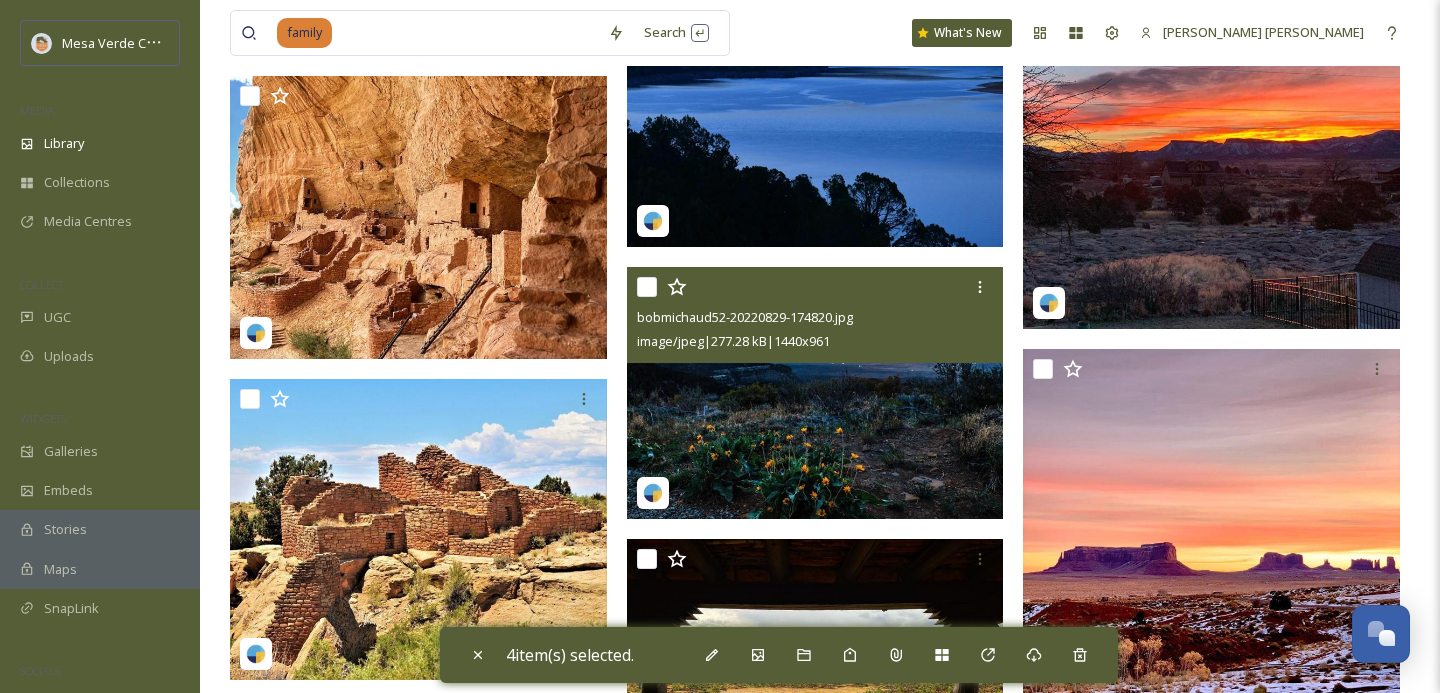scroll, scrollTop: 81840, scrollLeft: 0, axis: vertical 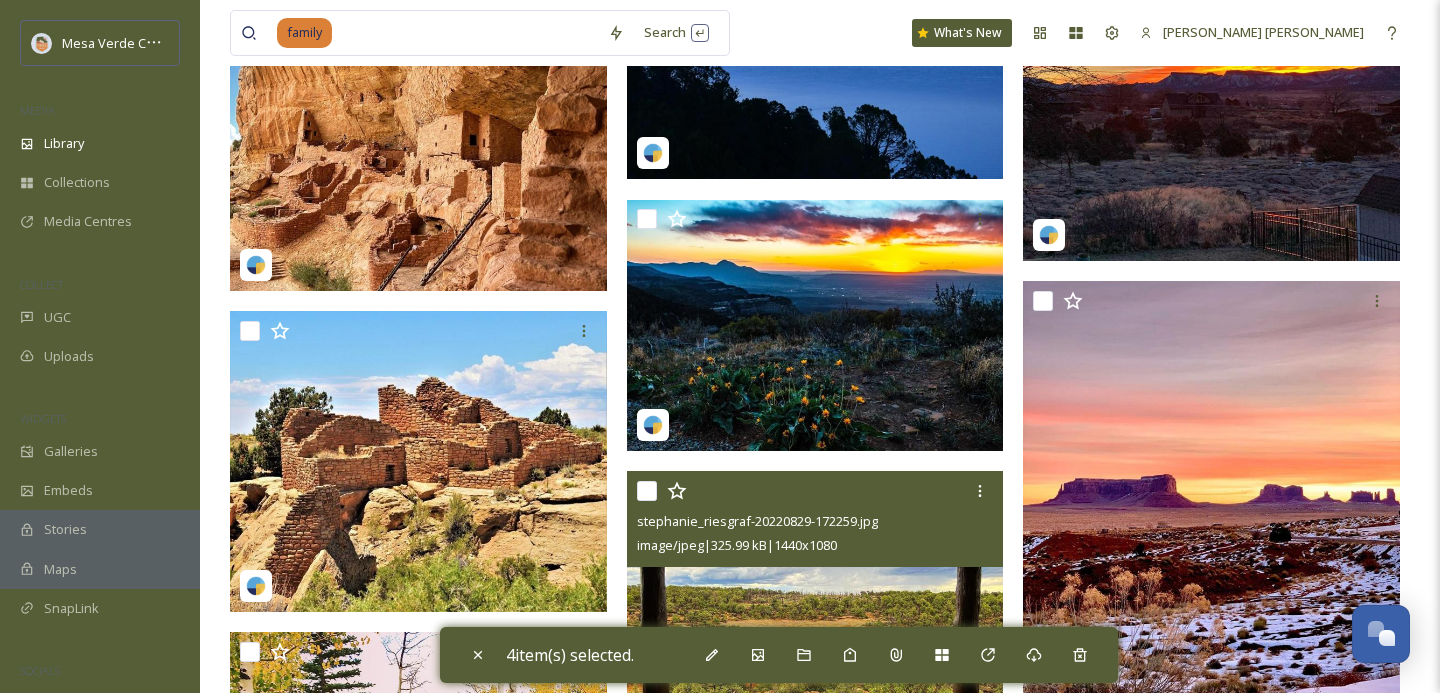 click at bounding box center (647, 491) 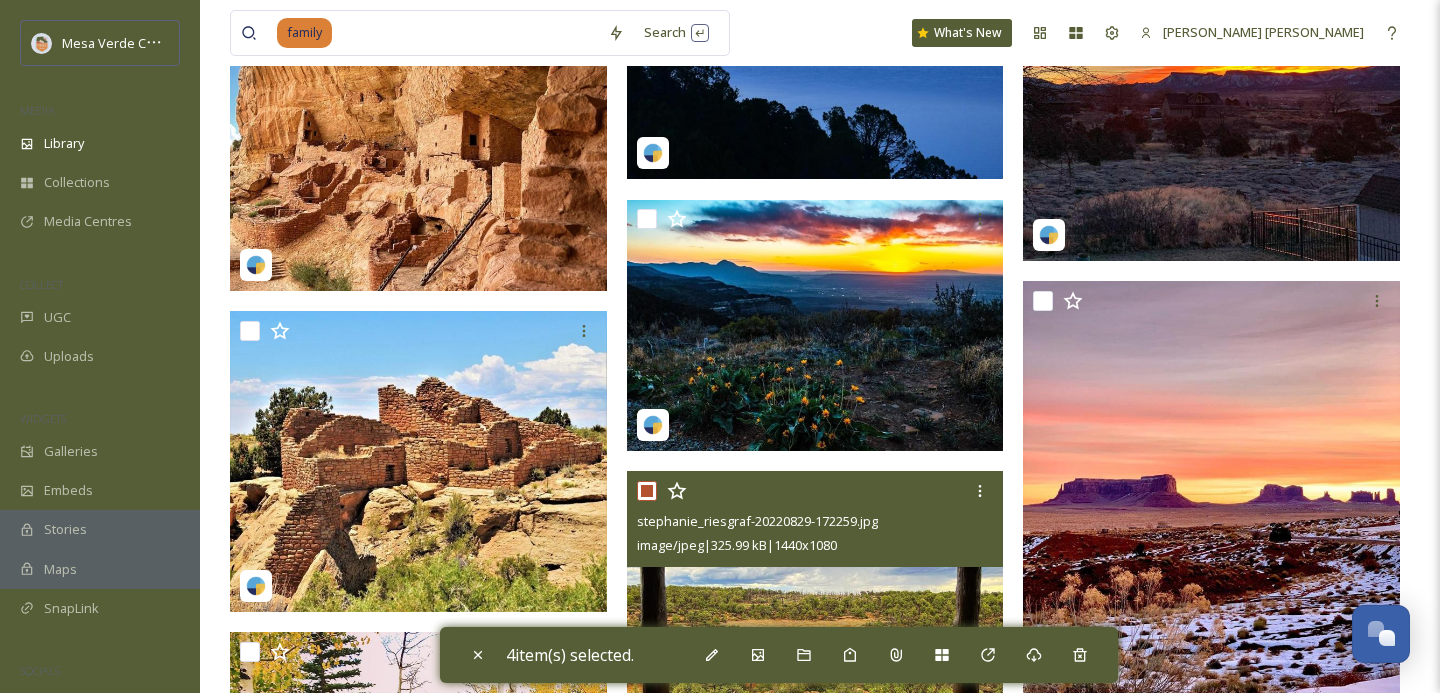 checkbox on "true" 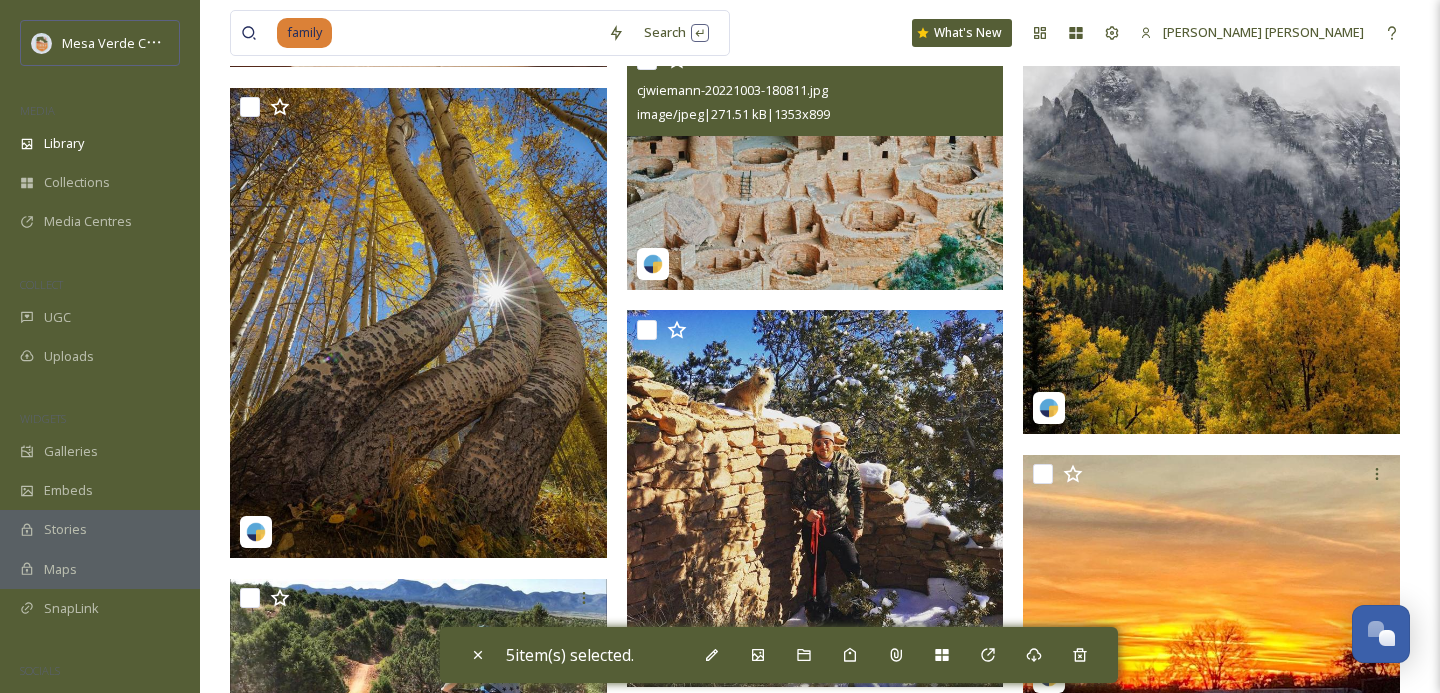 scroll, scrollTop: 78419, scrollLeft: 0, axis: vertical 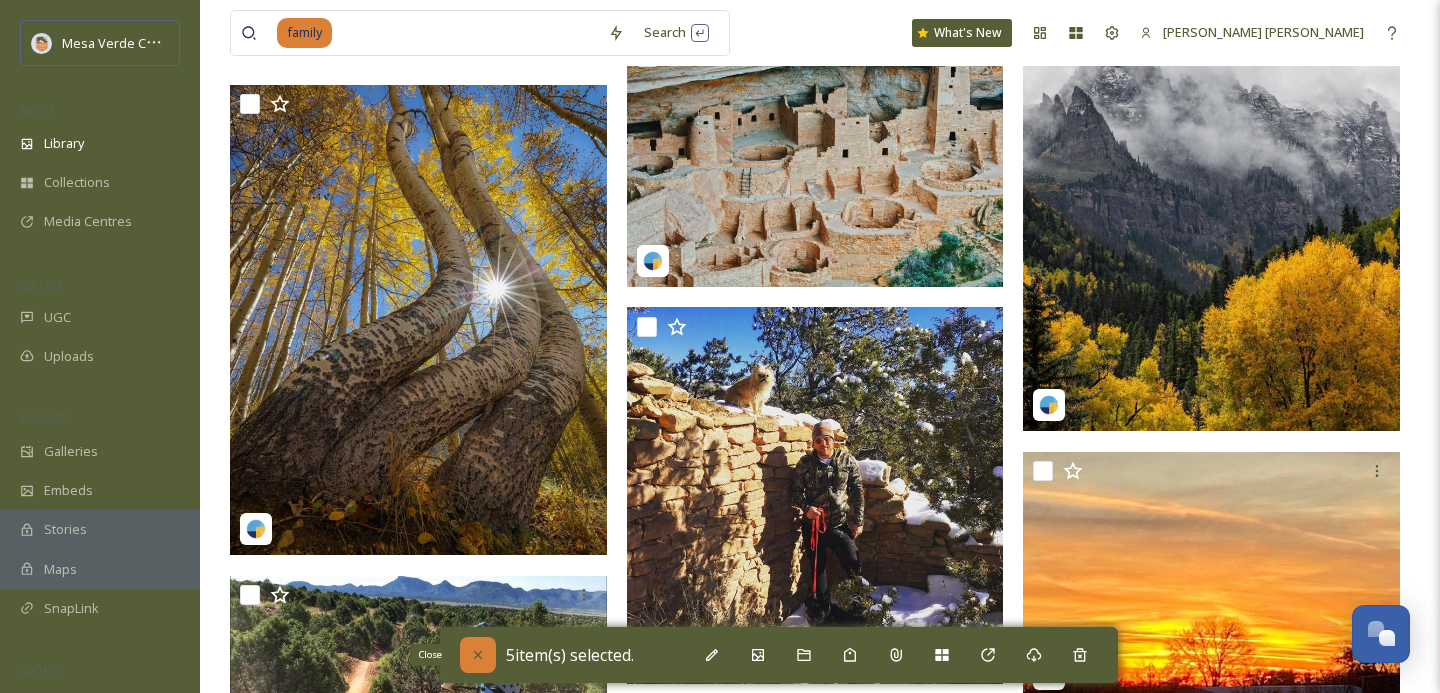click on "Close" at bounding box center (478, 655) 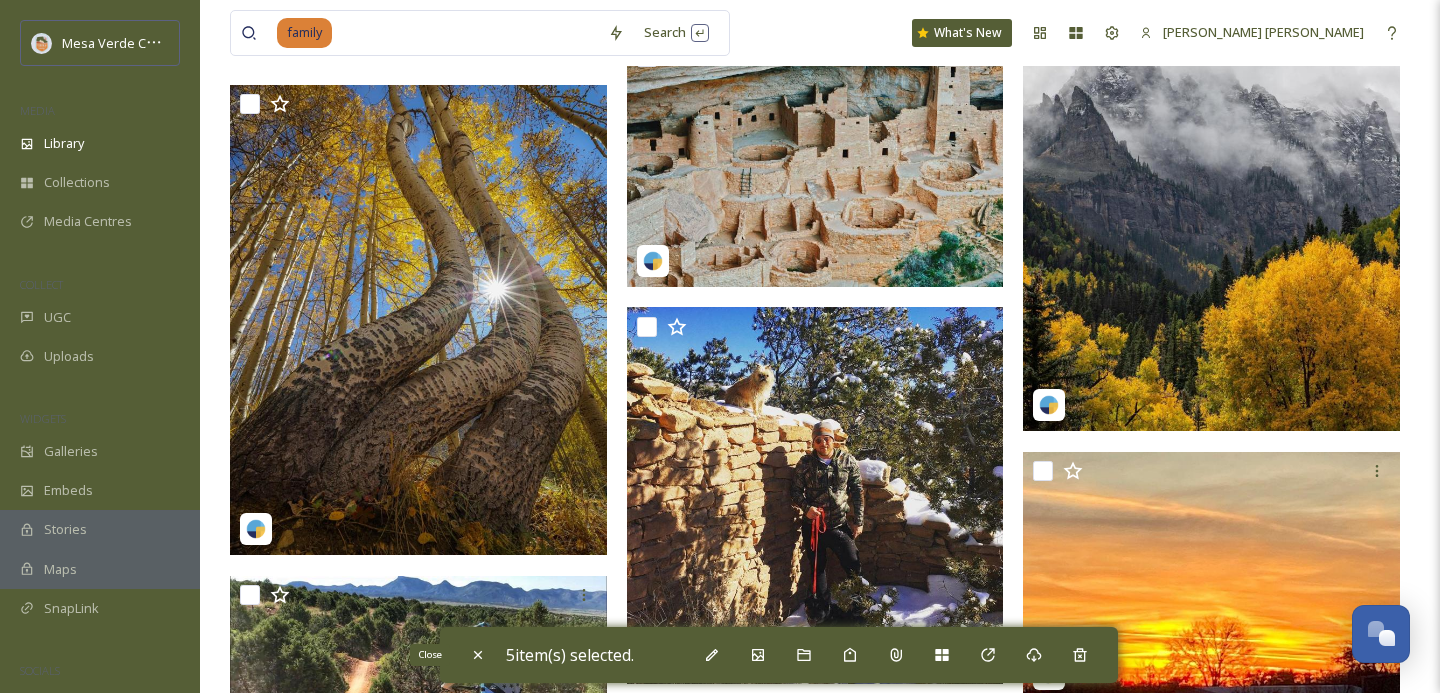 checkbox on "false" 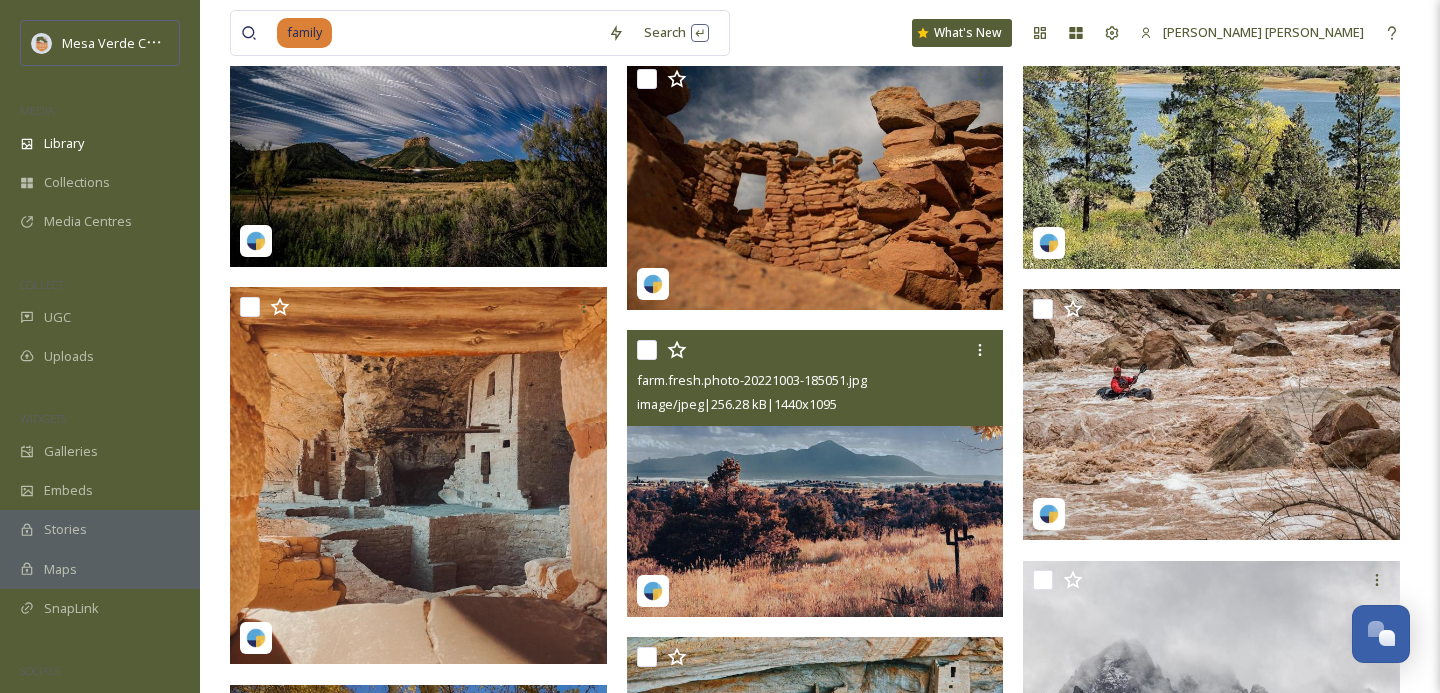 scroll, scrollTop: 77804, scrollLeft: 0, axis: vertical 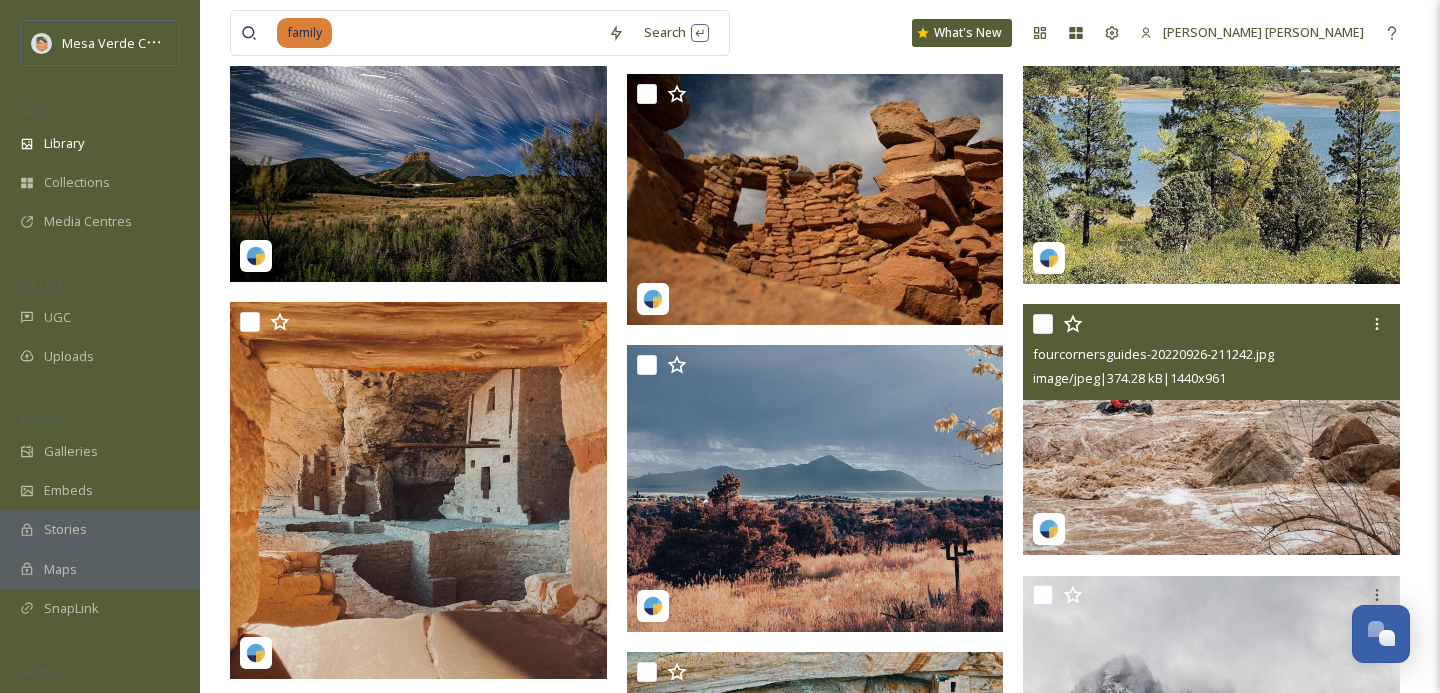 click at bounding box center [1043, 324] 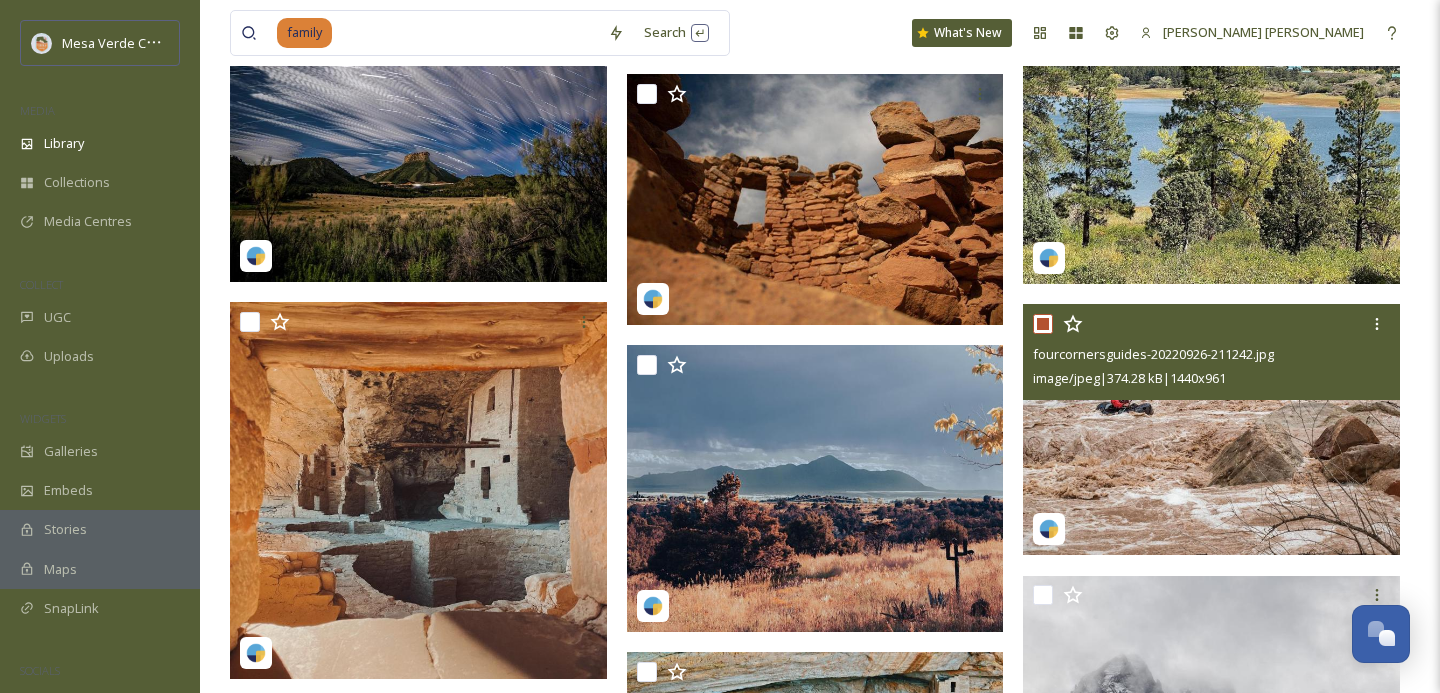 checkbox on "true" 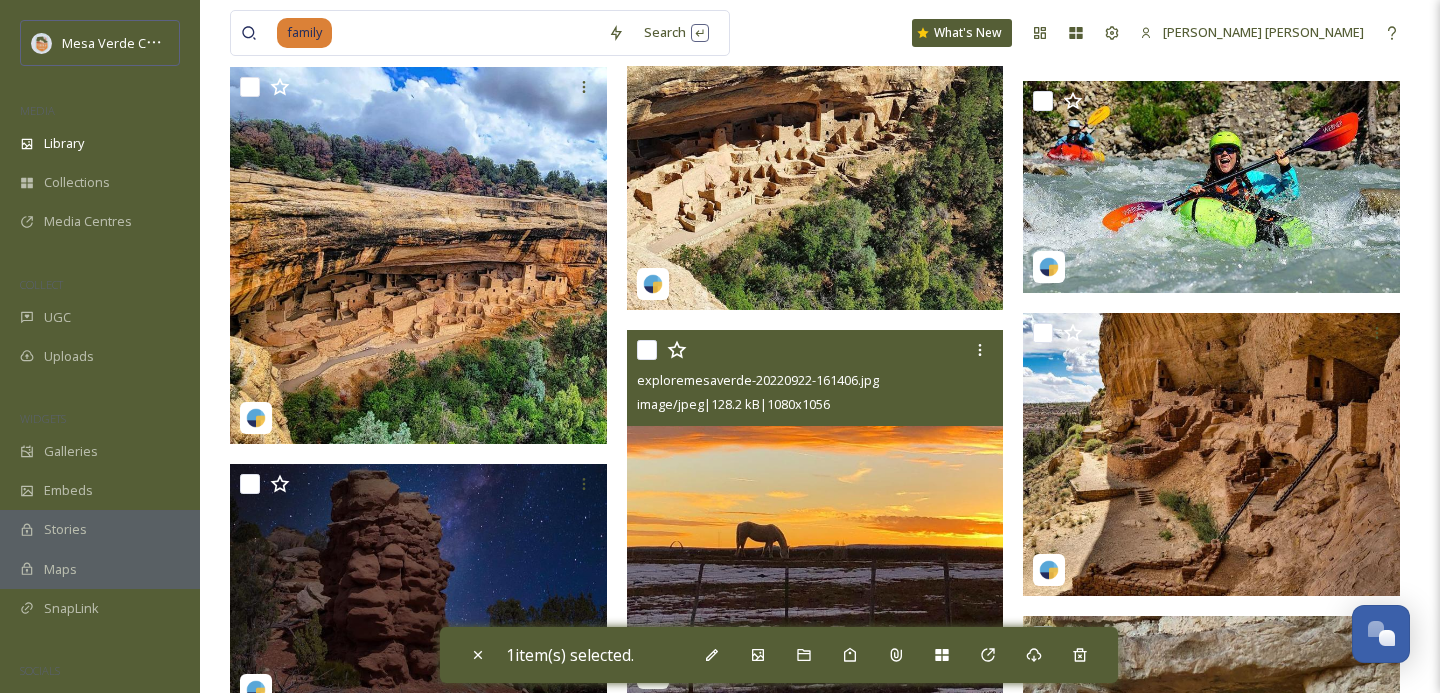 scroll, scrollTop: 79649, scrollLeft: 0, axis: vertical 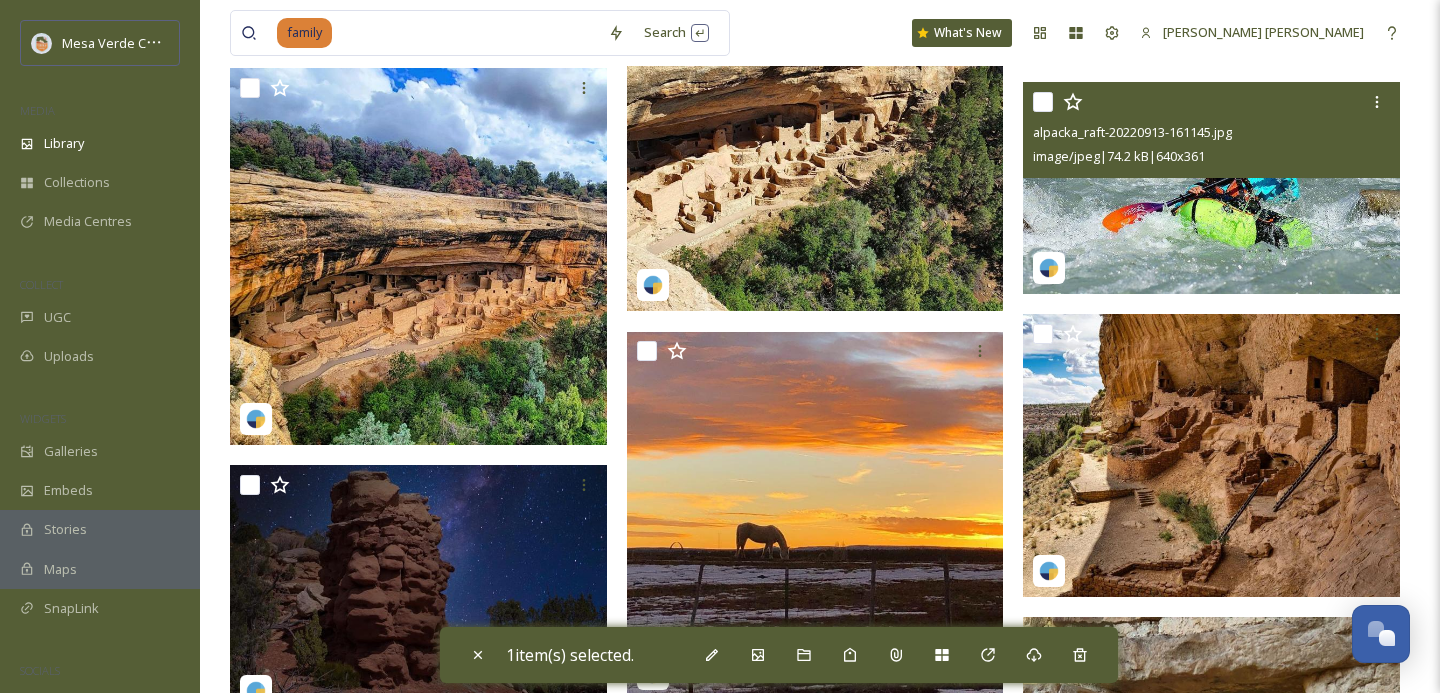 click at bounding box center (1043, 102) 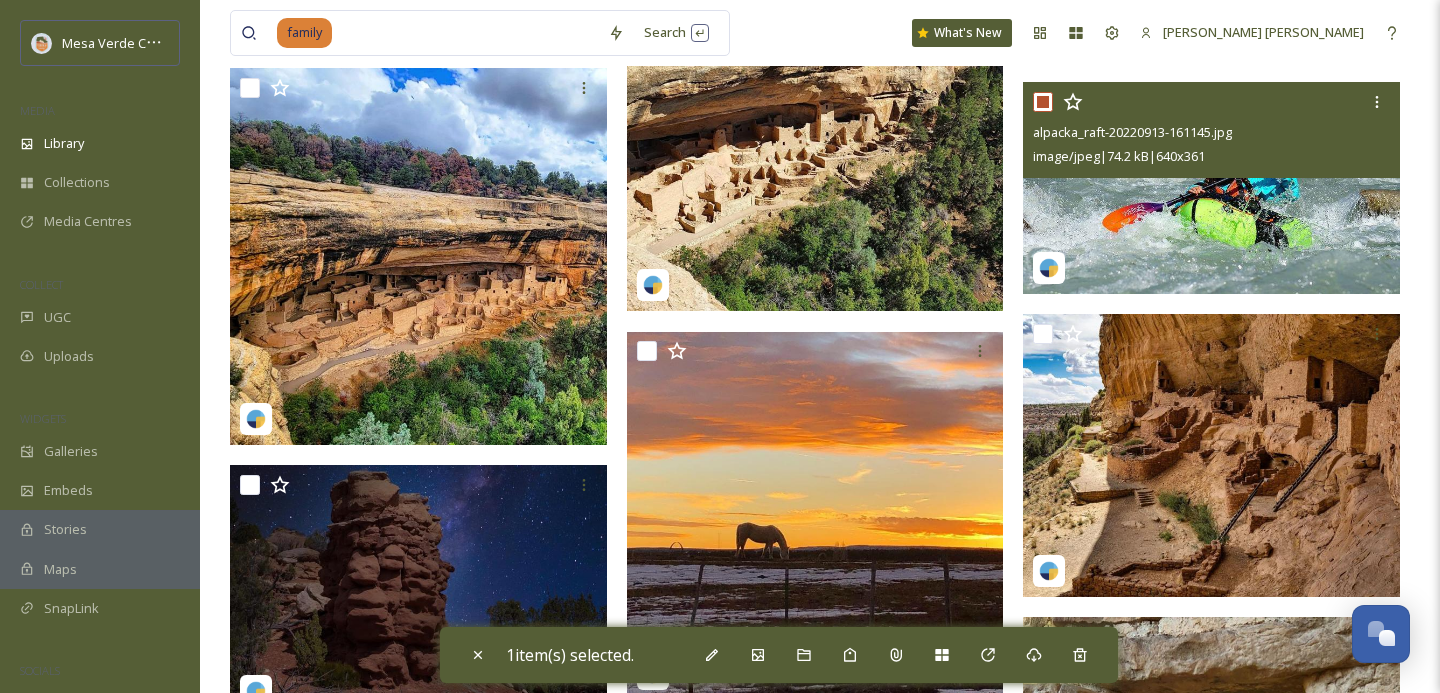 checkbox on "true" 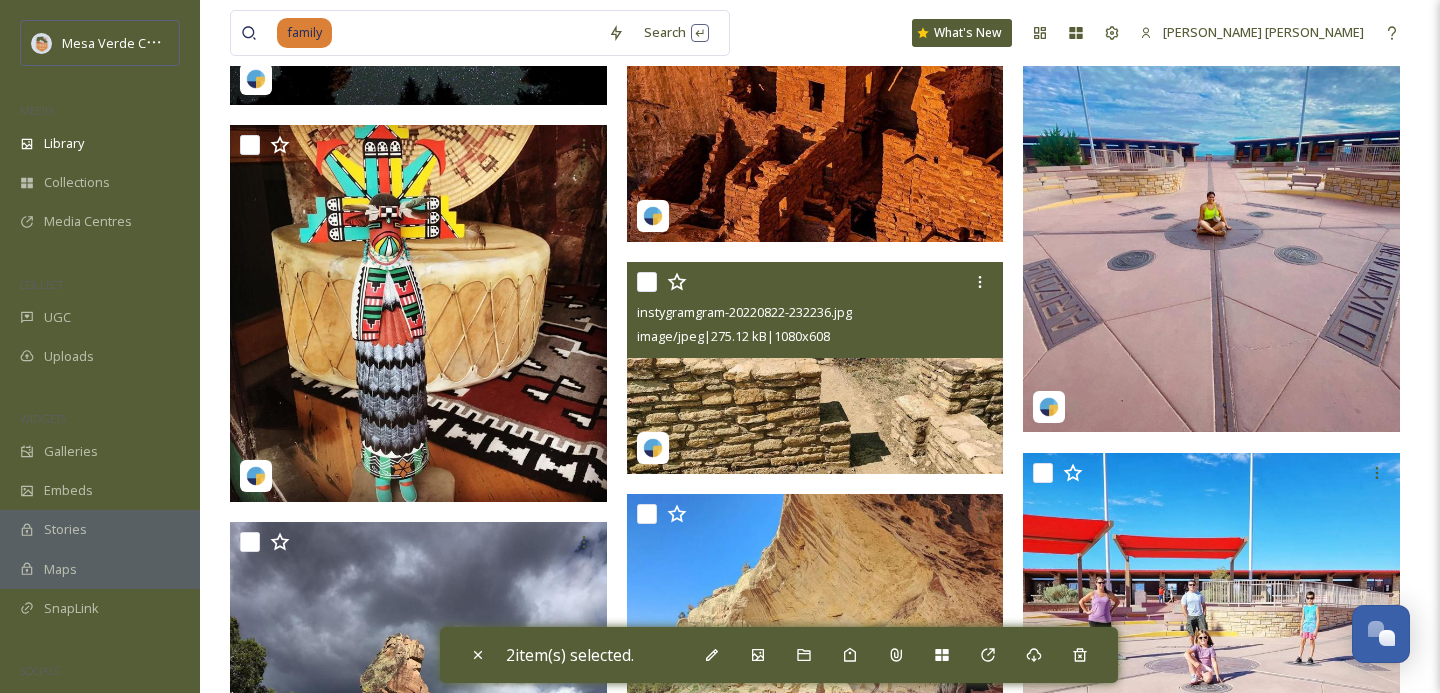 scroll, scrollTop: 83547, scrollLeft: 0, axis: vertical 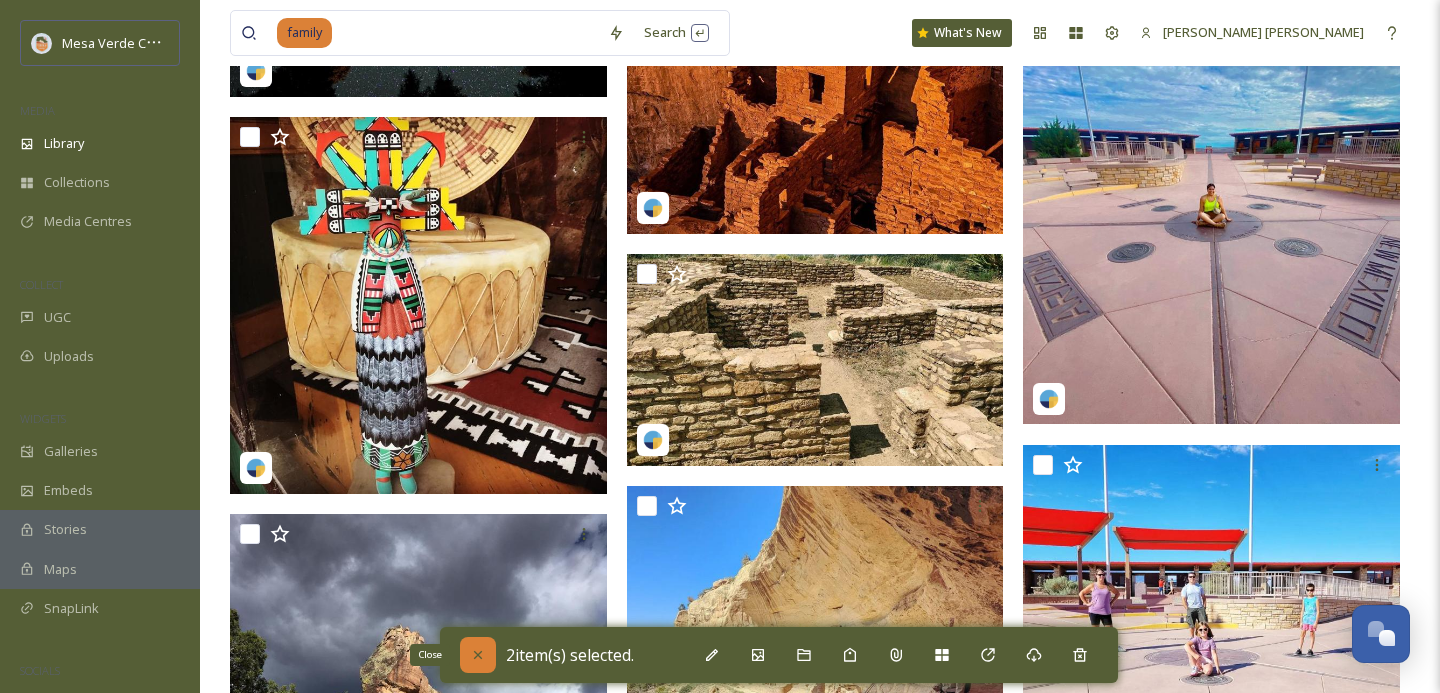click on "Close" at bounding box center [478, 655] 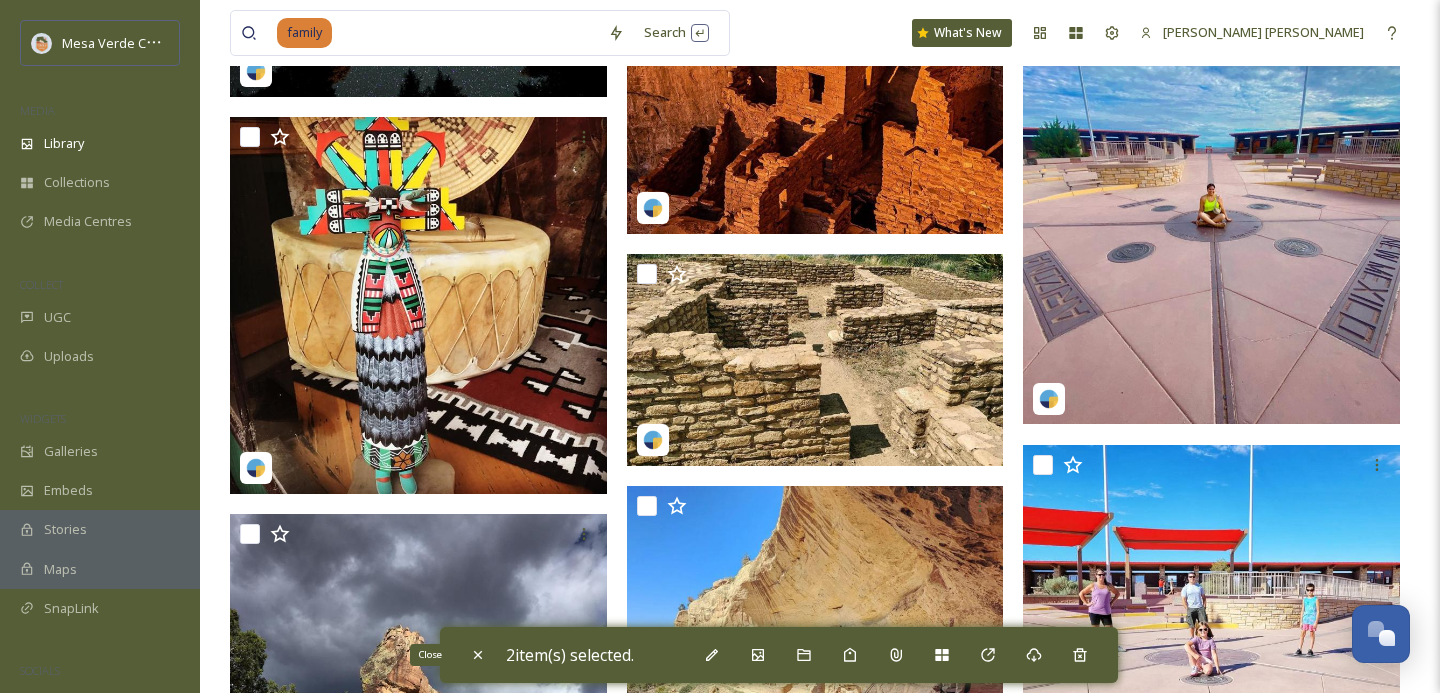 checkbox on "false" 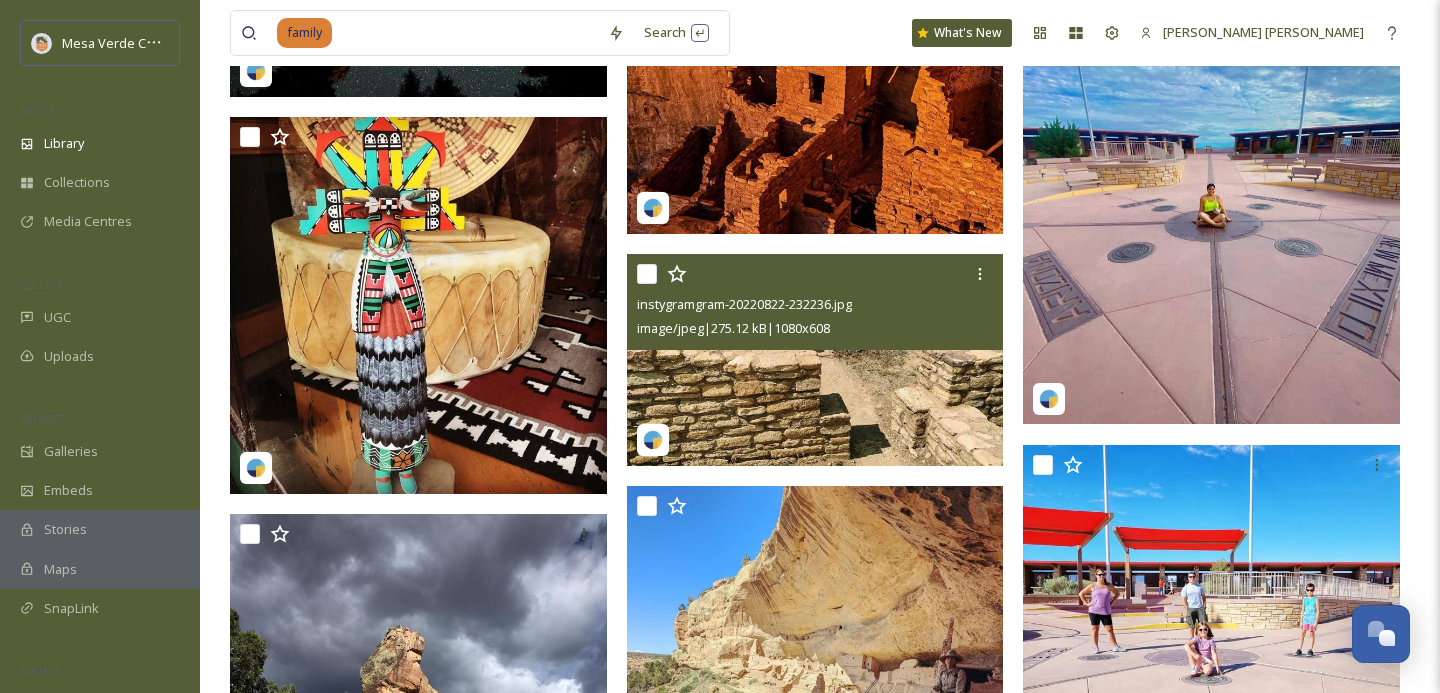 scroll, scrollTop: 83580, scrollLeft: 0, axis: vertical 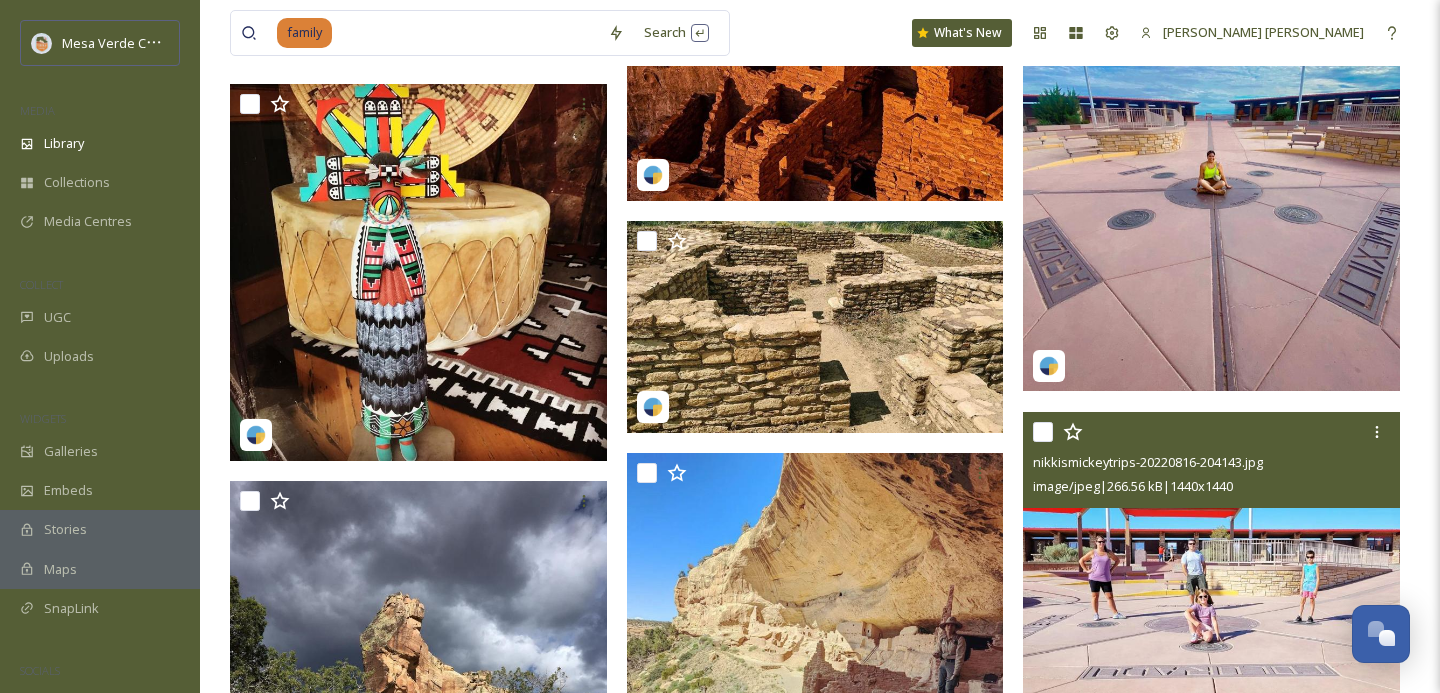 click at bounding box center [1043, 432] 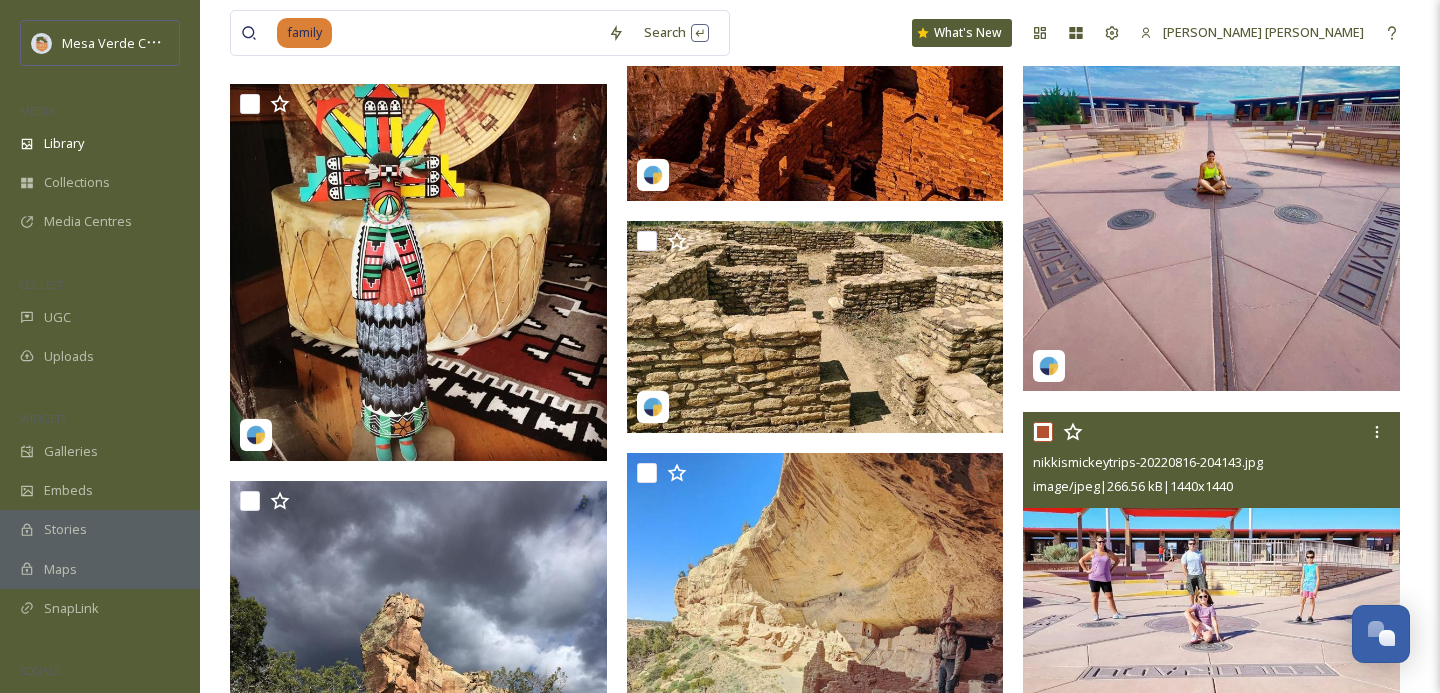 checkbox on "true" 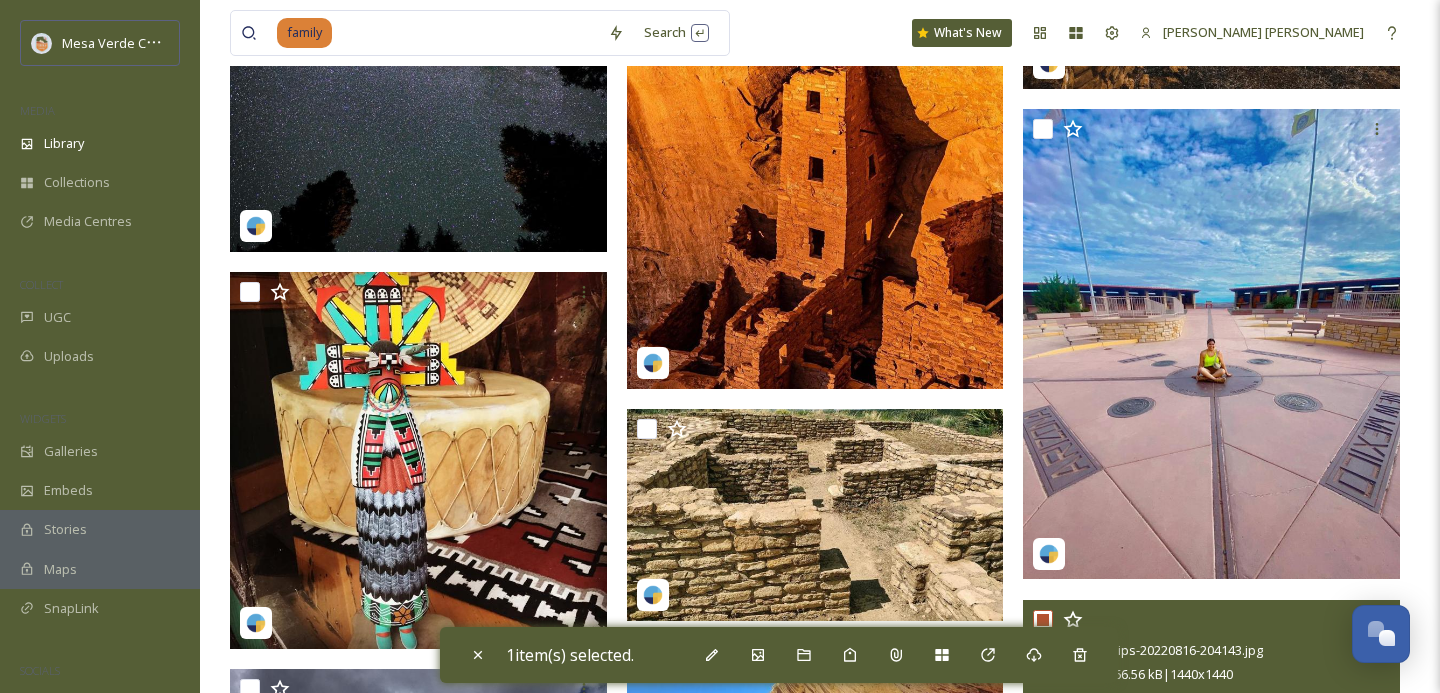 scroll, scrollTop: 83328, scrollLeft: 0, axis: vertical 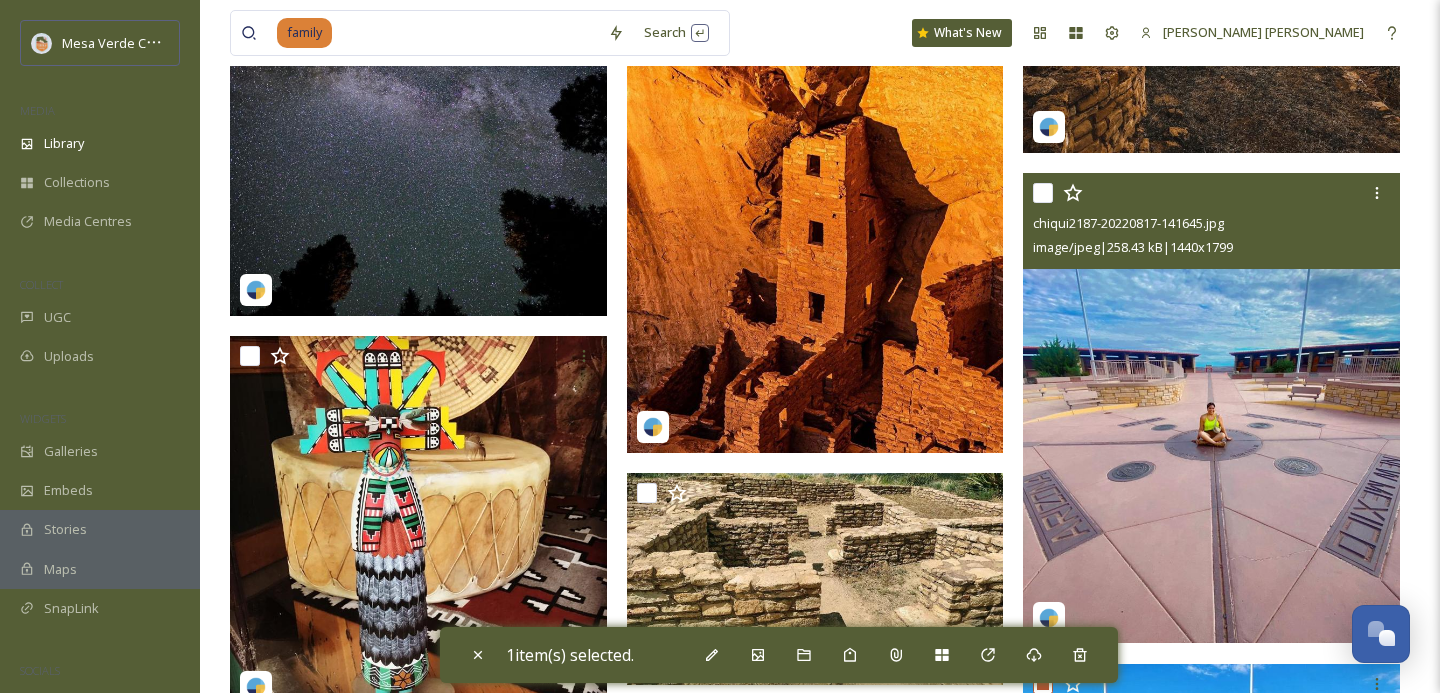 click at bounding box center [1043, 193] 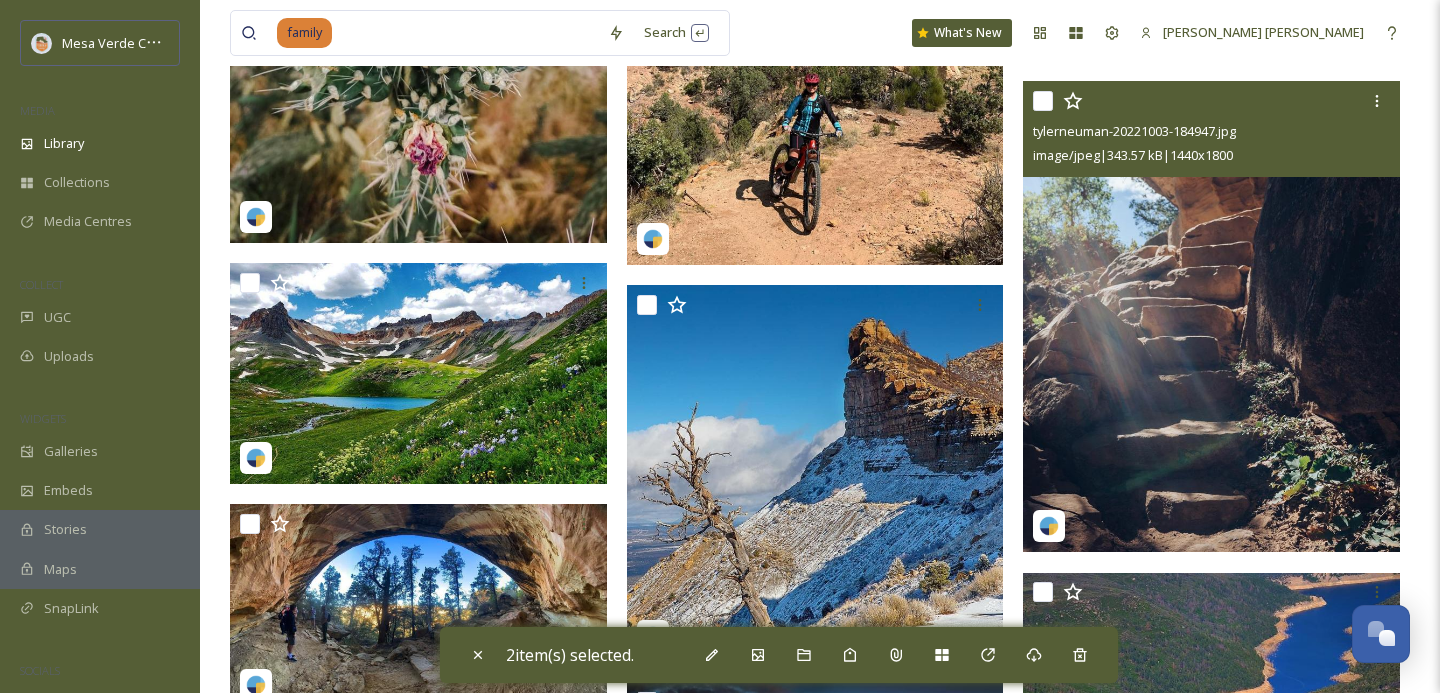 scroll, scrollTop: 76645, scrollLeft: 0, axis: vertical 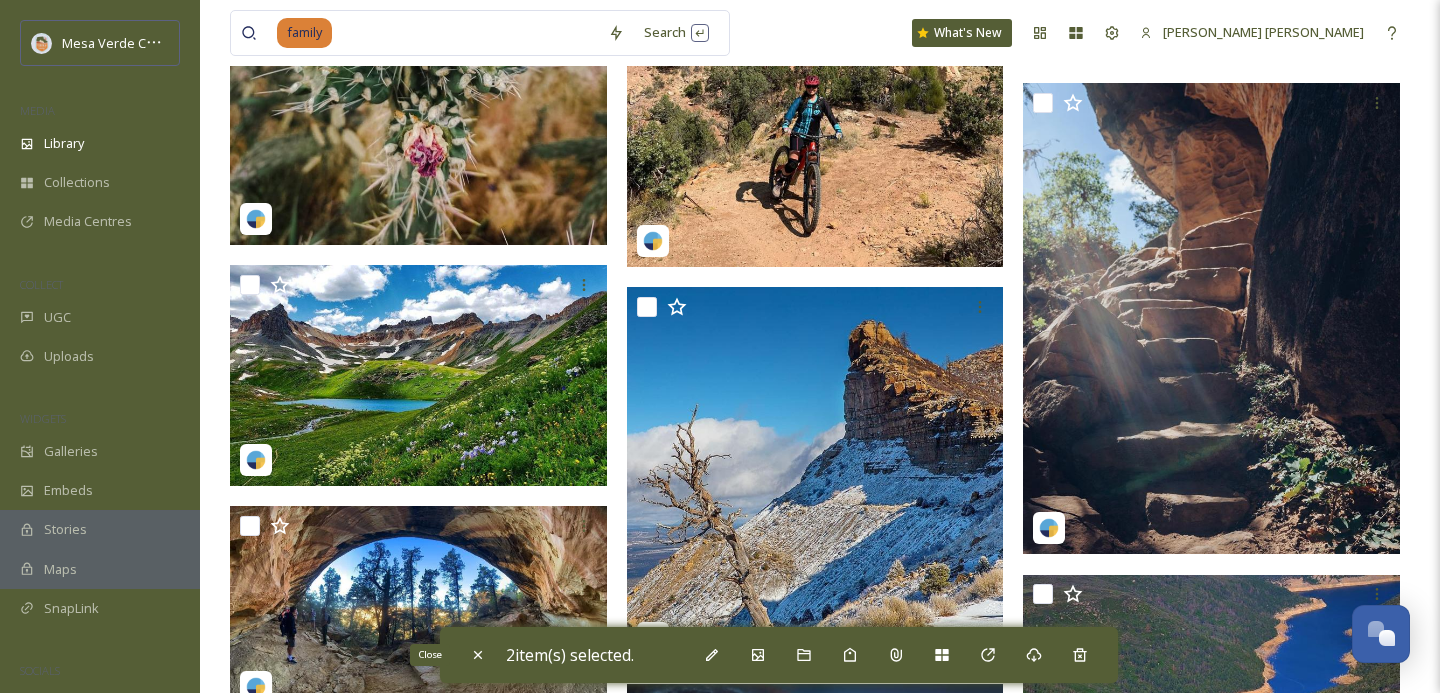click 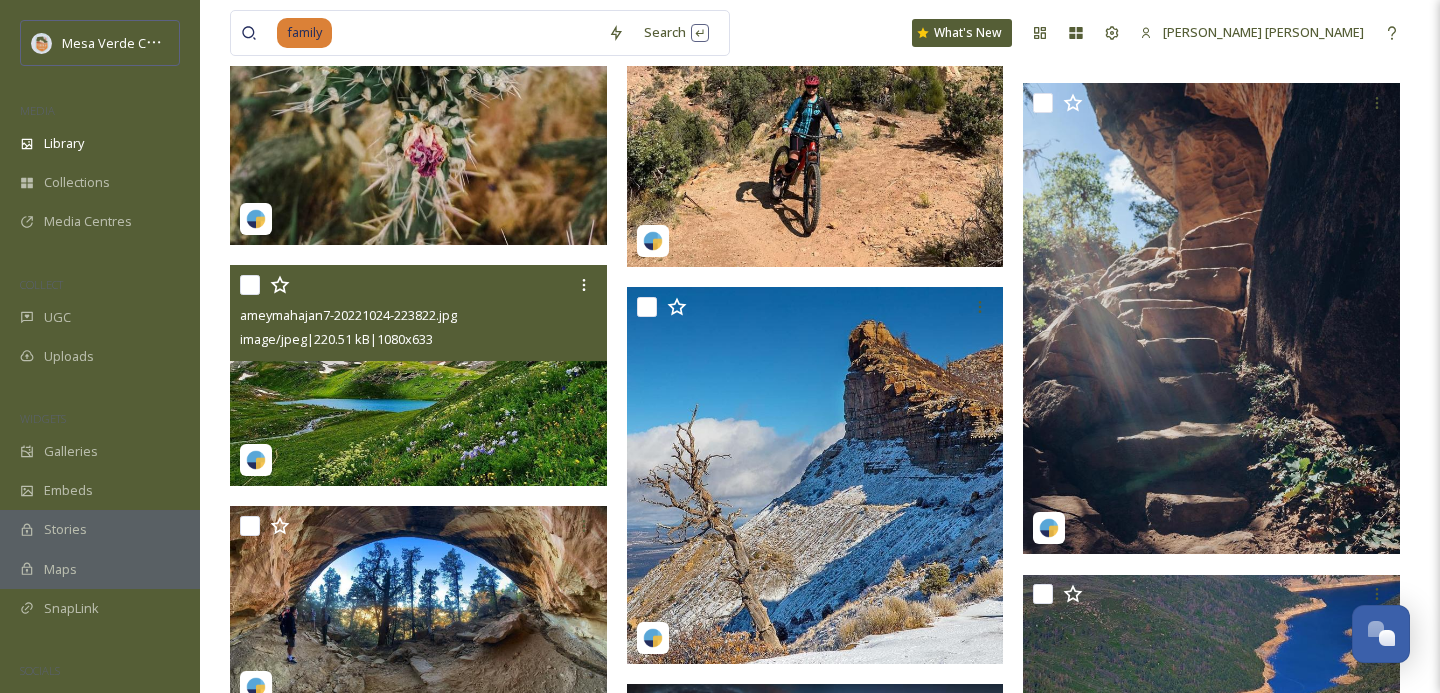 click at bounding box center (250, 285) 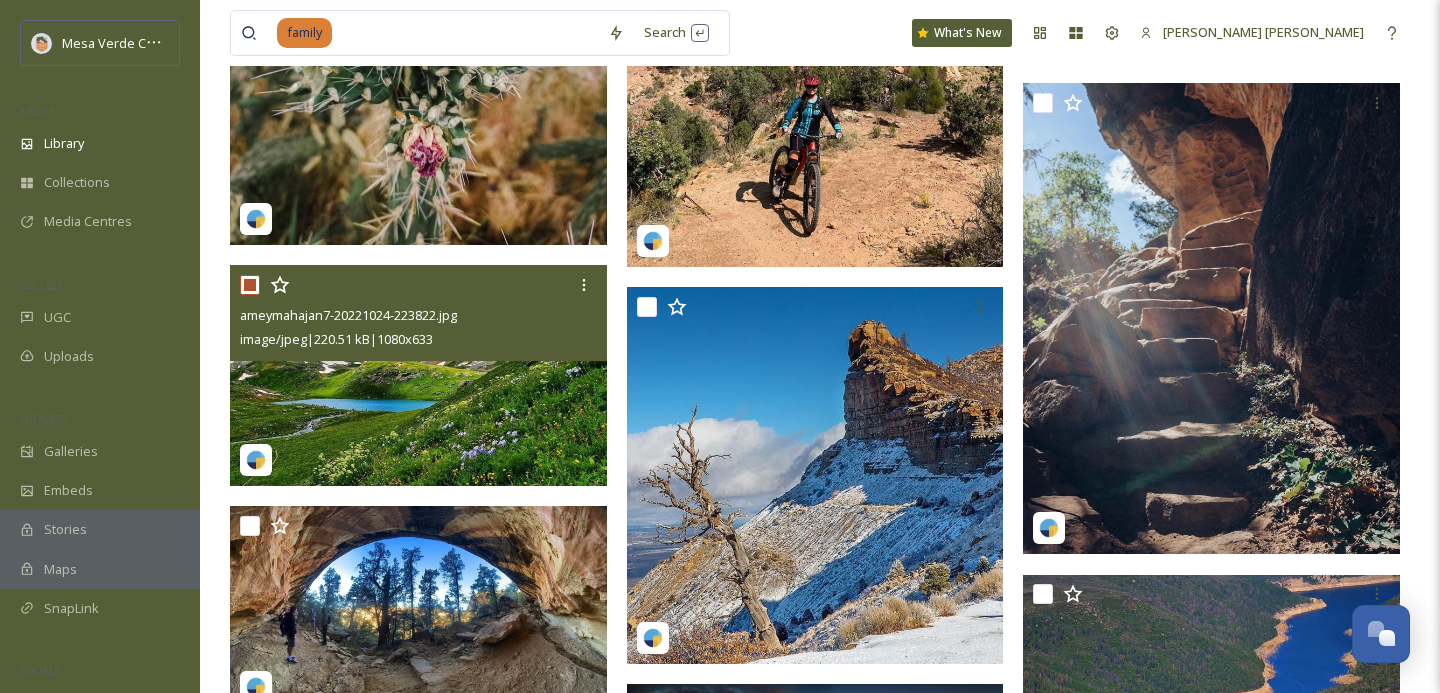 checkbox on "true" 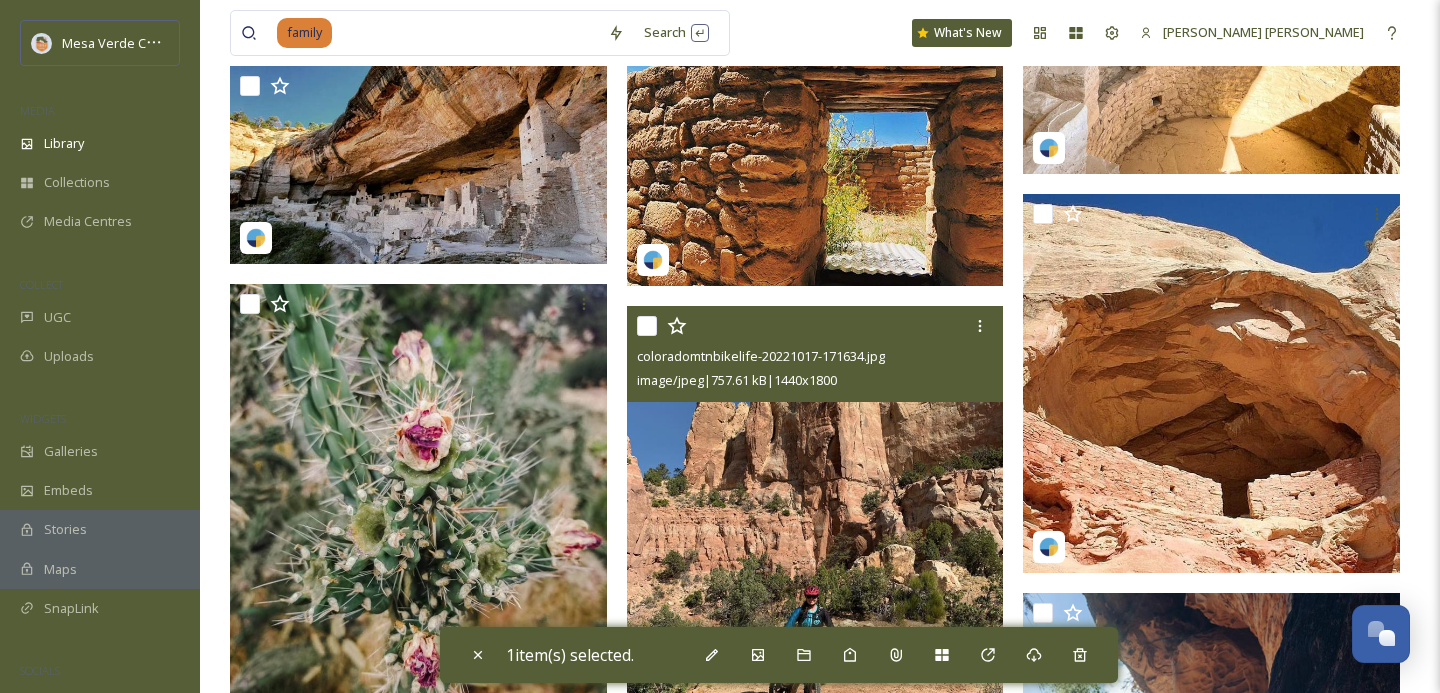 scroll, scrollTop: 76125, scrollLeft: 0, axis: vertical 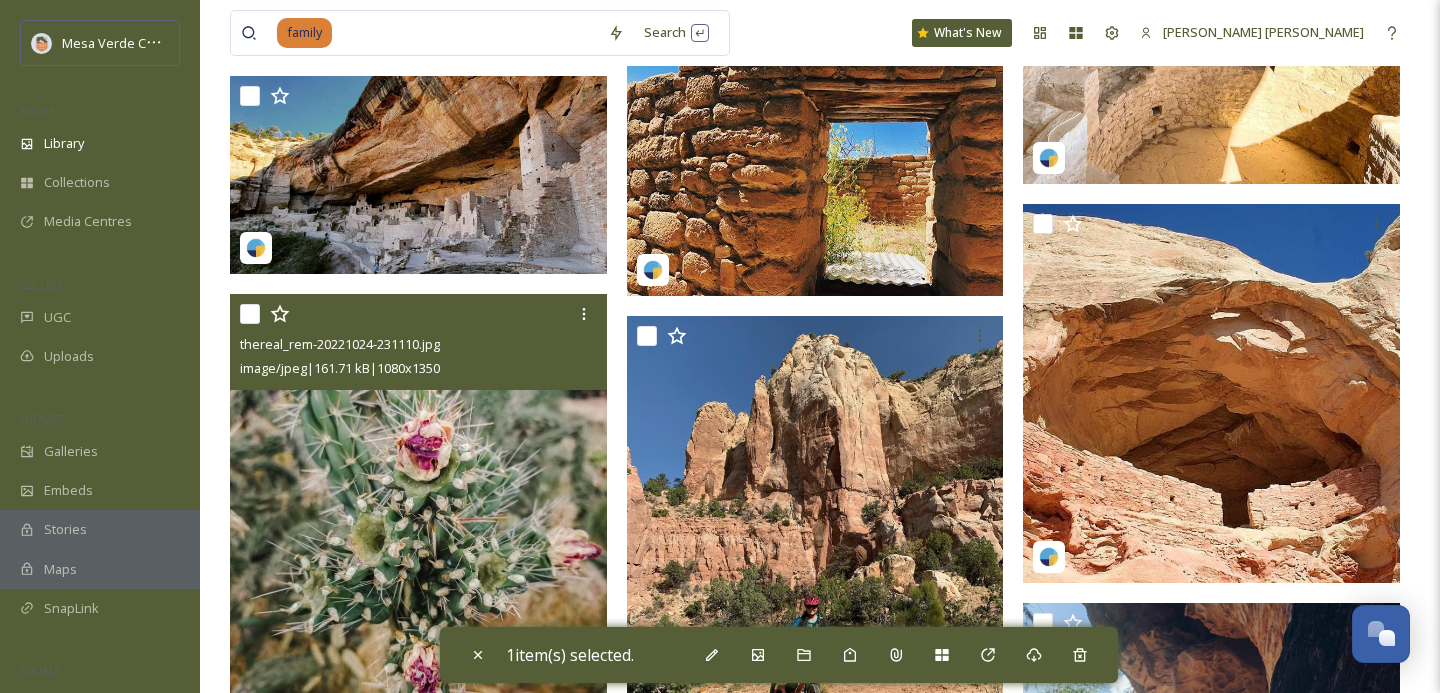 click at bounding box center [250, 314] 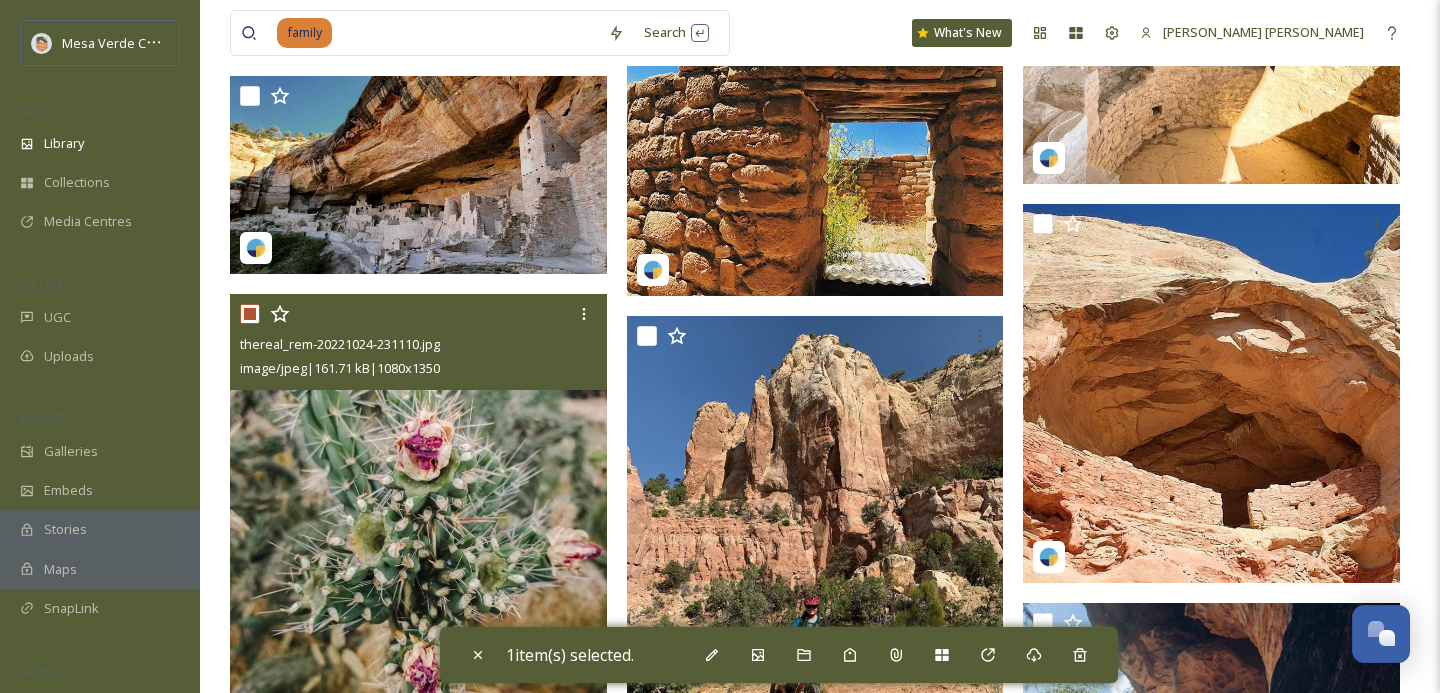 checkbox on "true" 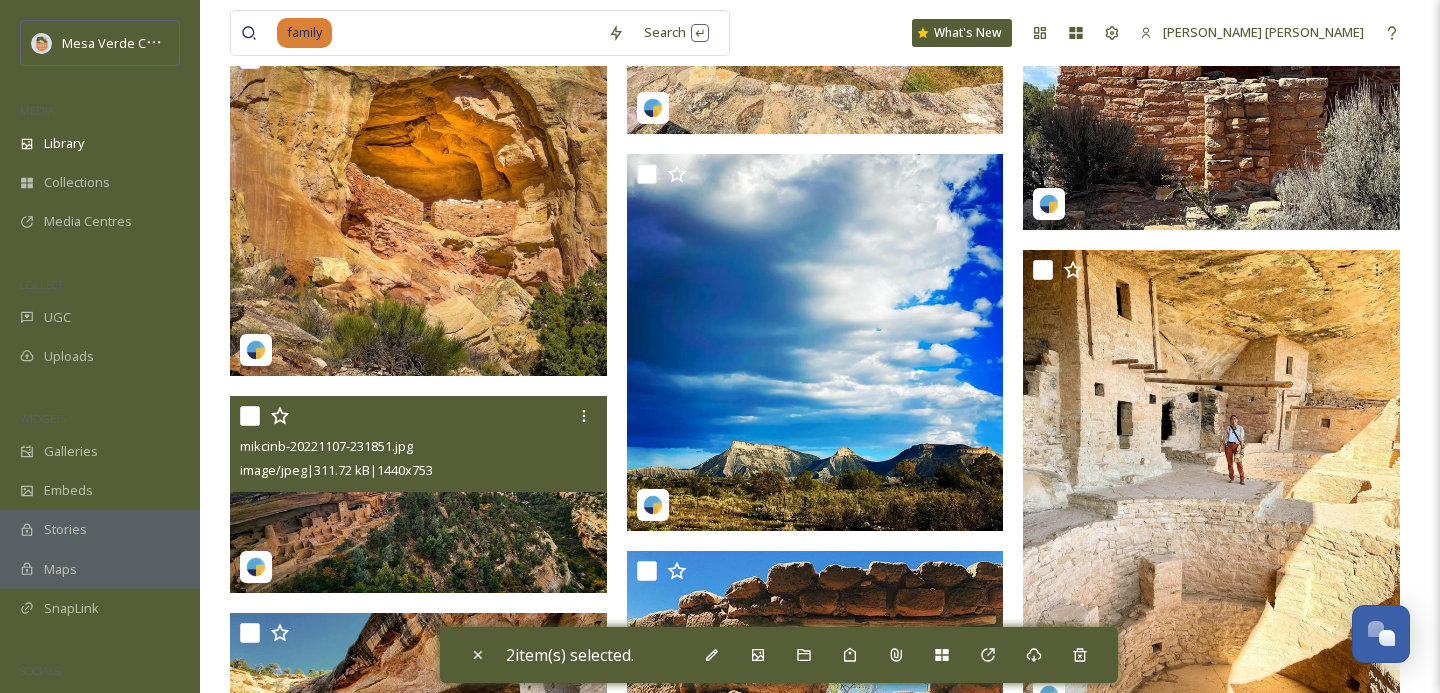 scroll, scrollTop: 75589, scrollLeft: 0, axis: vertical 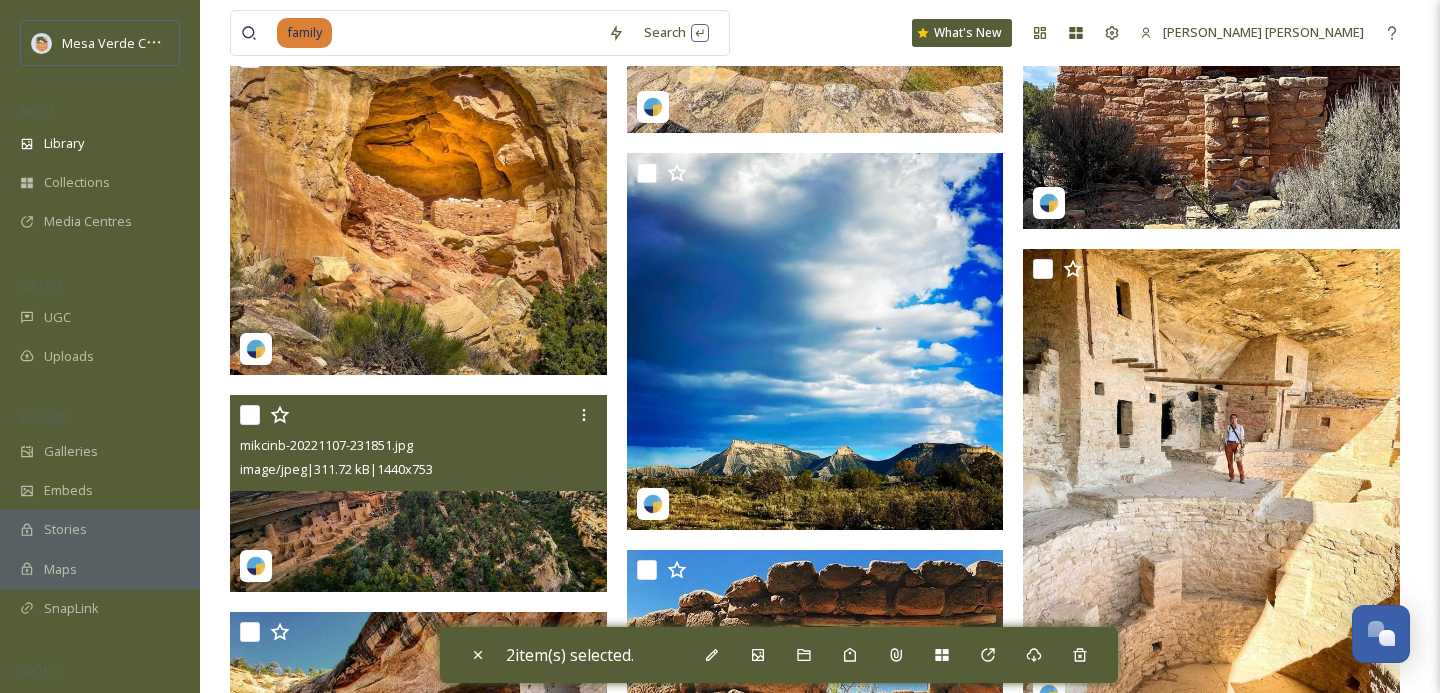 click at bounding box center [250, 415] 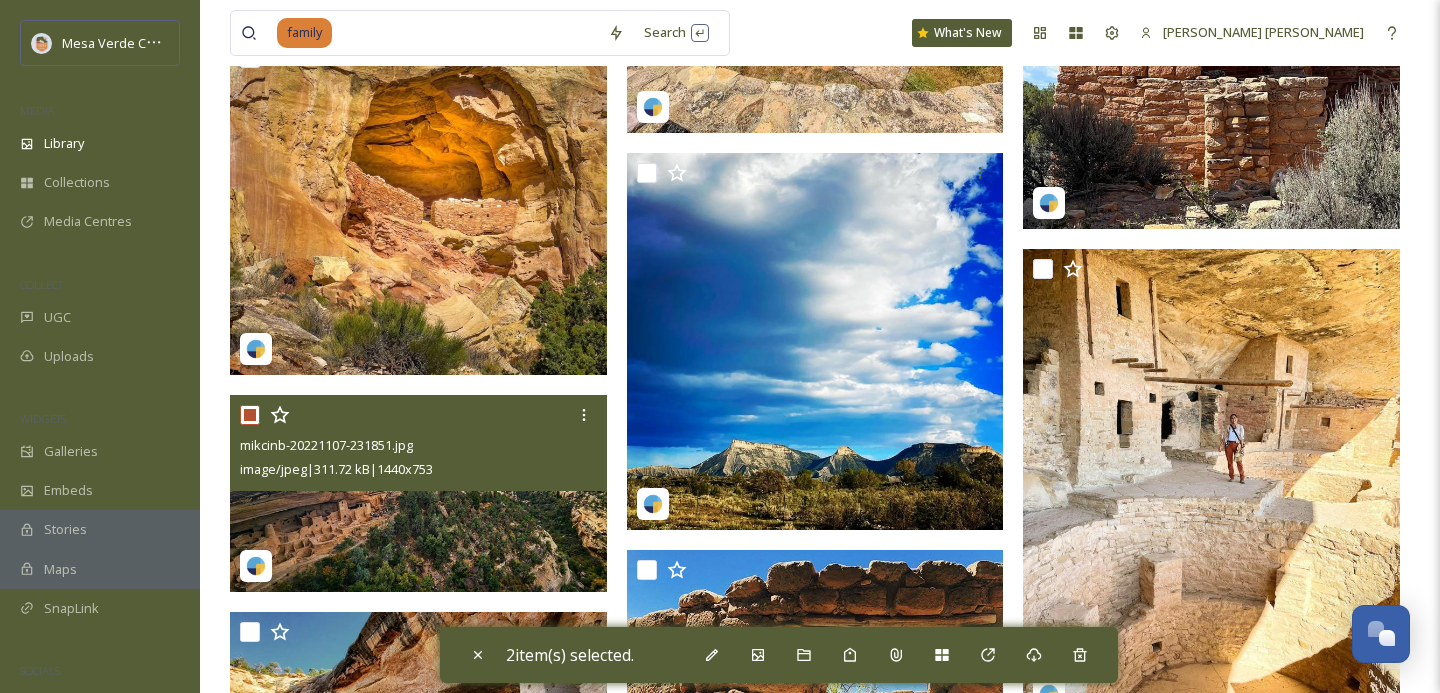 checkbox on "true" 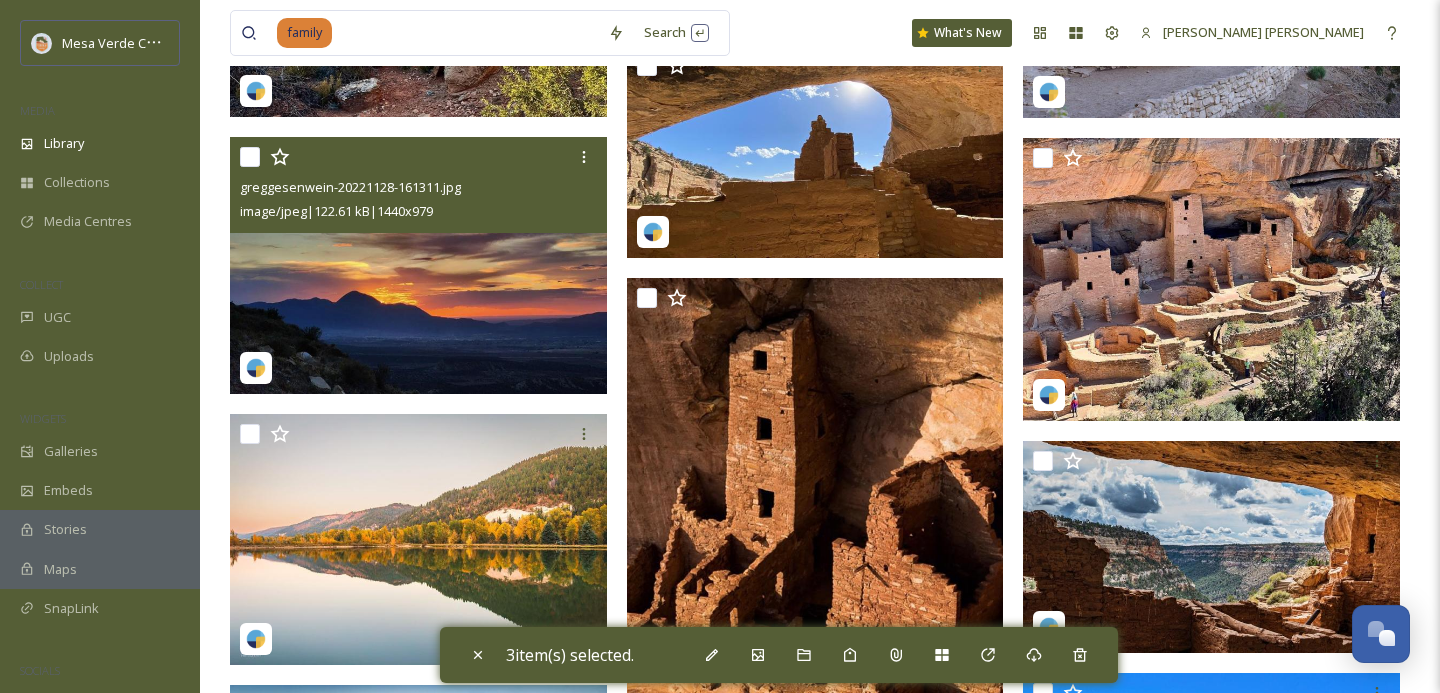 scroll, scrollTop: 74673, scrollLeft: 0, axis: vertical 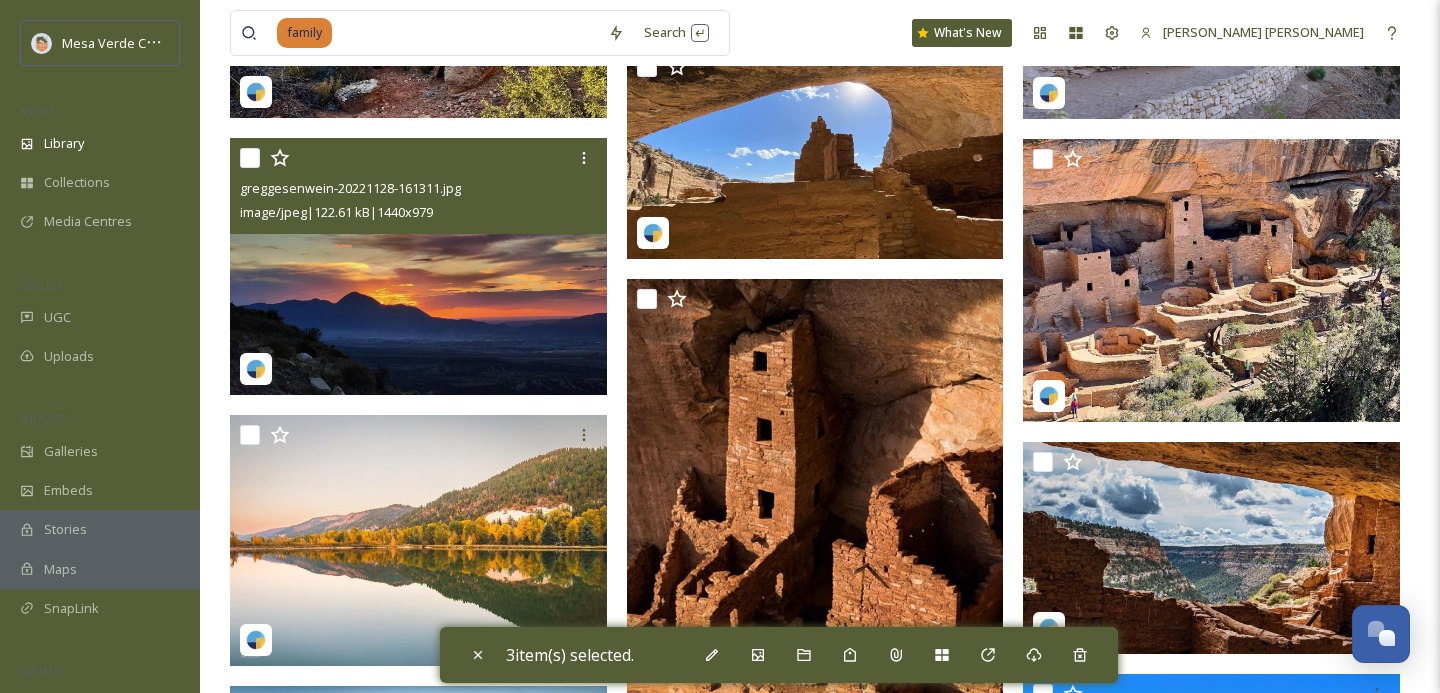 click at bounding box center [250, 158] 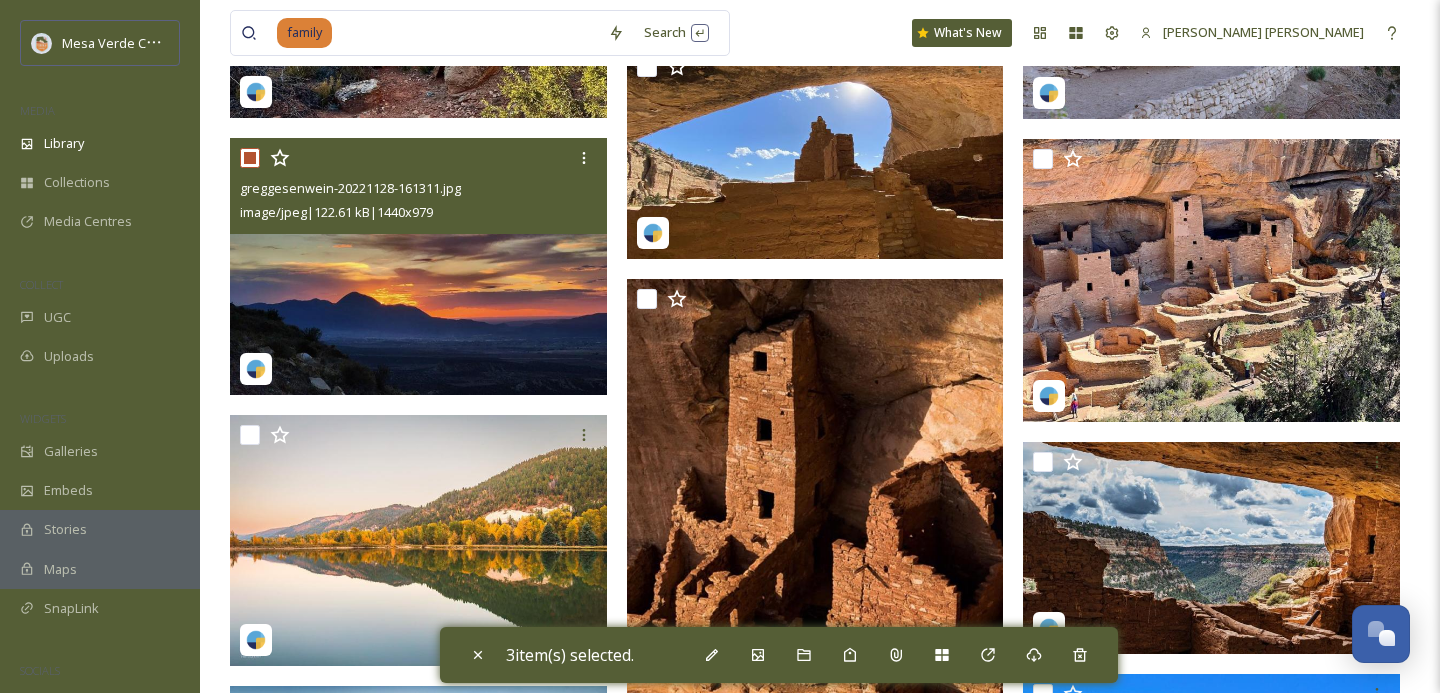 checkbox on "true" 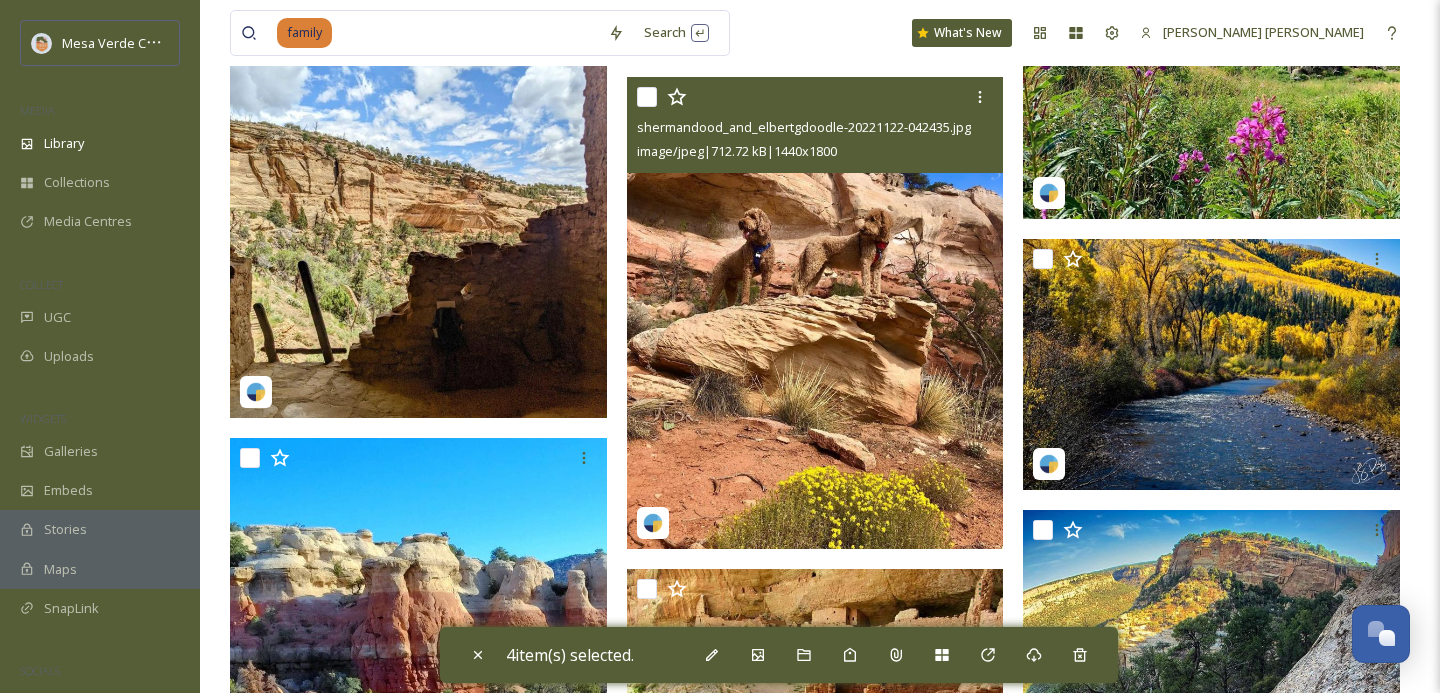 scroll, scrollTop: 72629, scrollLeft: 0, axis: vertical 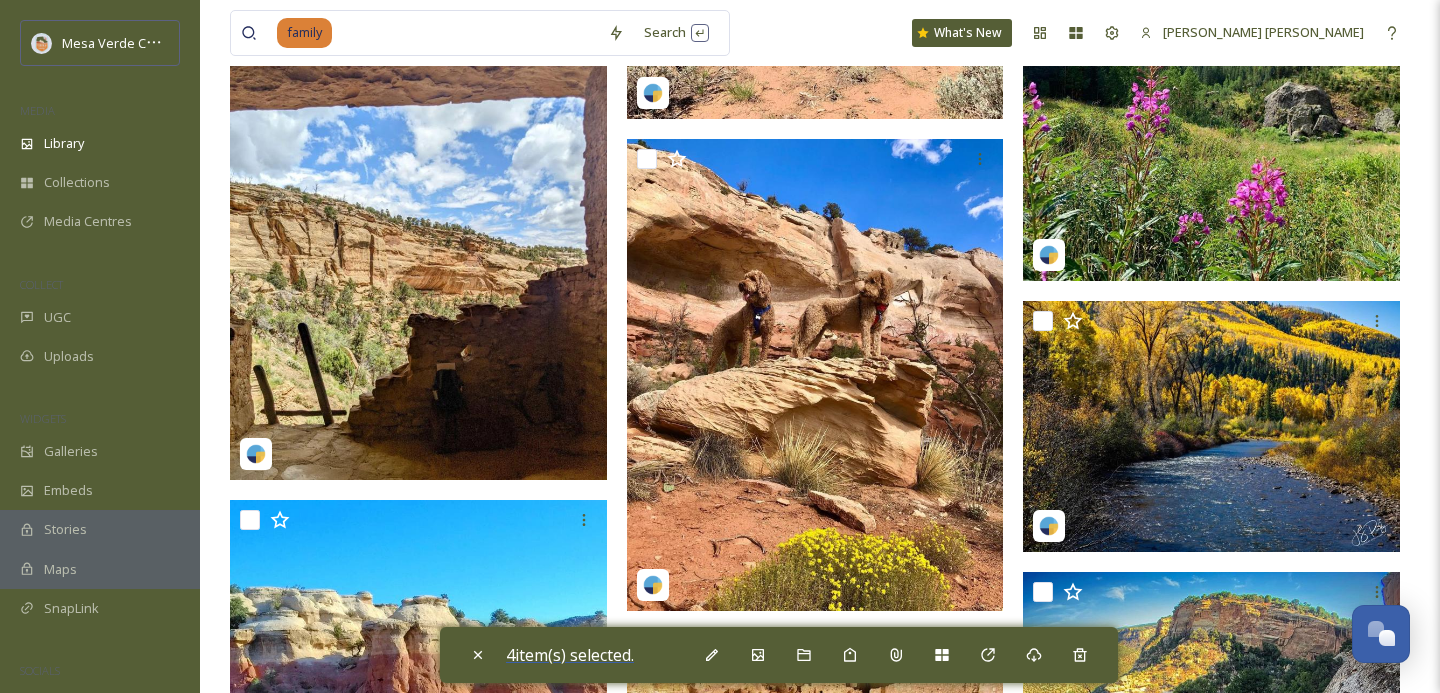 click on "4  item(s) selected." at bounding box center [570, 655] 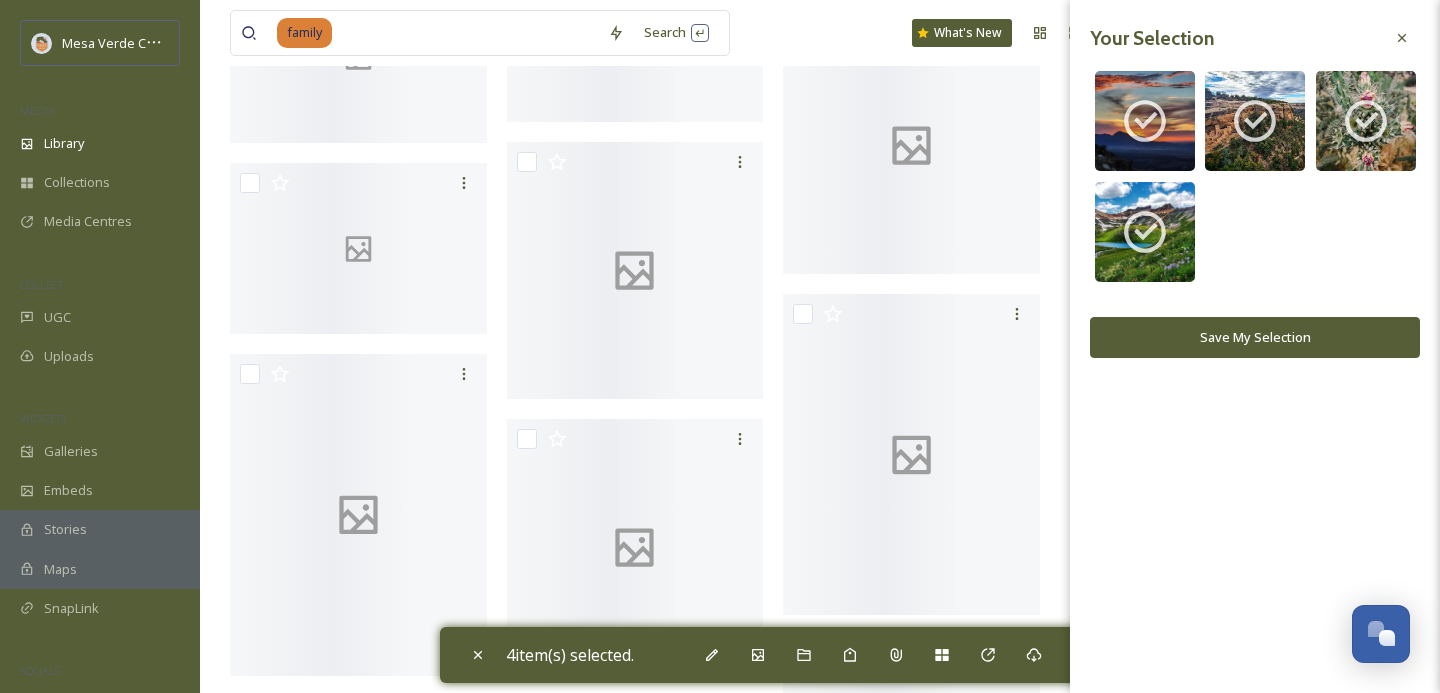 scroll, scrollTop: 50748, scrollLeft: 0, axis: vertical 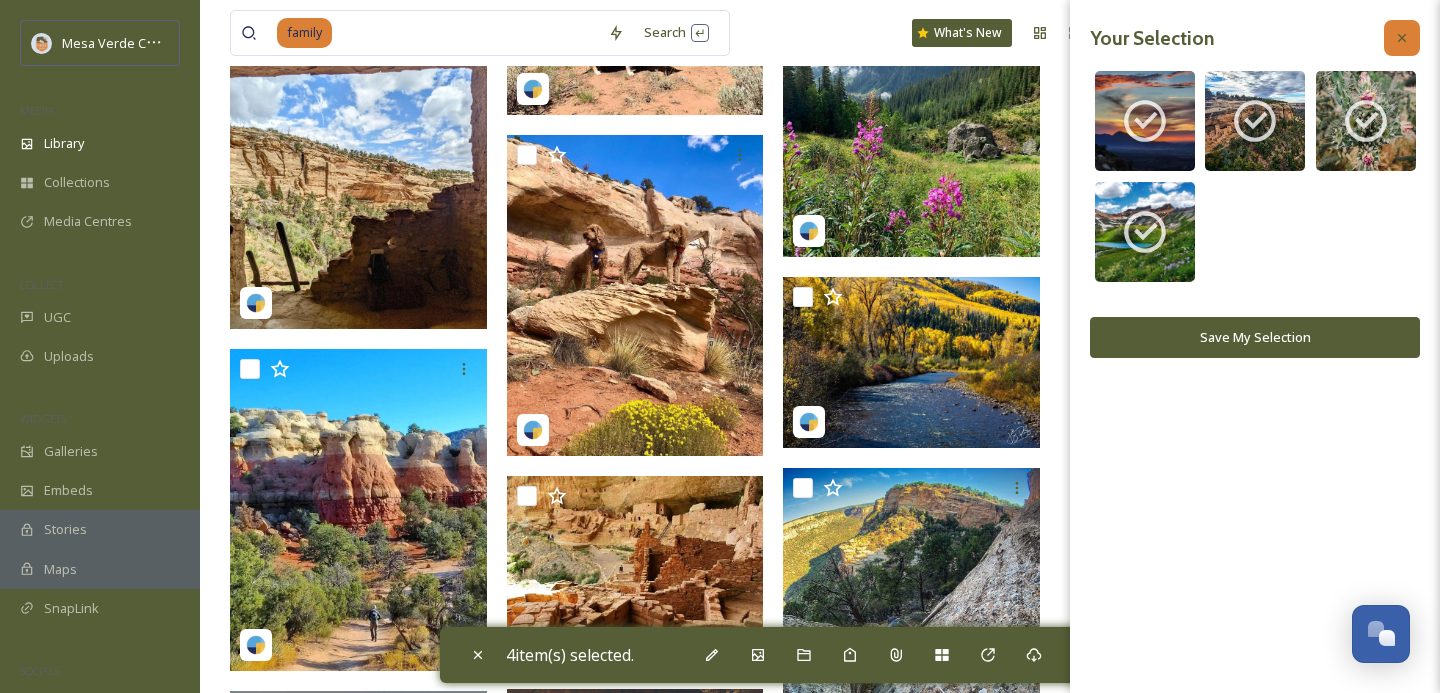 click 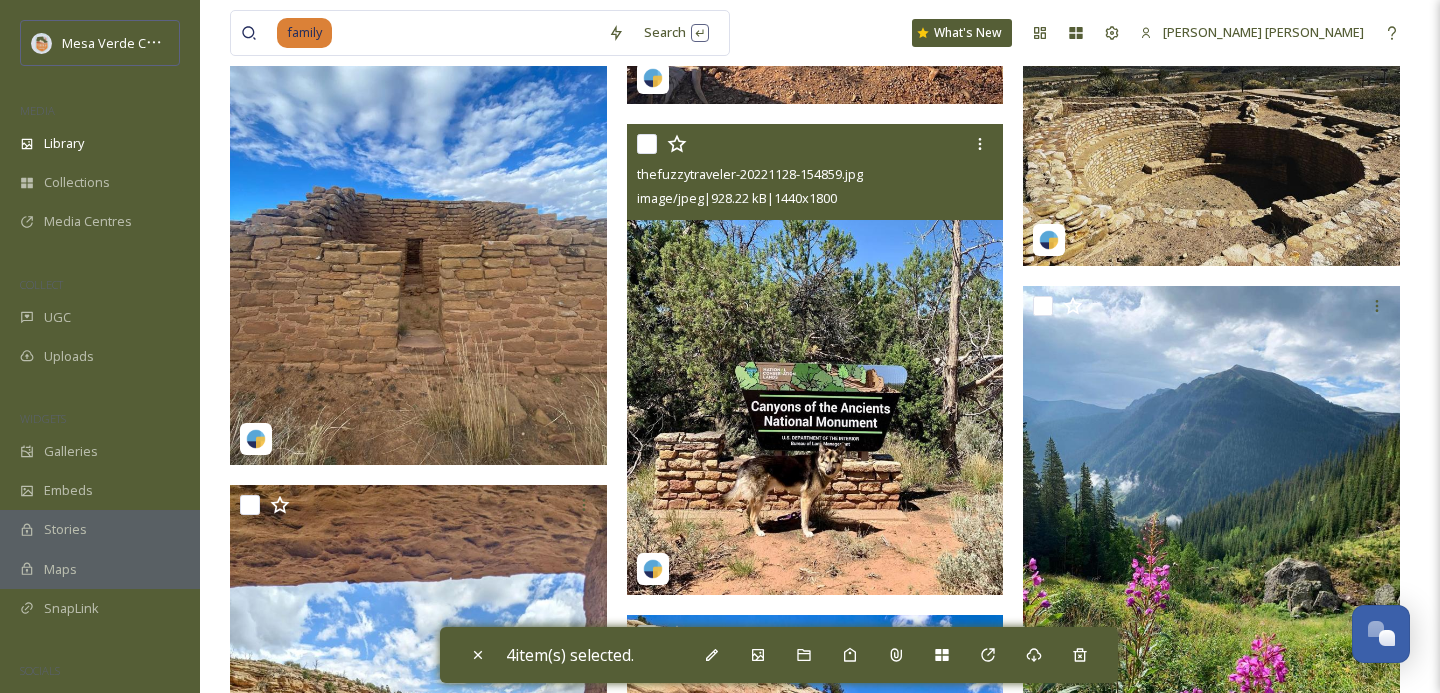 scroll, scrollTop: 72114, scrollLeft: 0, axis: vertical 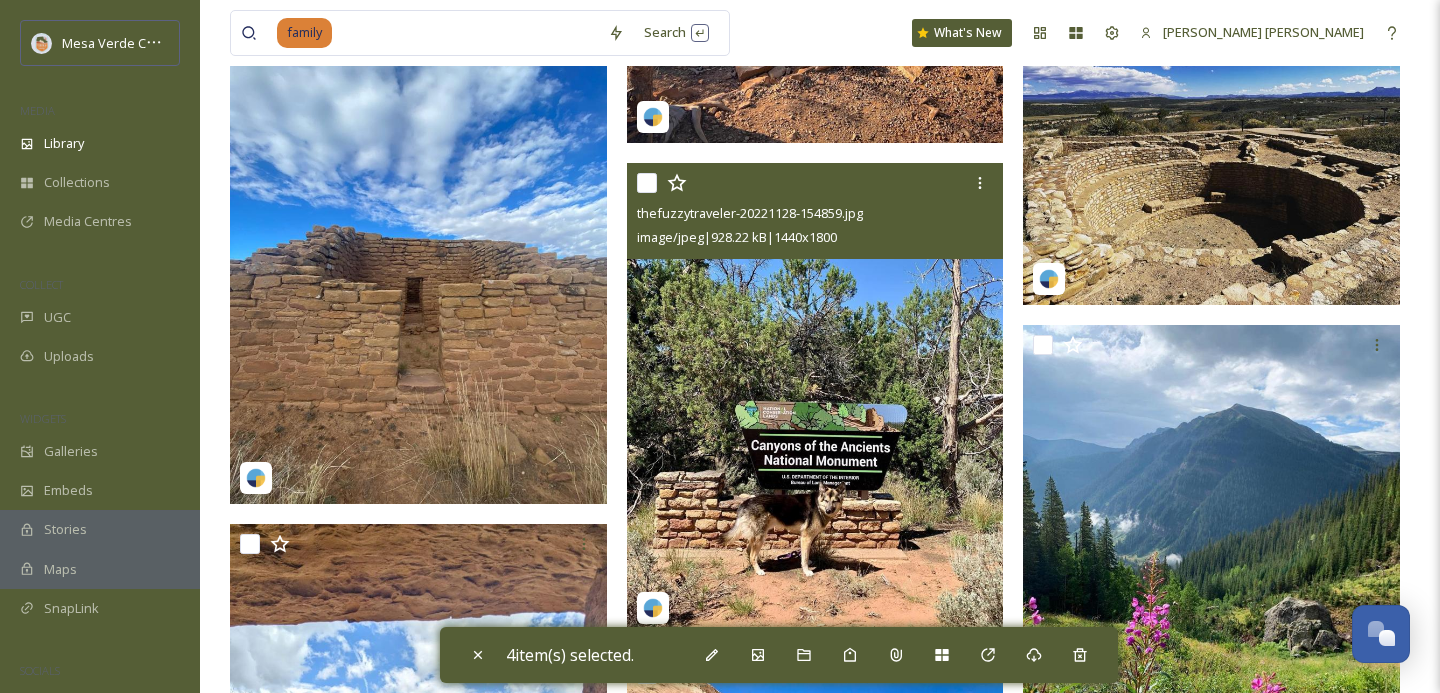 click at bounding box center [647, 183] 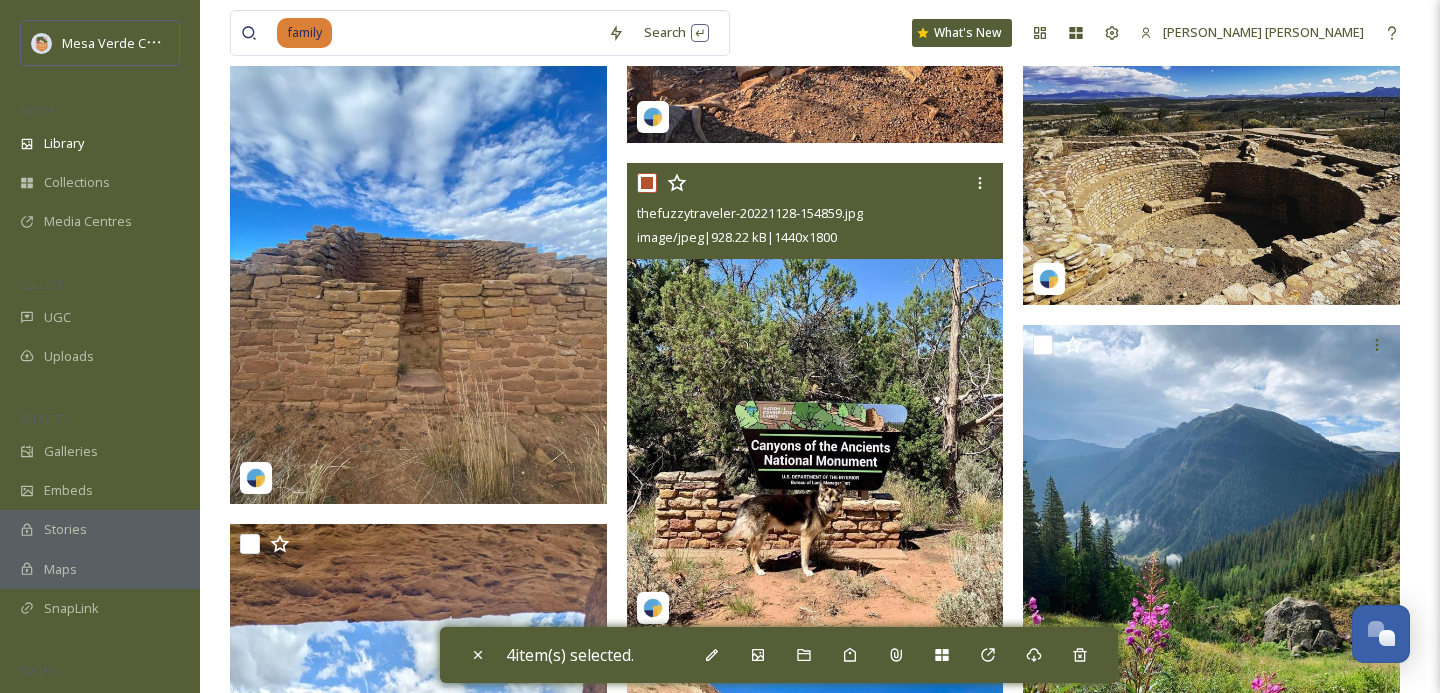 checkbox on "true" 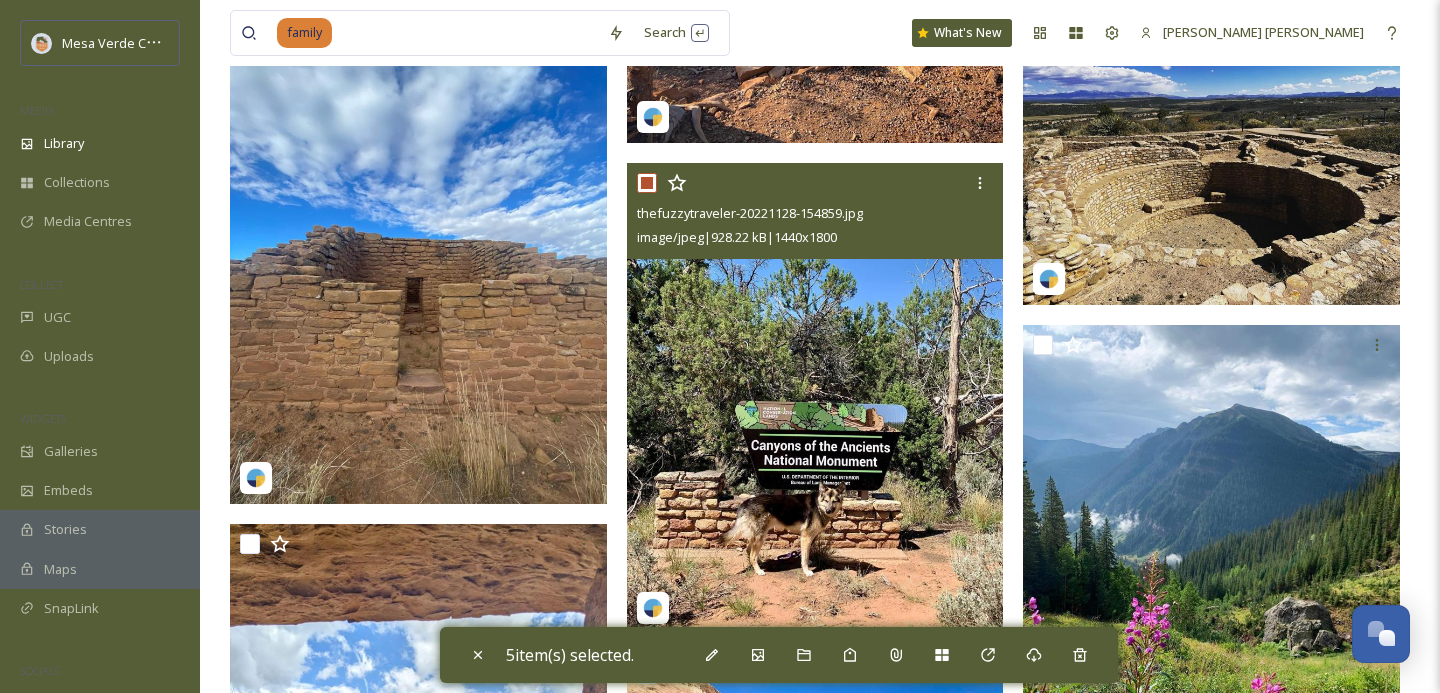 scroll, scrollTop: 72391, scrollLeft: 0, axis: vertical 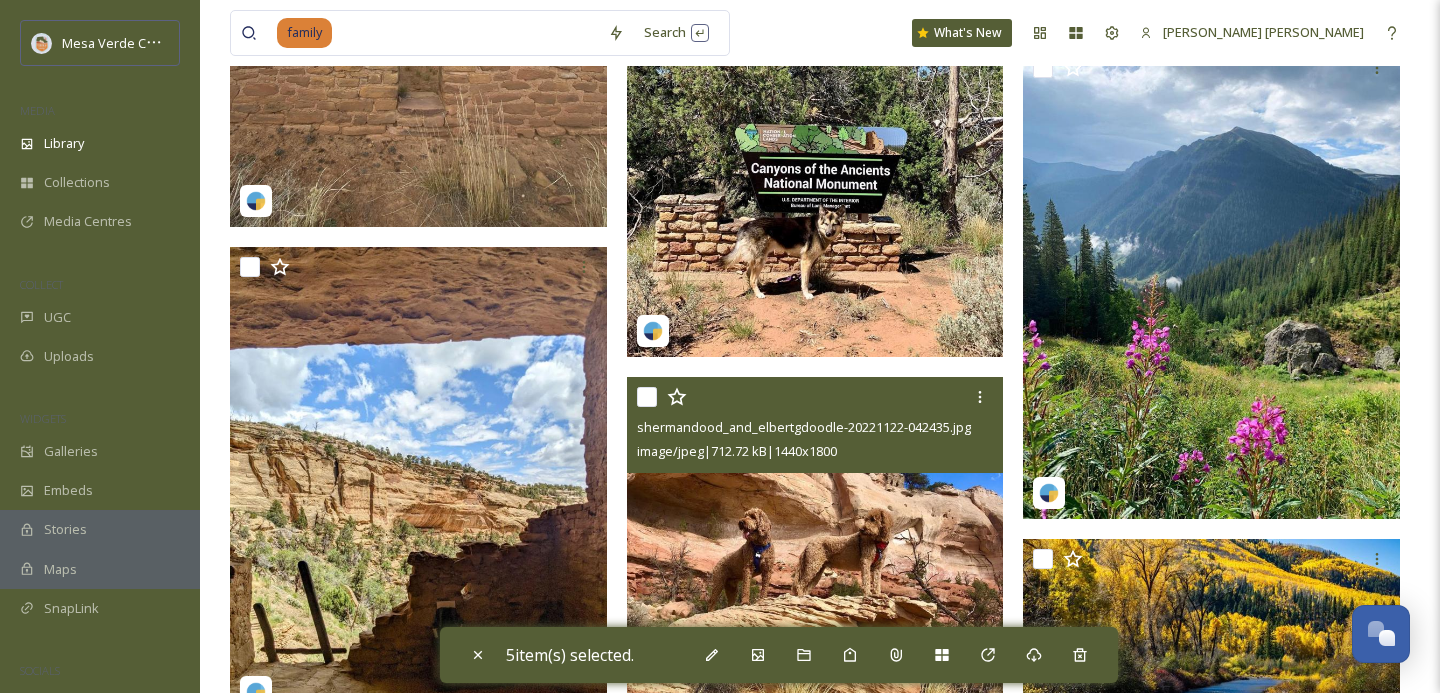 click at bounding box center [647, 397] 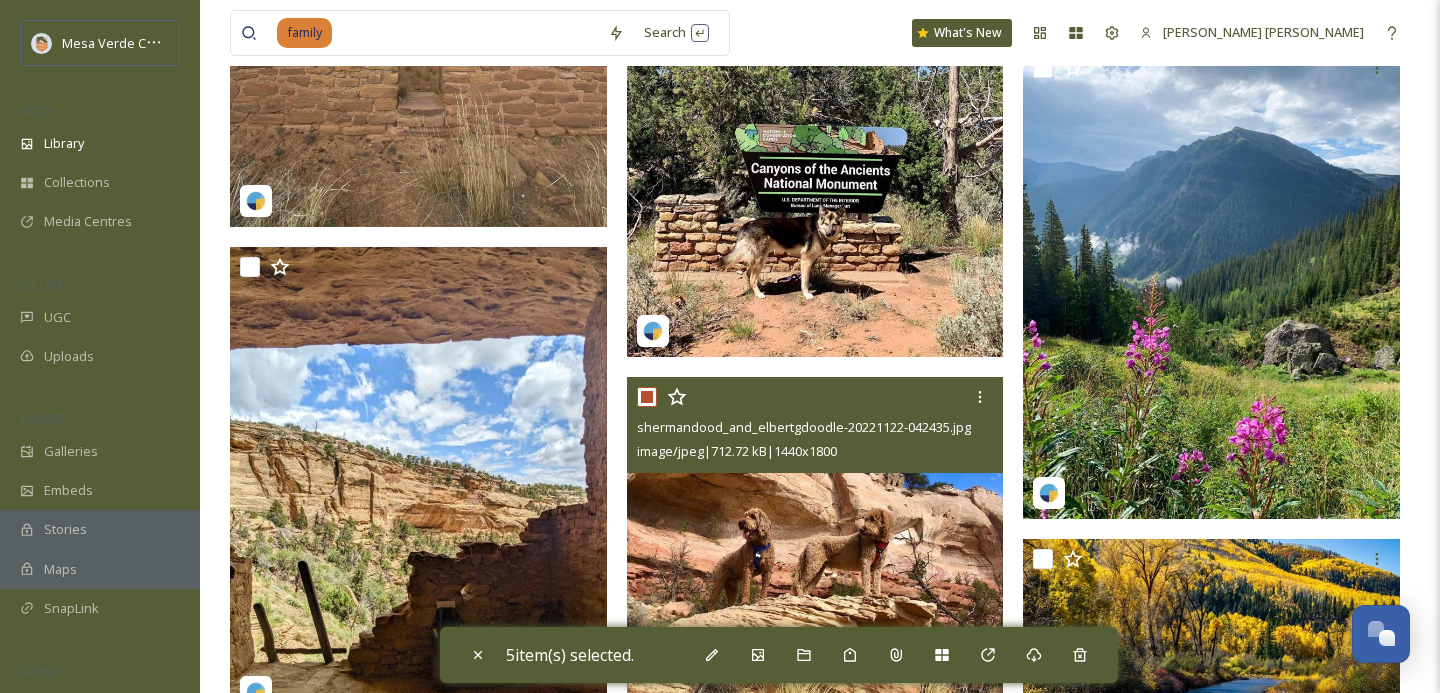 checkbox on "true" 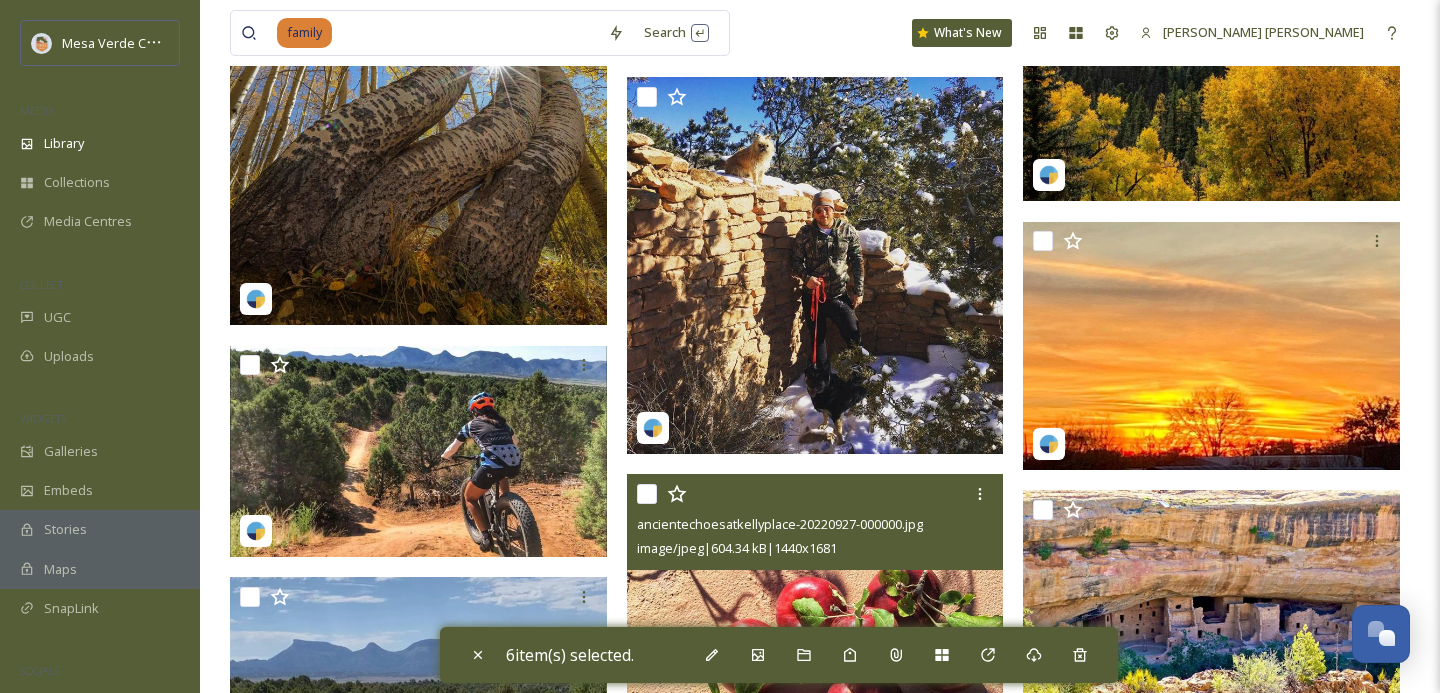 scroll, scrollTop: 78650, scrollLeft: 0, axis: vertical 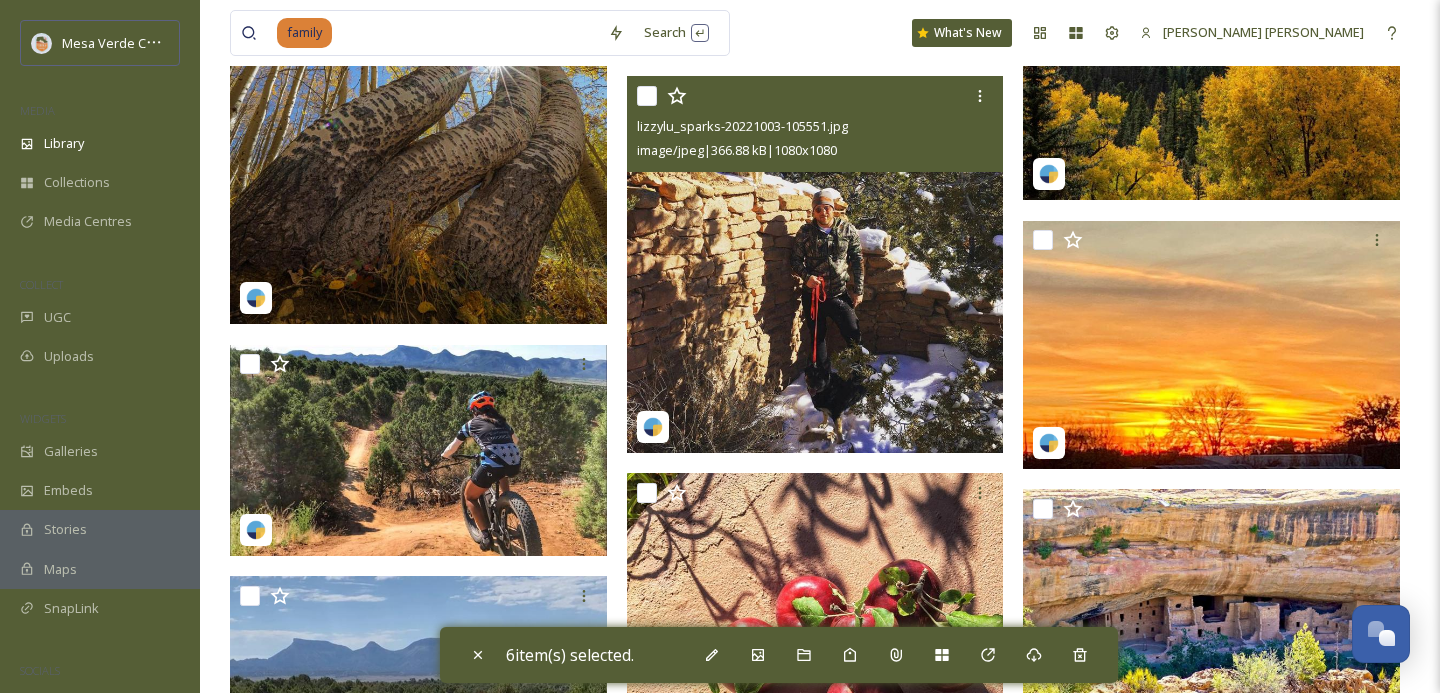 click at bounding box center [647, 96] 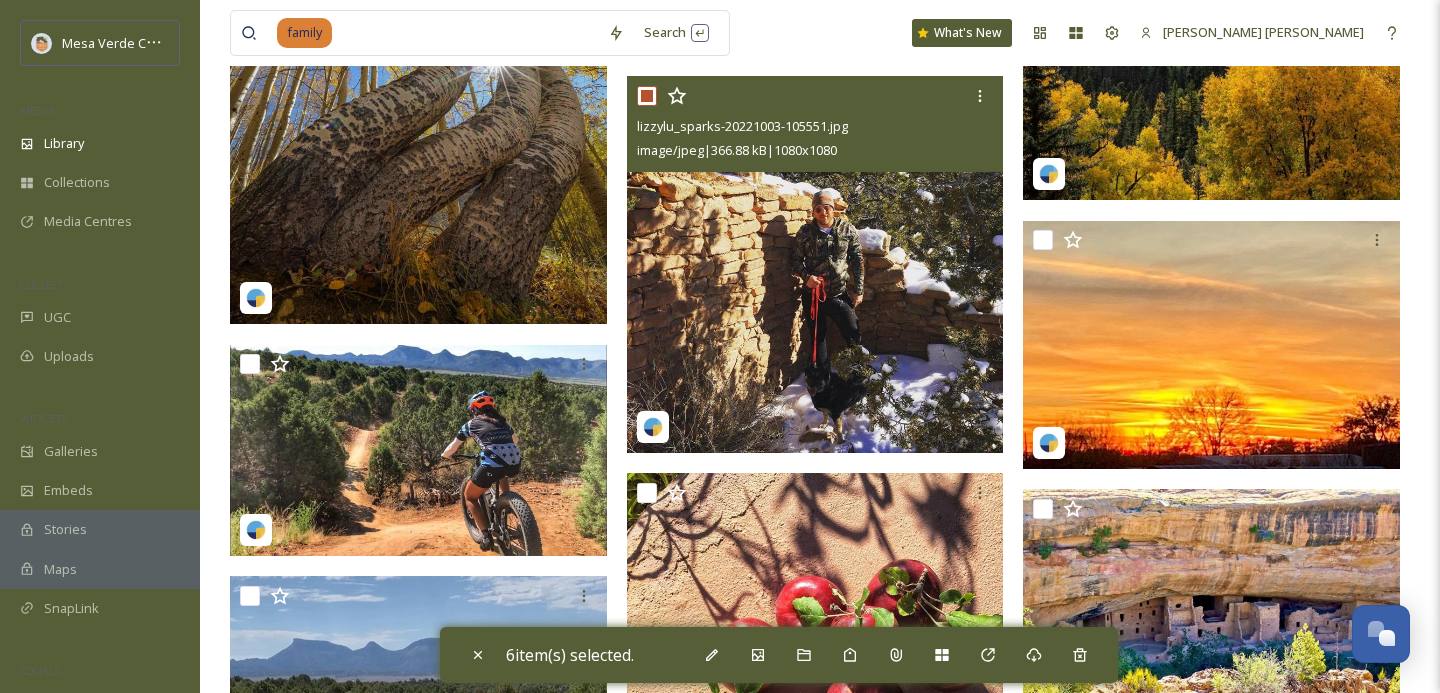 checkbox on "true" 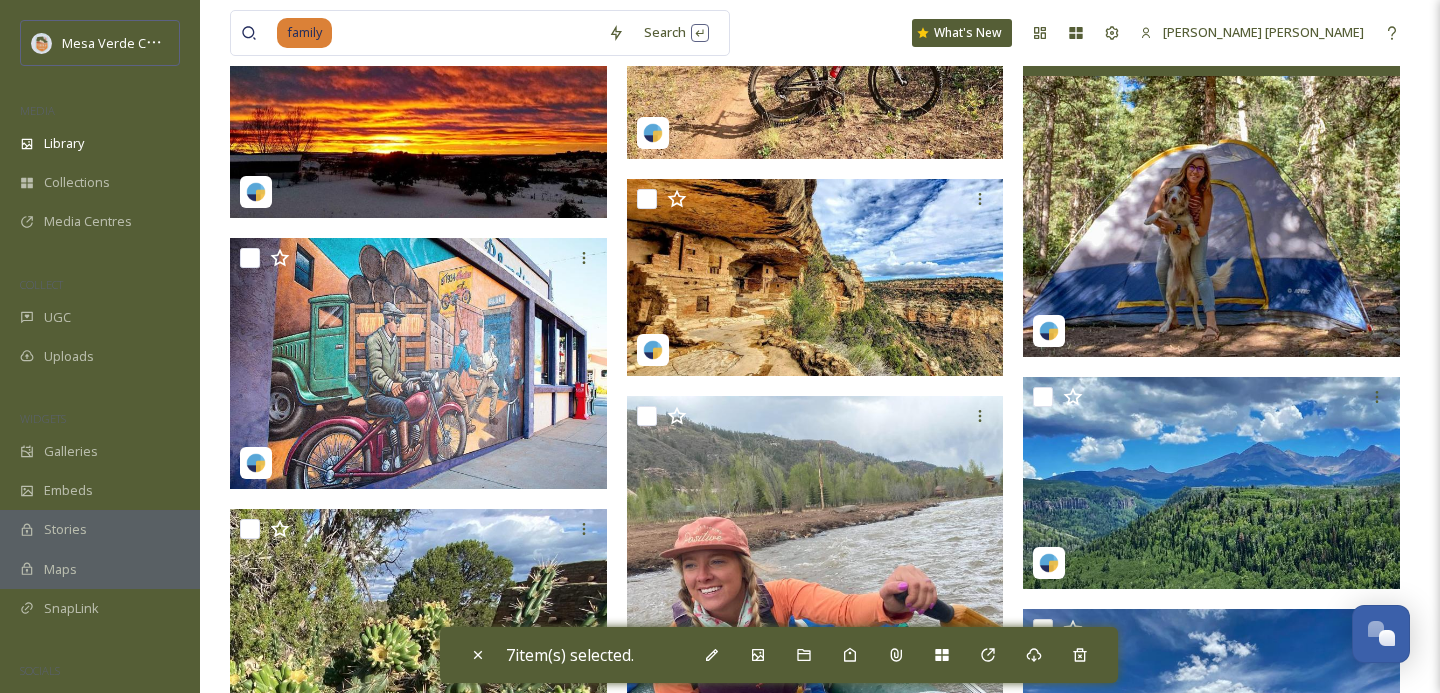 scroll, scrollTop: 85633, scrollLeft: 0, axis: vertical 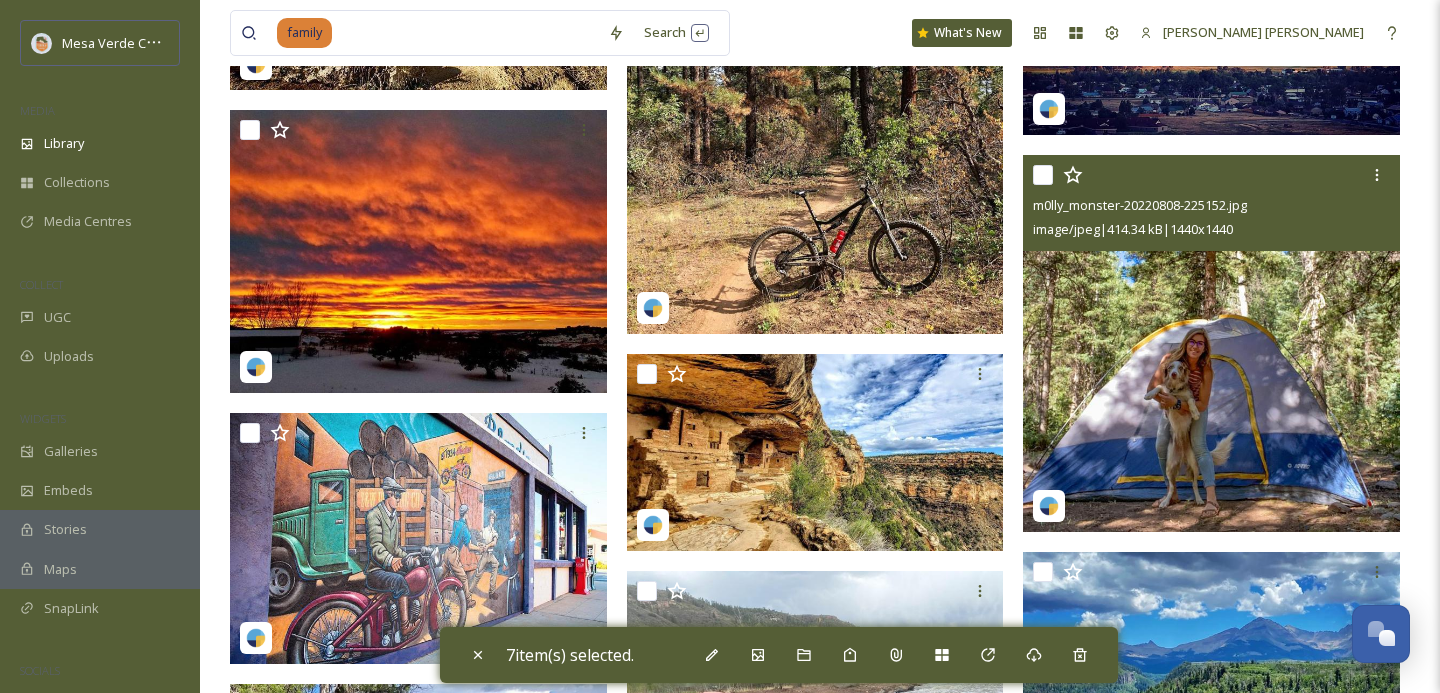 click at bounding box center [1043, 175] 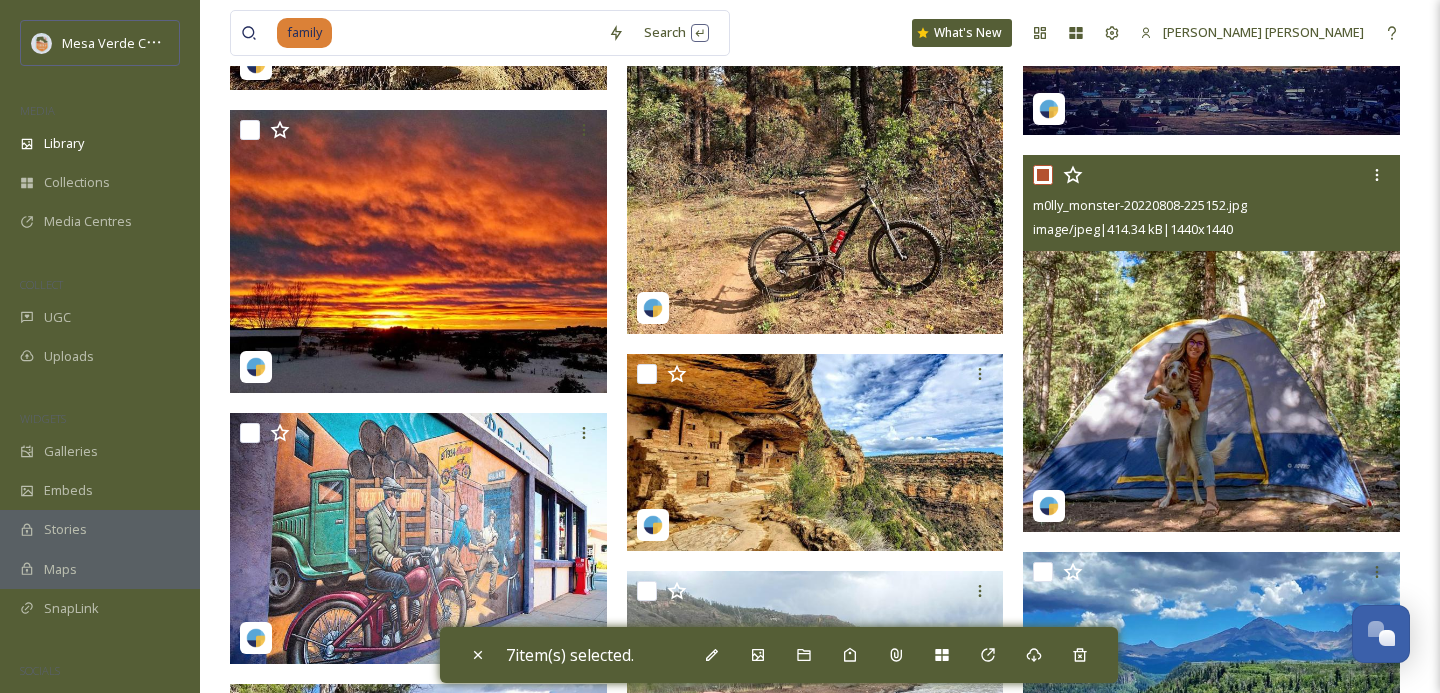 checkbox on "true" 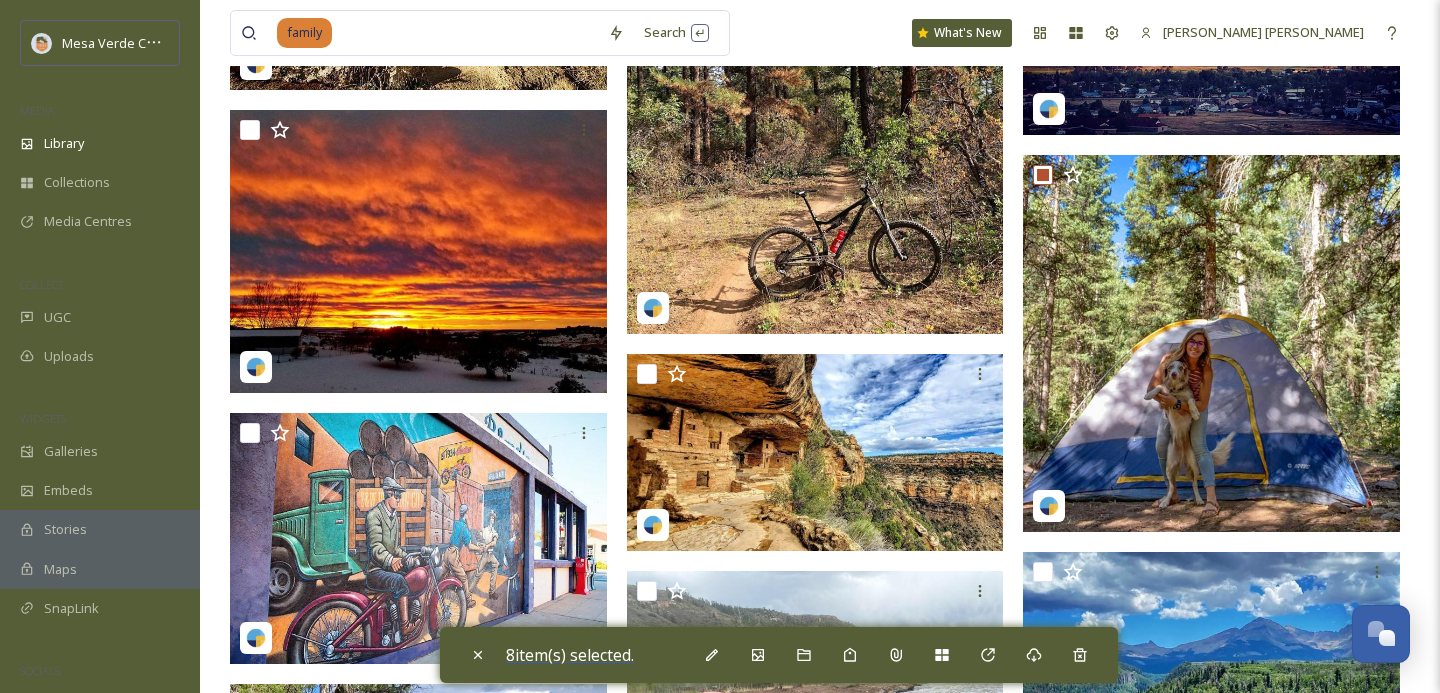 click on "8  item(s) selected." at bounding box center (570, 655) 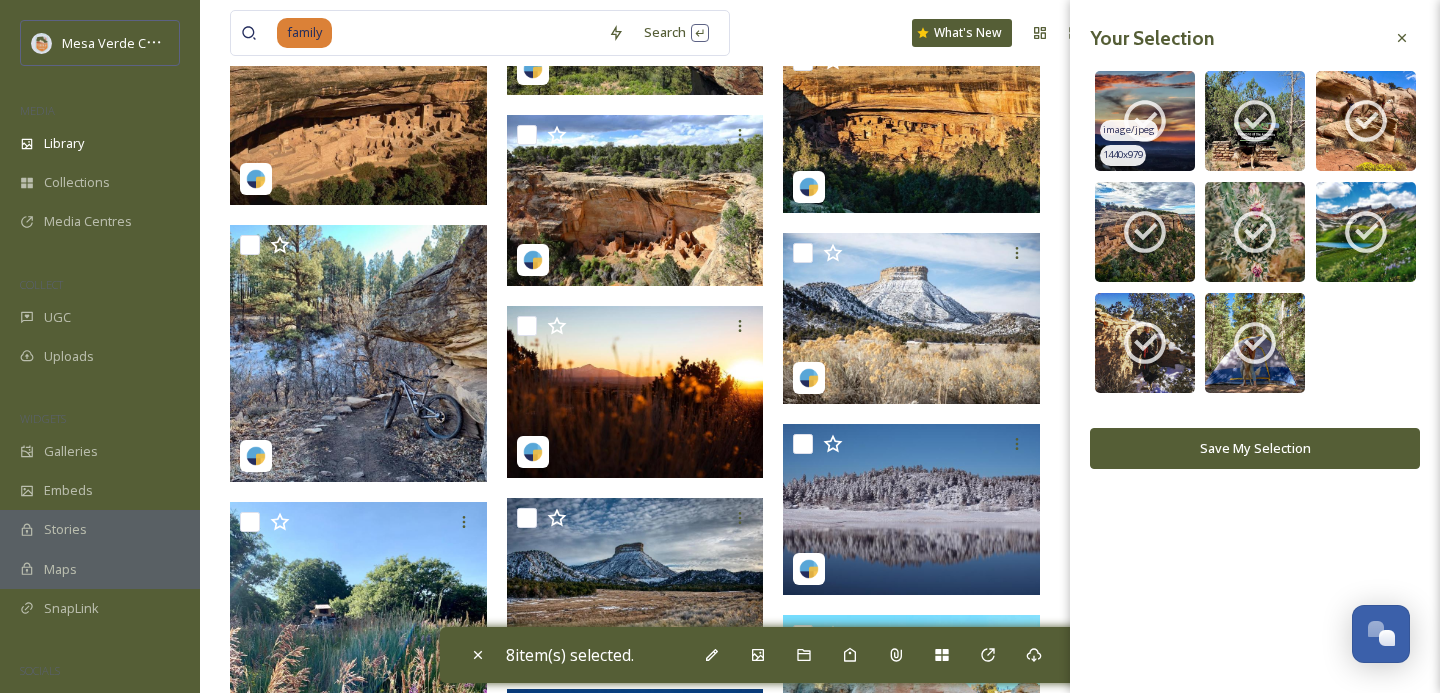click 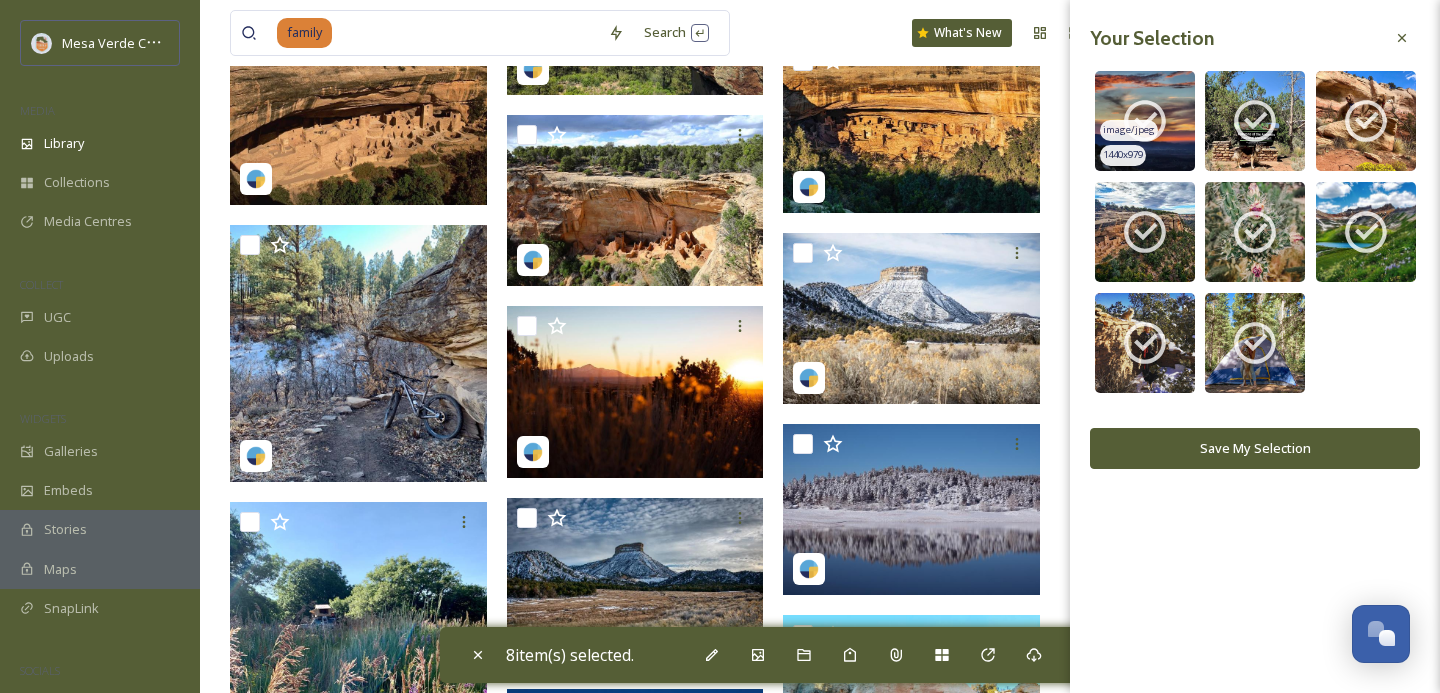 checkbox on "false" 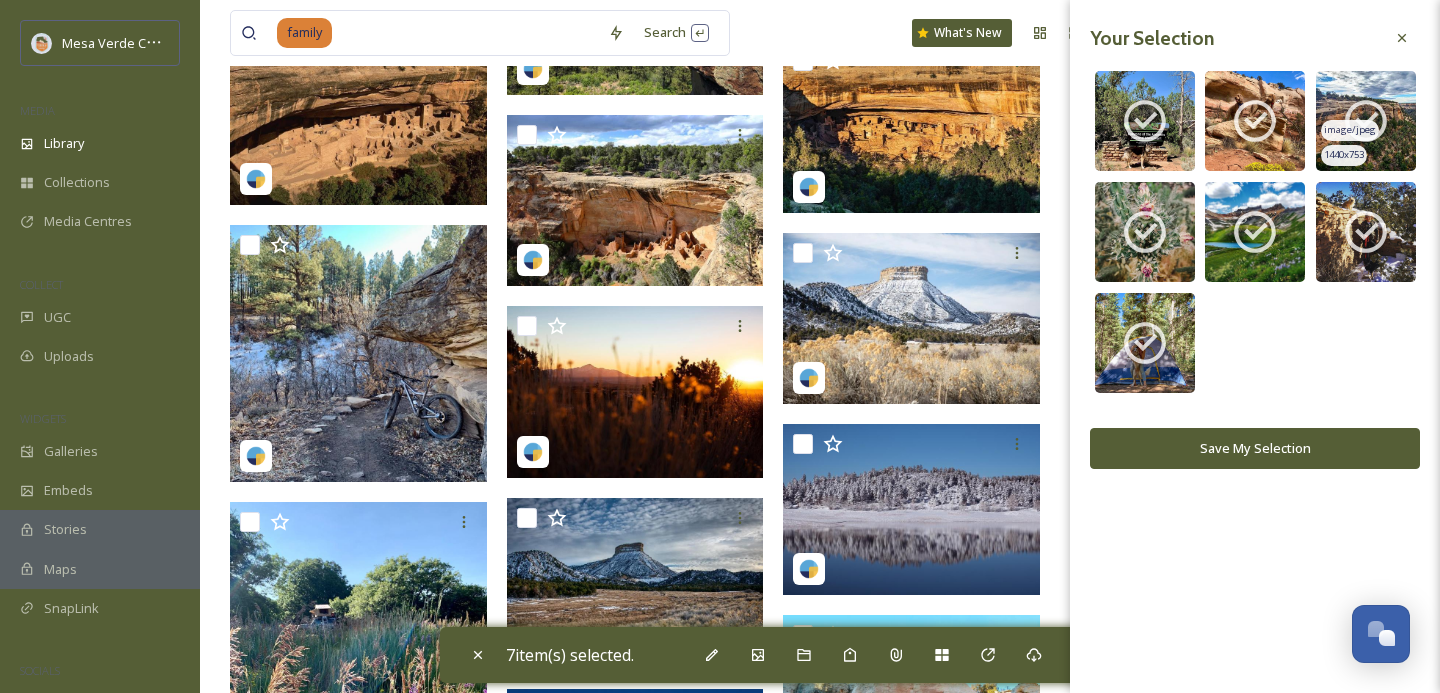 click 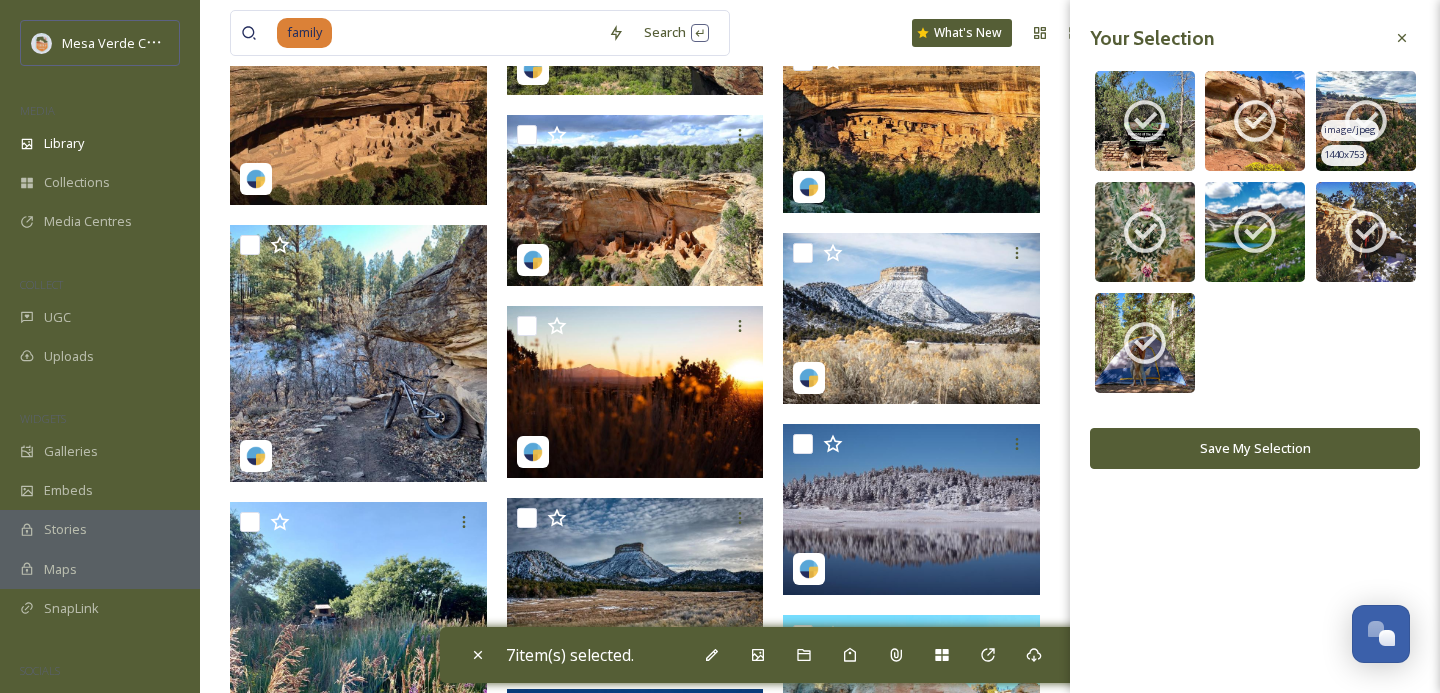 checkbox on "false" 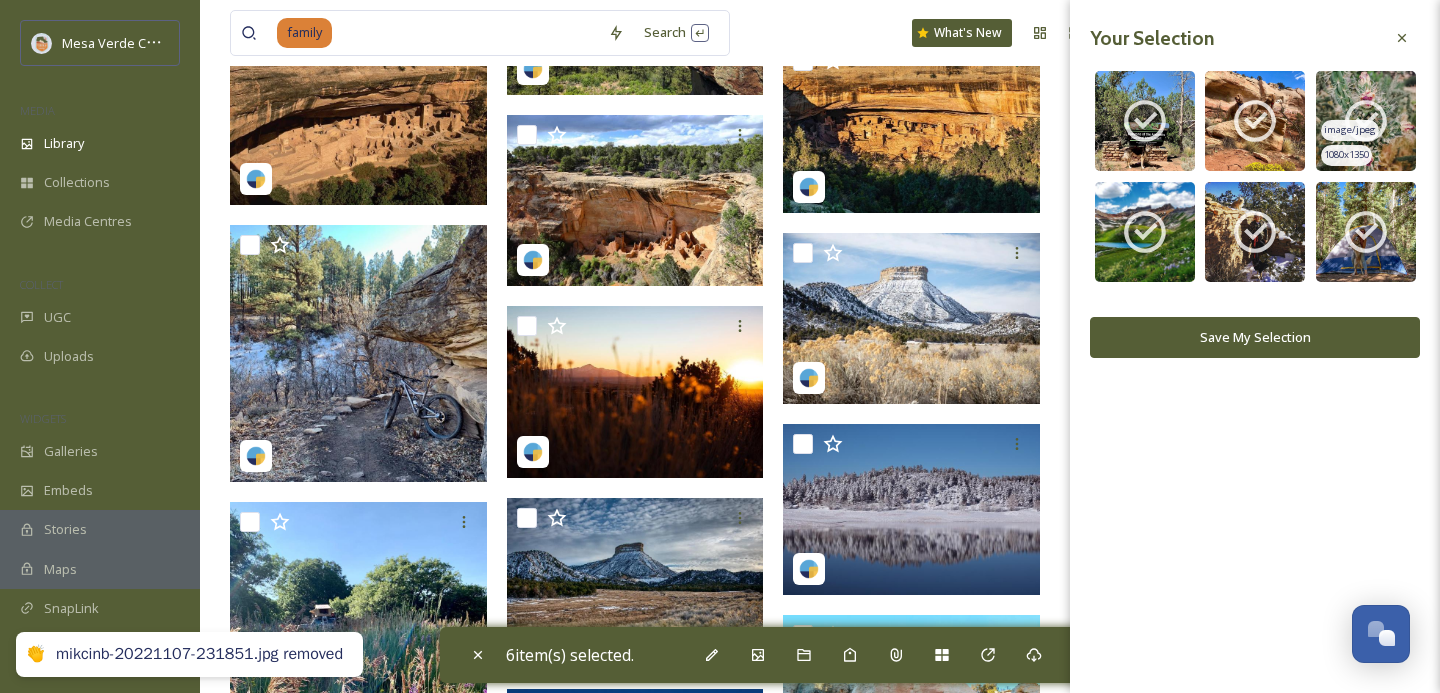 click 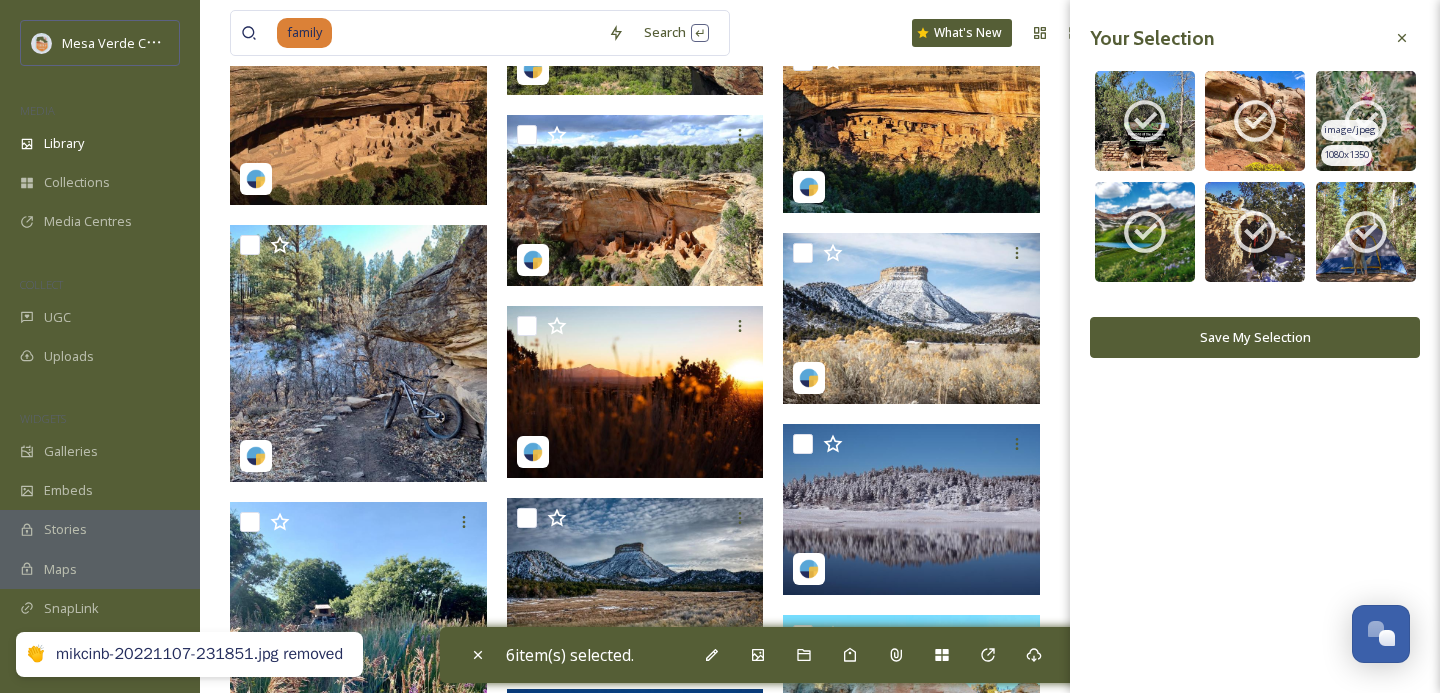 checkbox on "false" 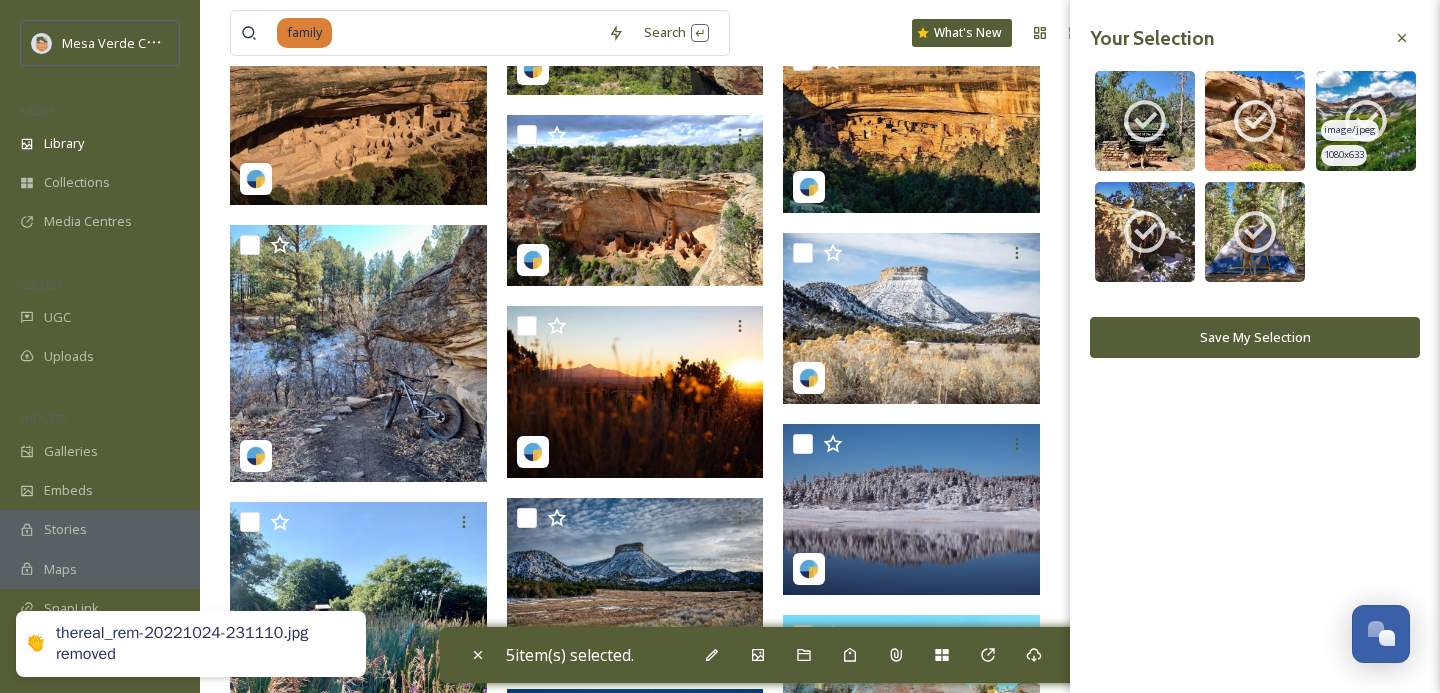 click 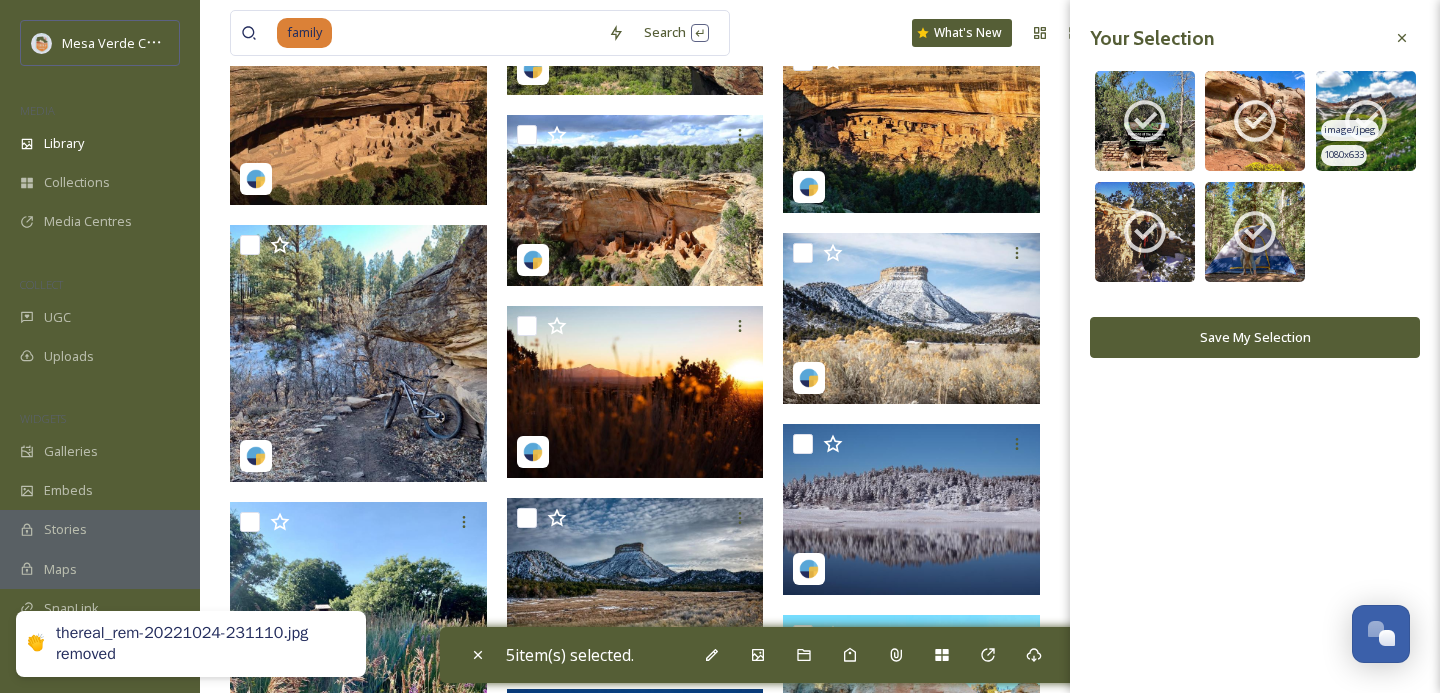 checkbox on "false" 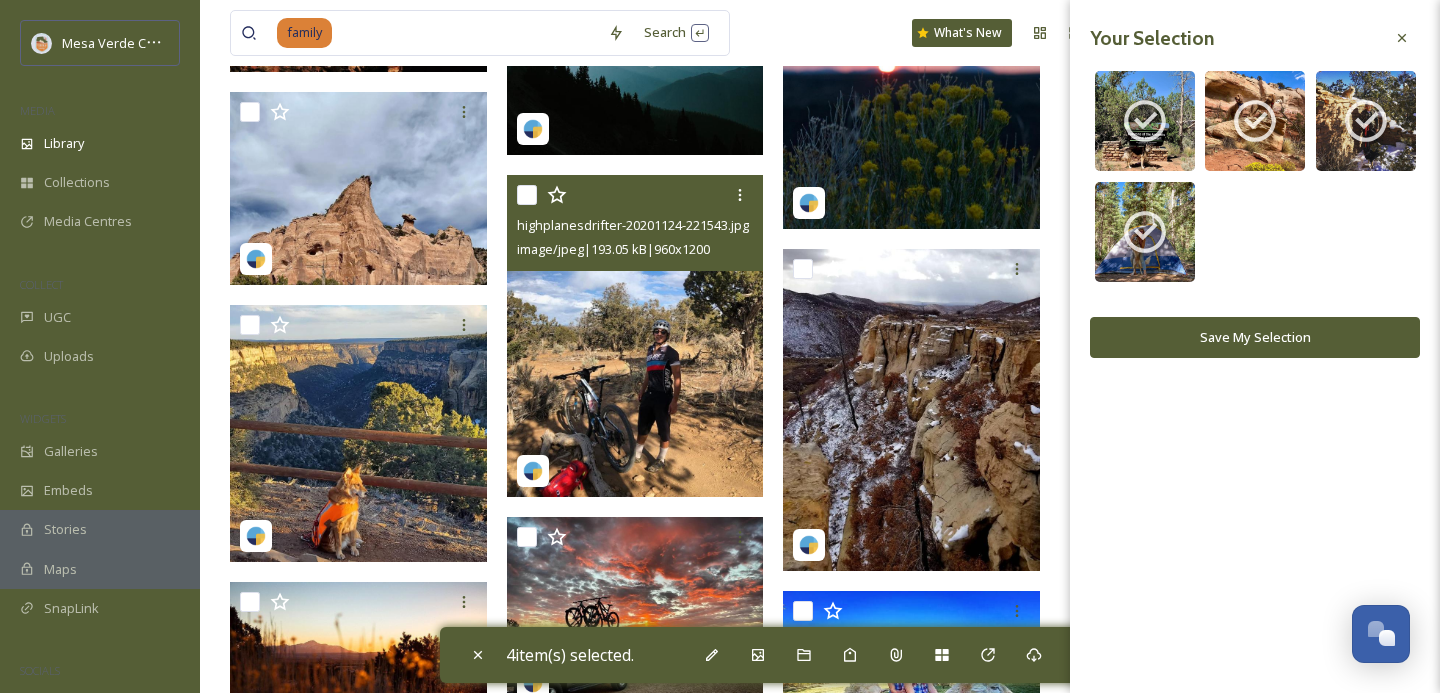 scroll, scrollTop: 100506, scrollLeft: 0, axis: vertical 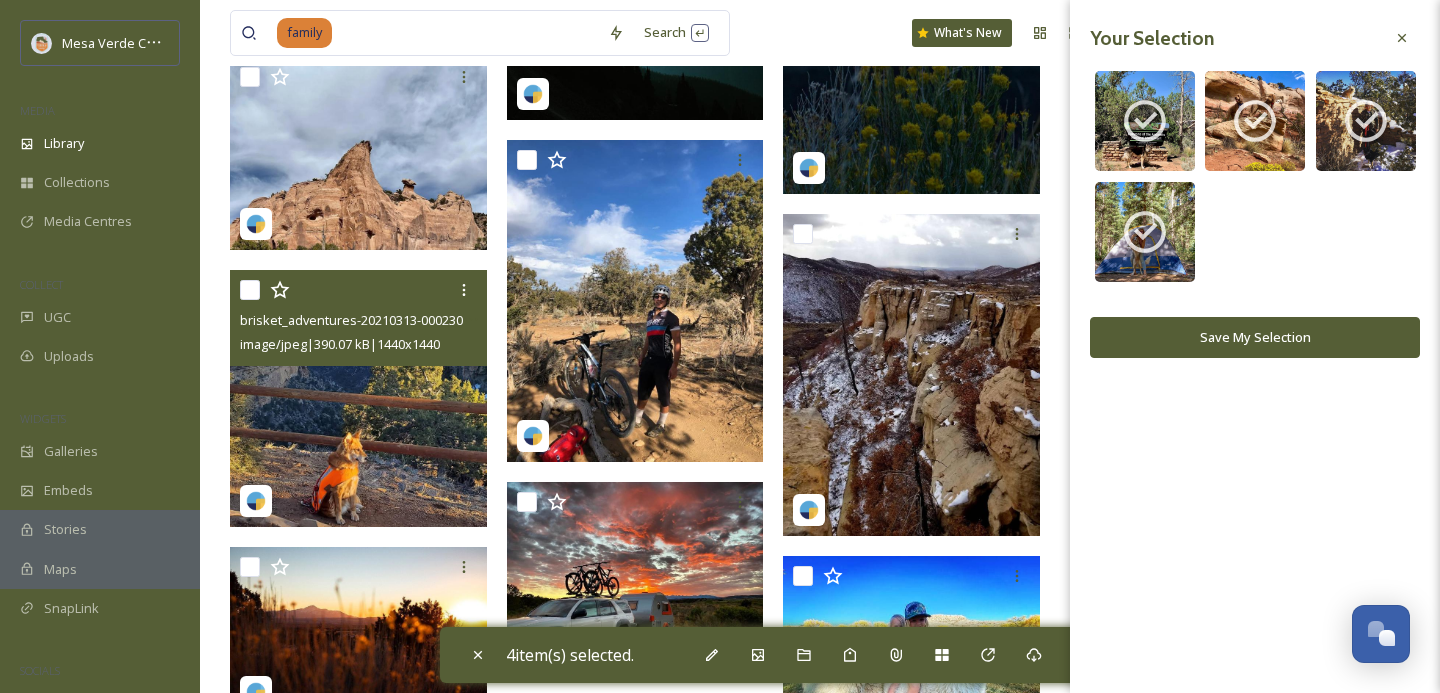 click at bounding box center (250, 290) 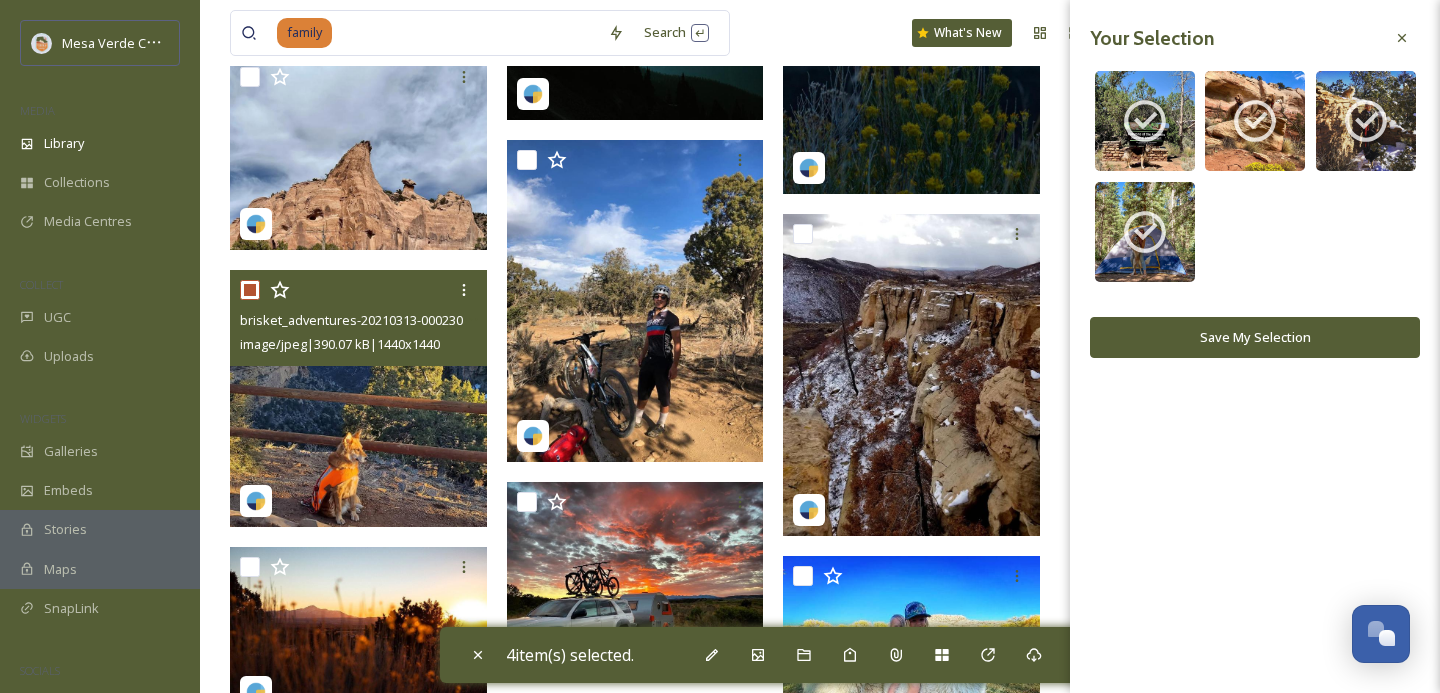 checkbox on "true" 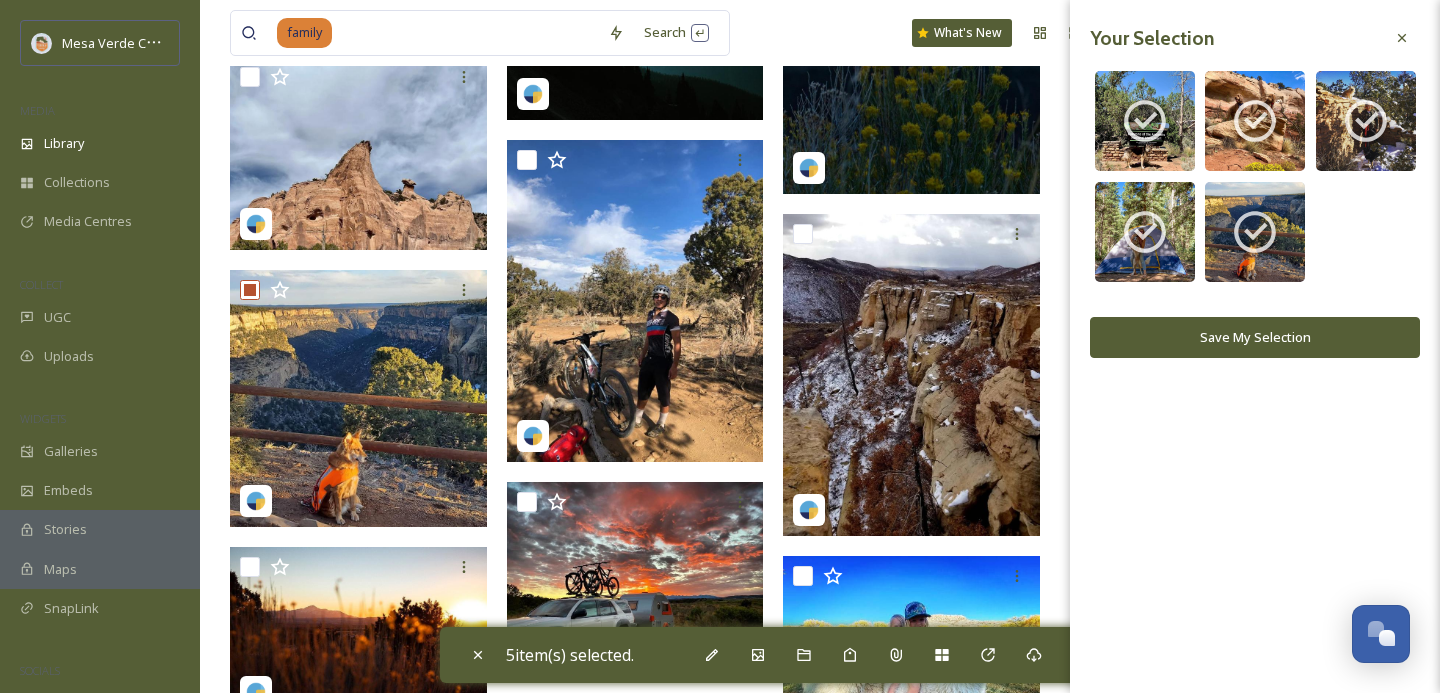 click on "Save My Selection" at bounding box center (1255, 337) 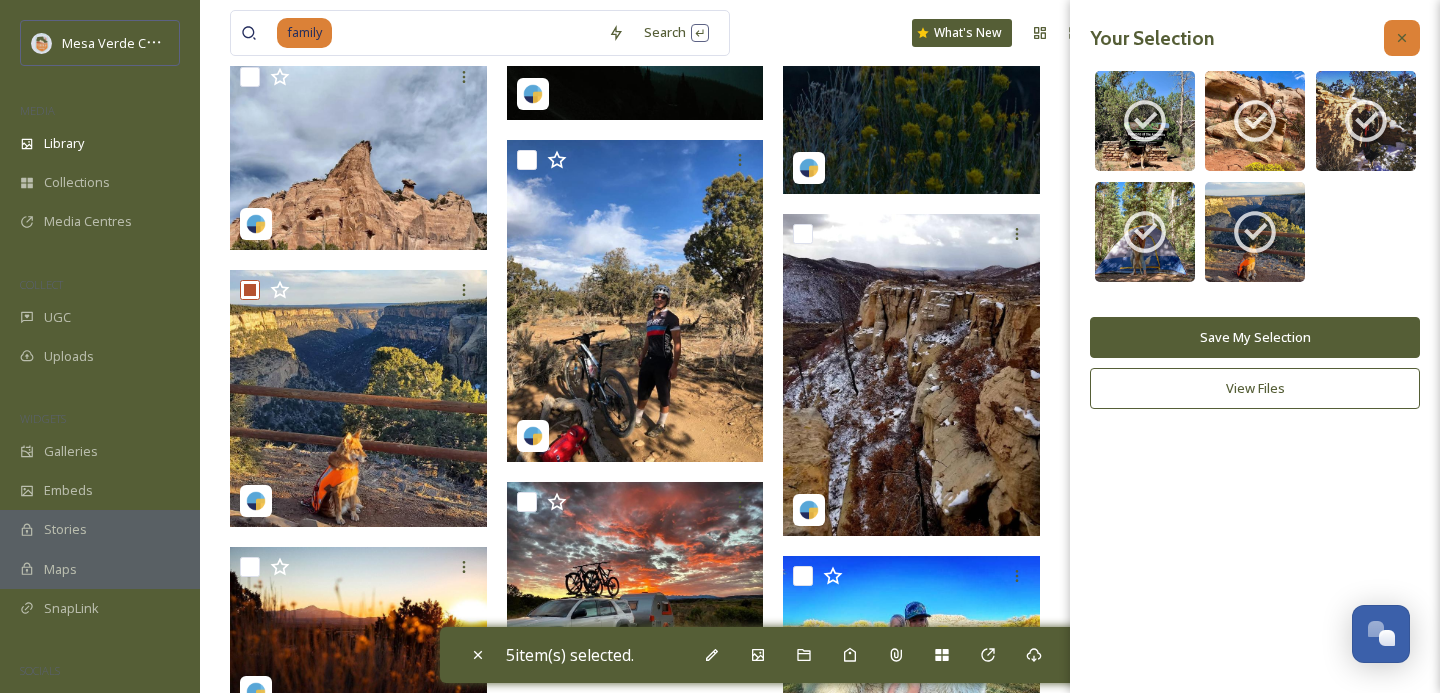 click 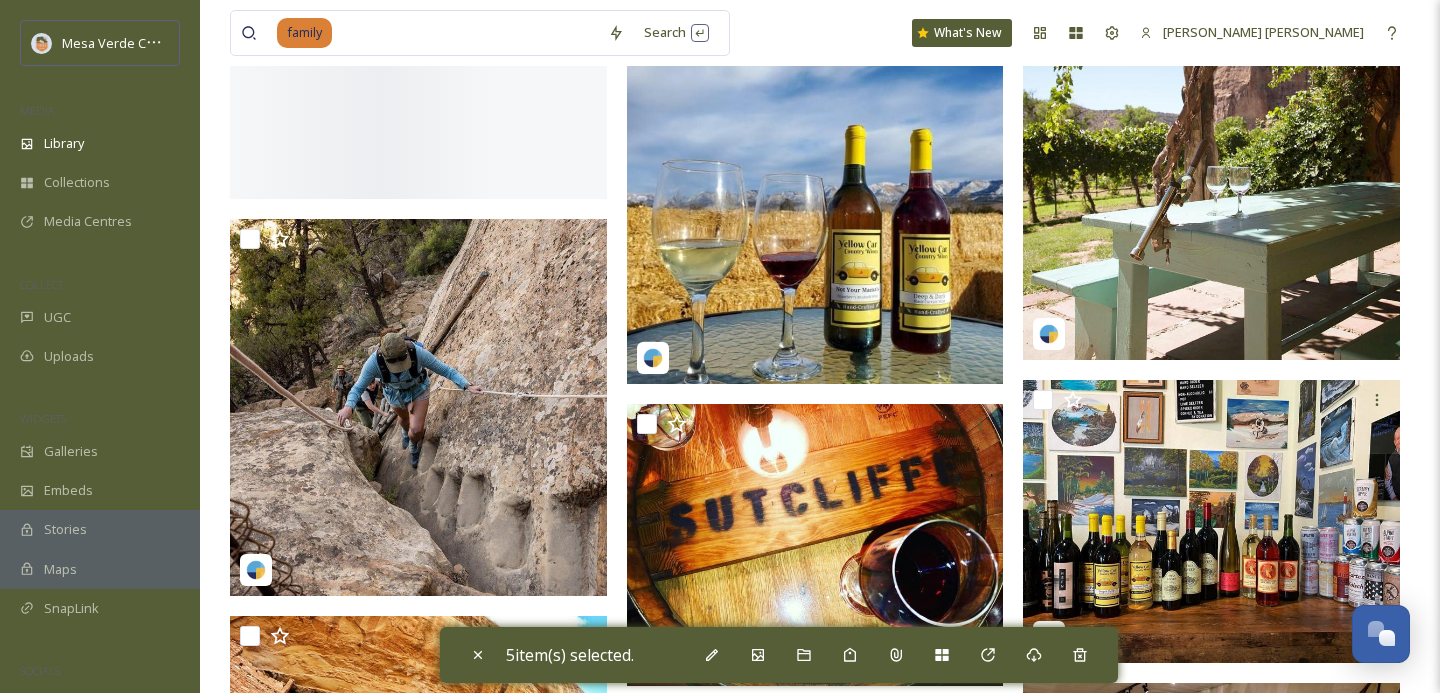scroll, scrollTop: 96428, scrollLeft: 0, axis: vertical 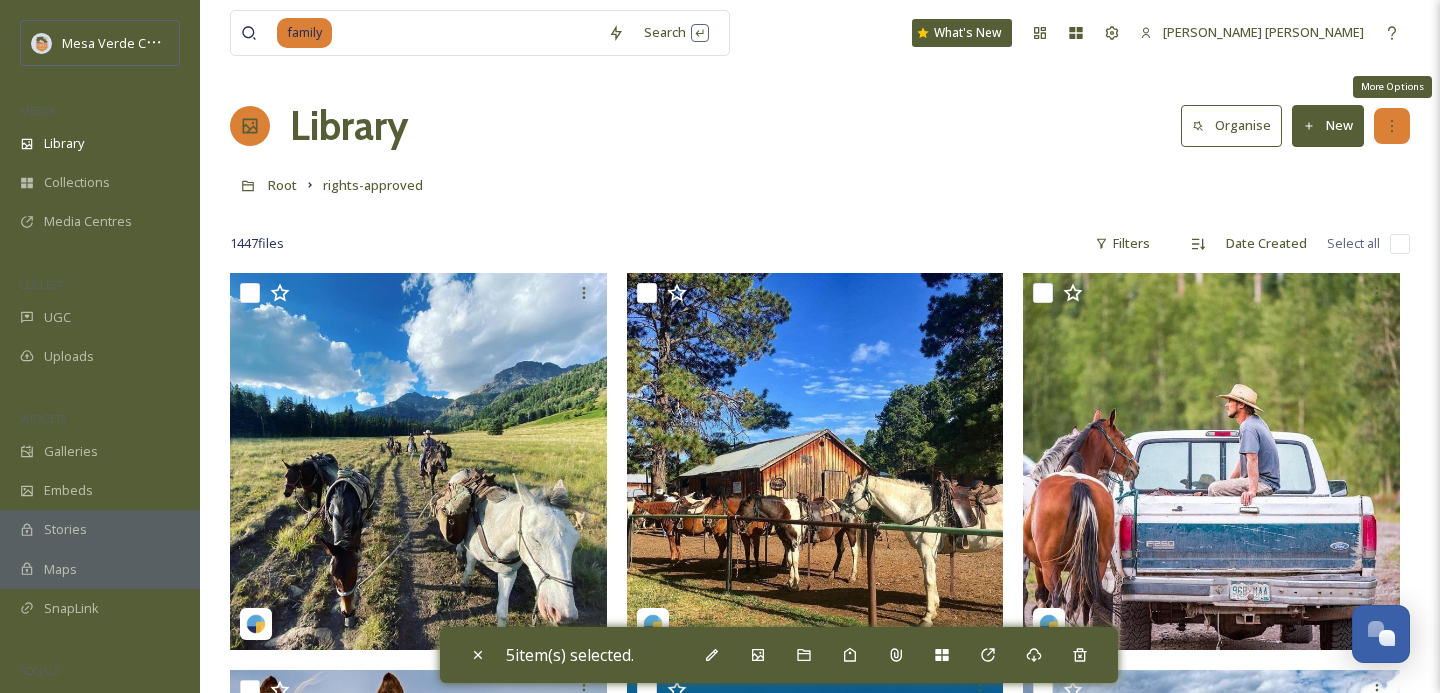 click 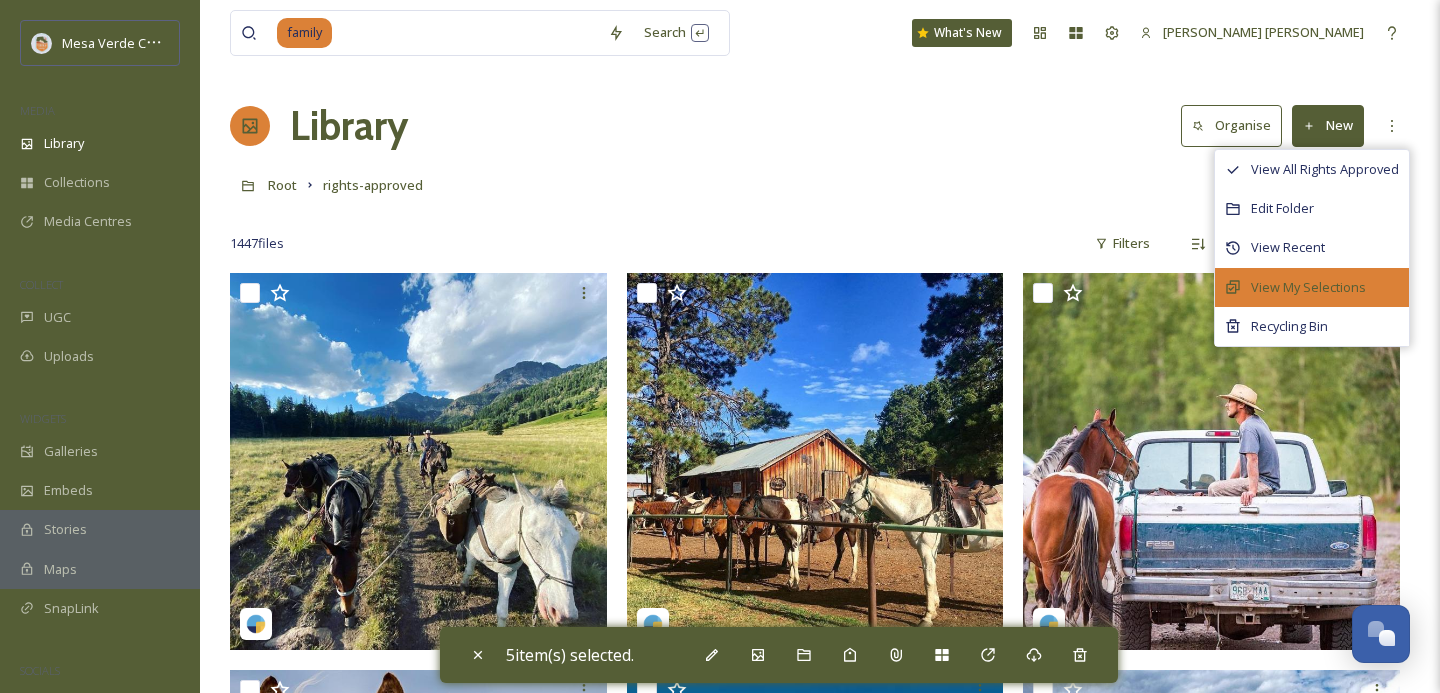 click on "View My Selections" at bounding box center [1308, 287] 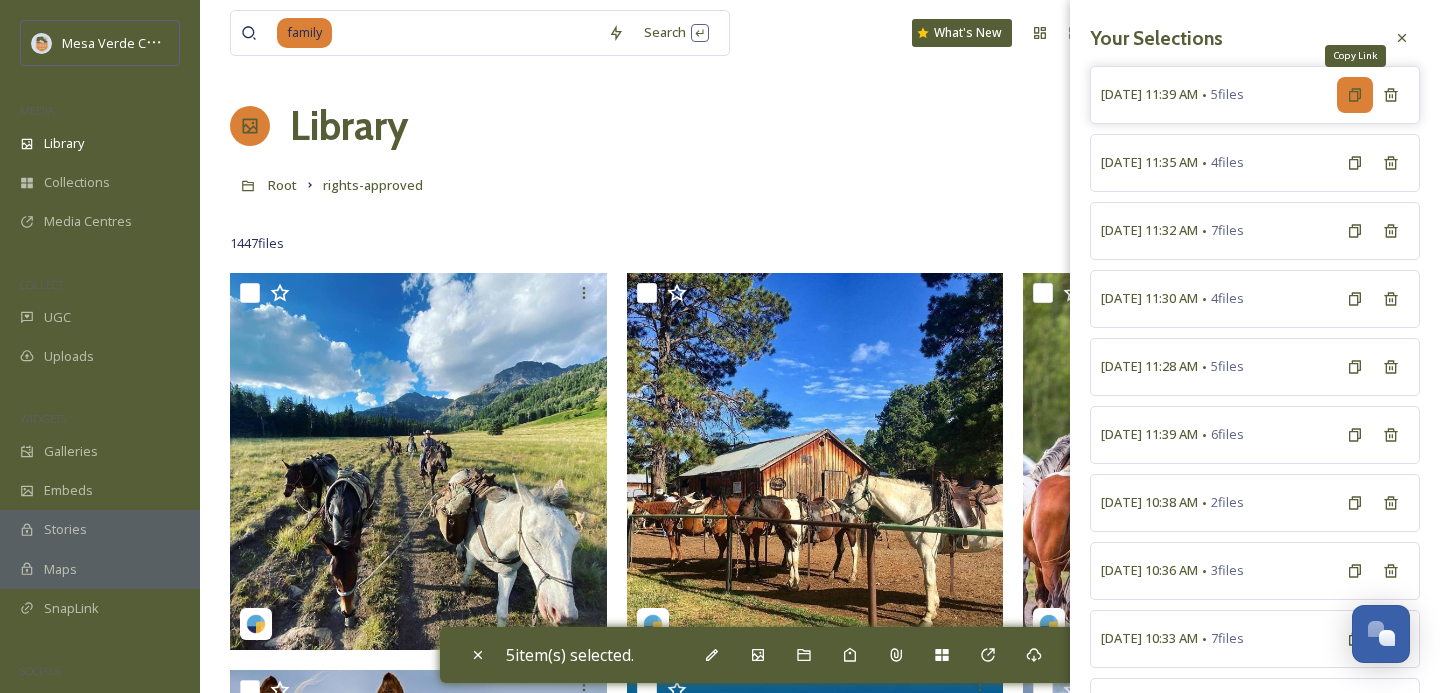 click on "Copy Link" at bounding box center [1355, 95] 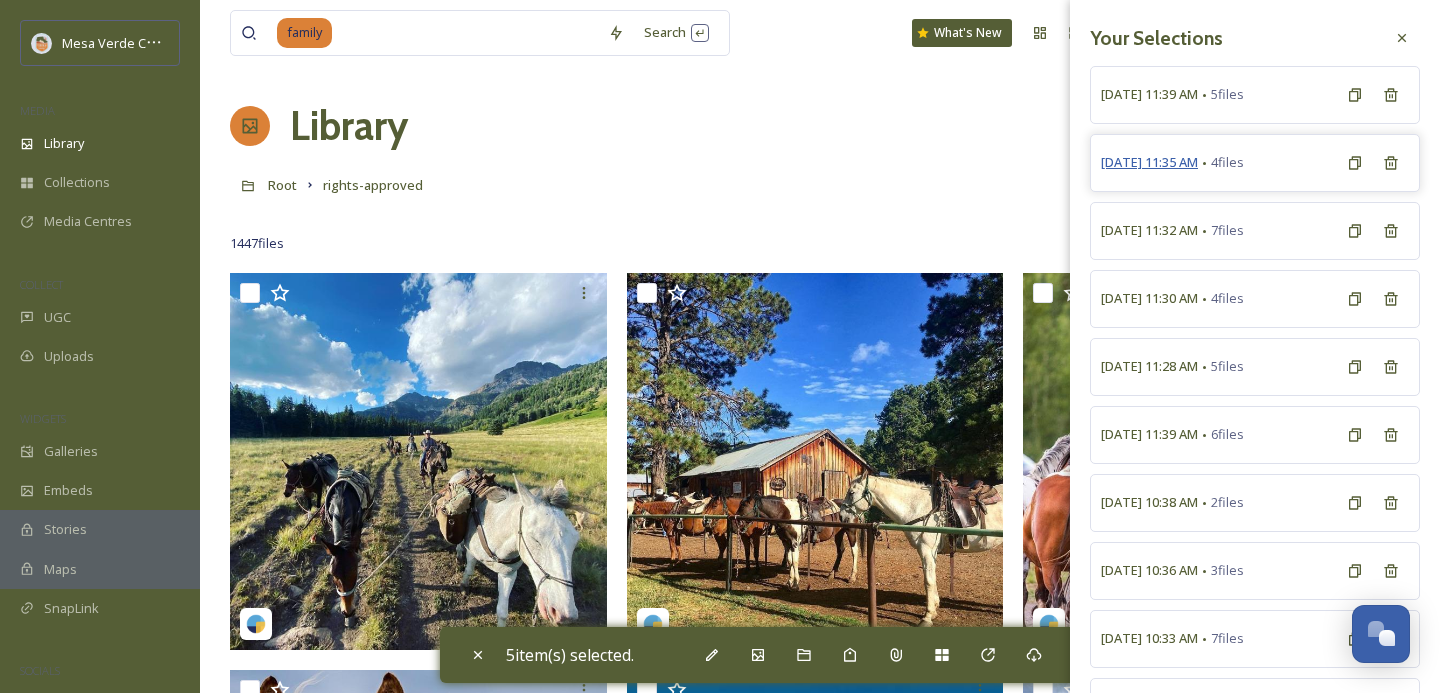 click on "[DATE] 11:35 AM" at bounding box center (1149, 162) 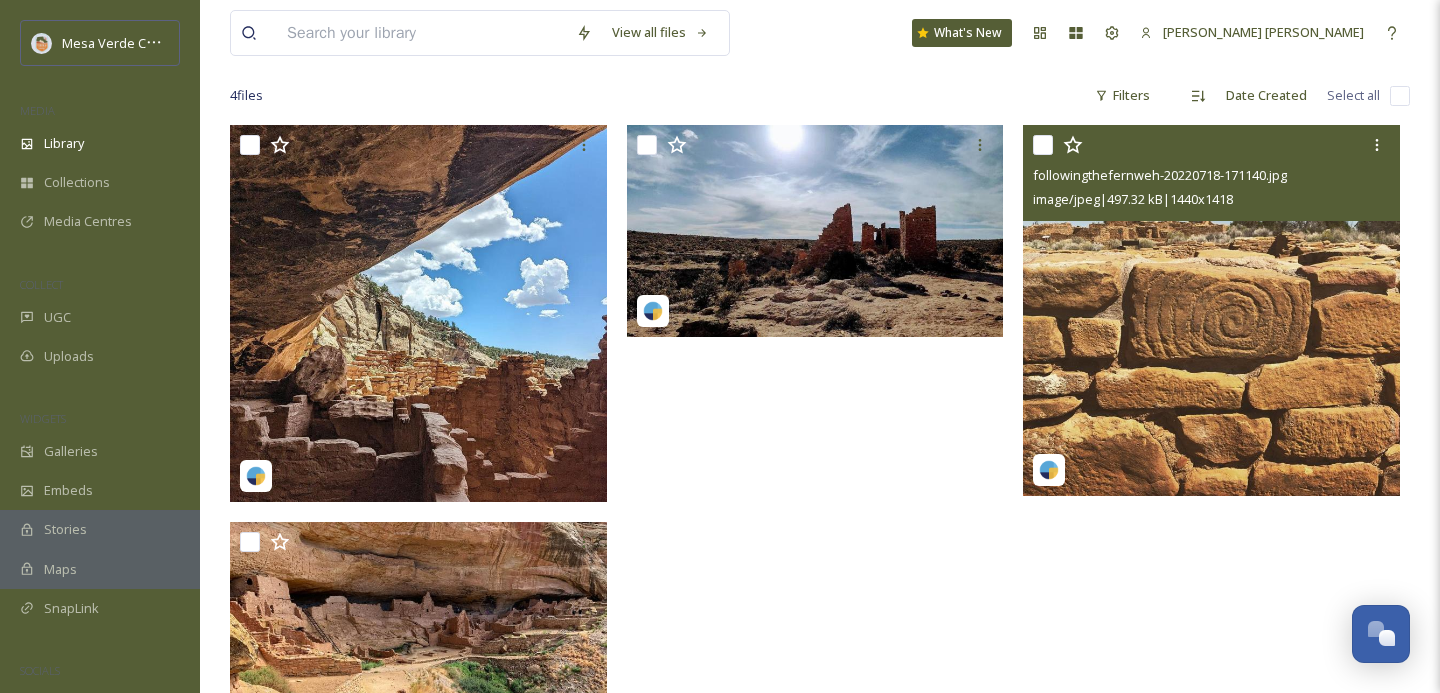 scroll, scrollTop: 0, scrollLeft: 0, axis: both 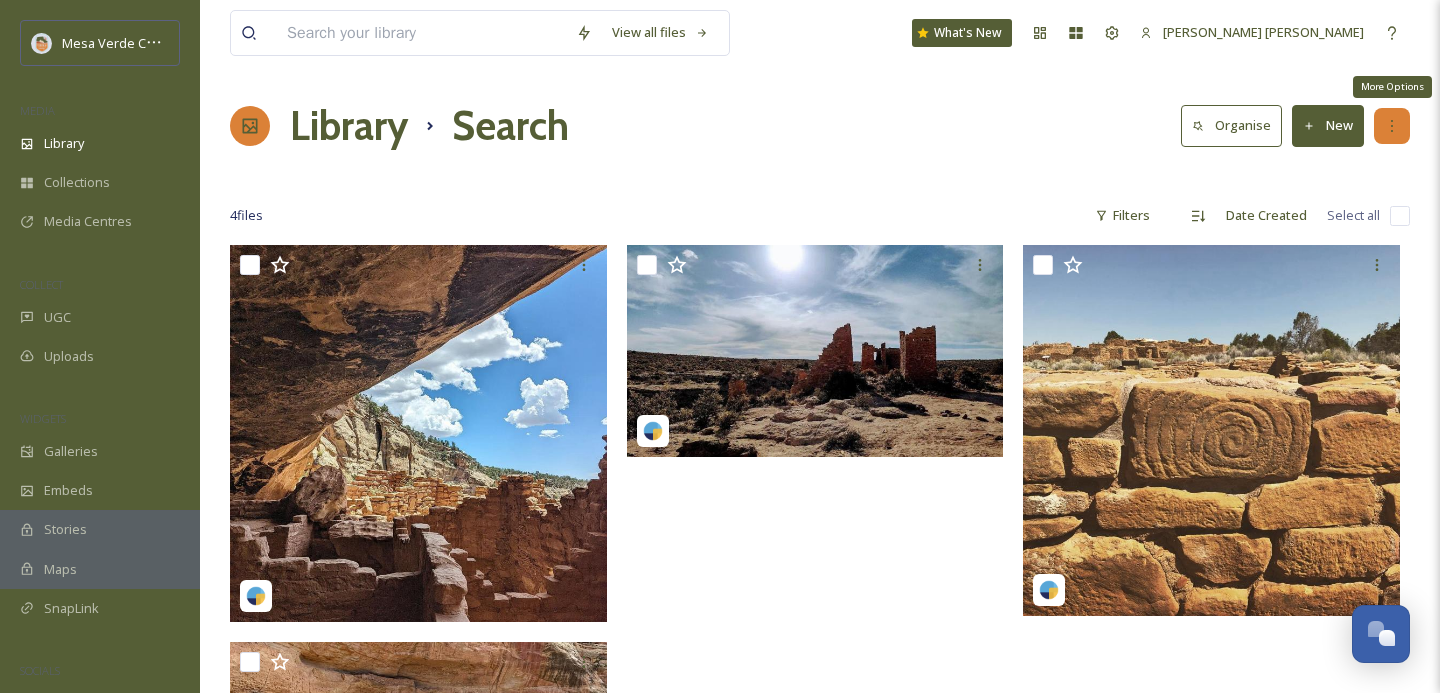 click on "More Options" at bounding box center (1392, 126) 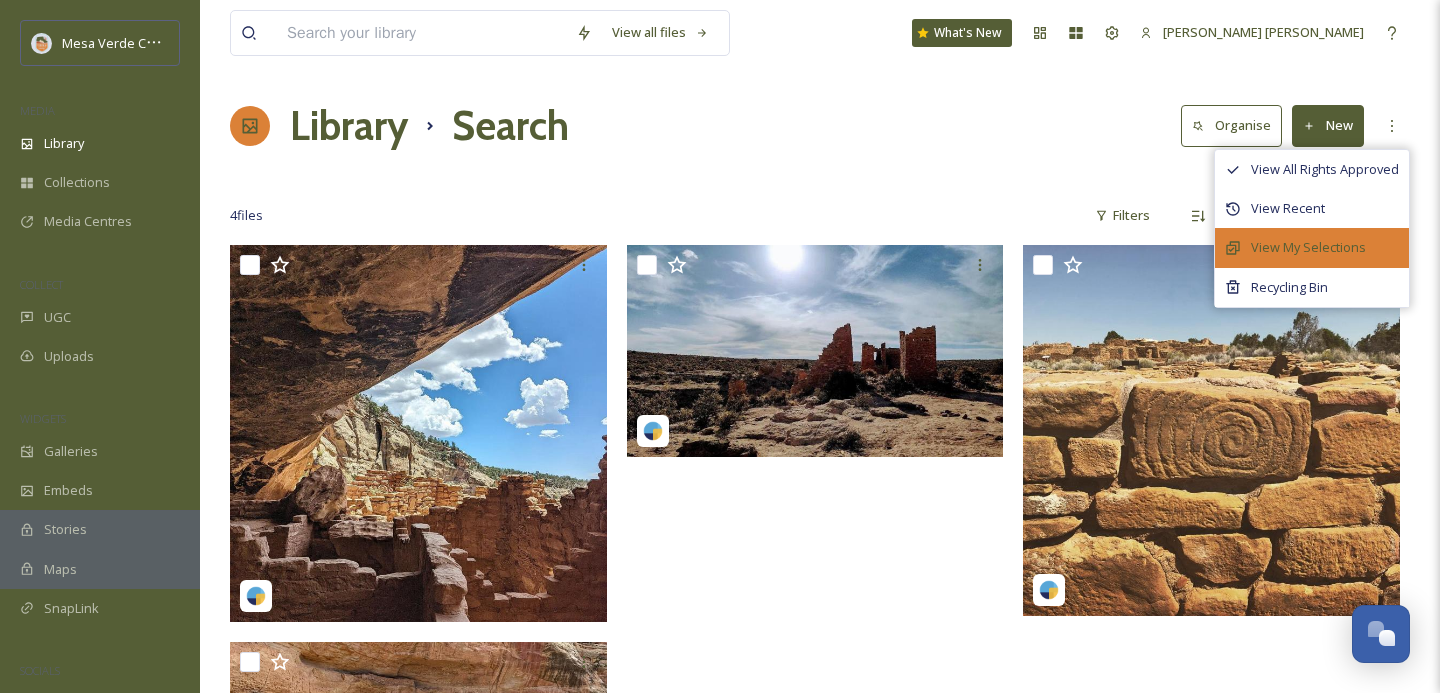 click on "View My Selections" at bounding box center [1308, 247] 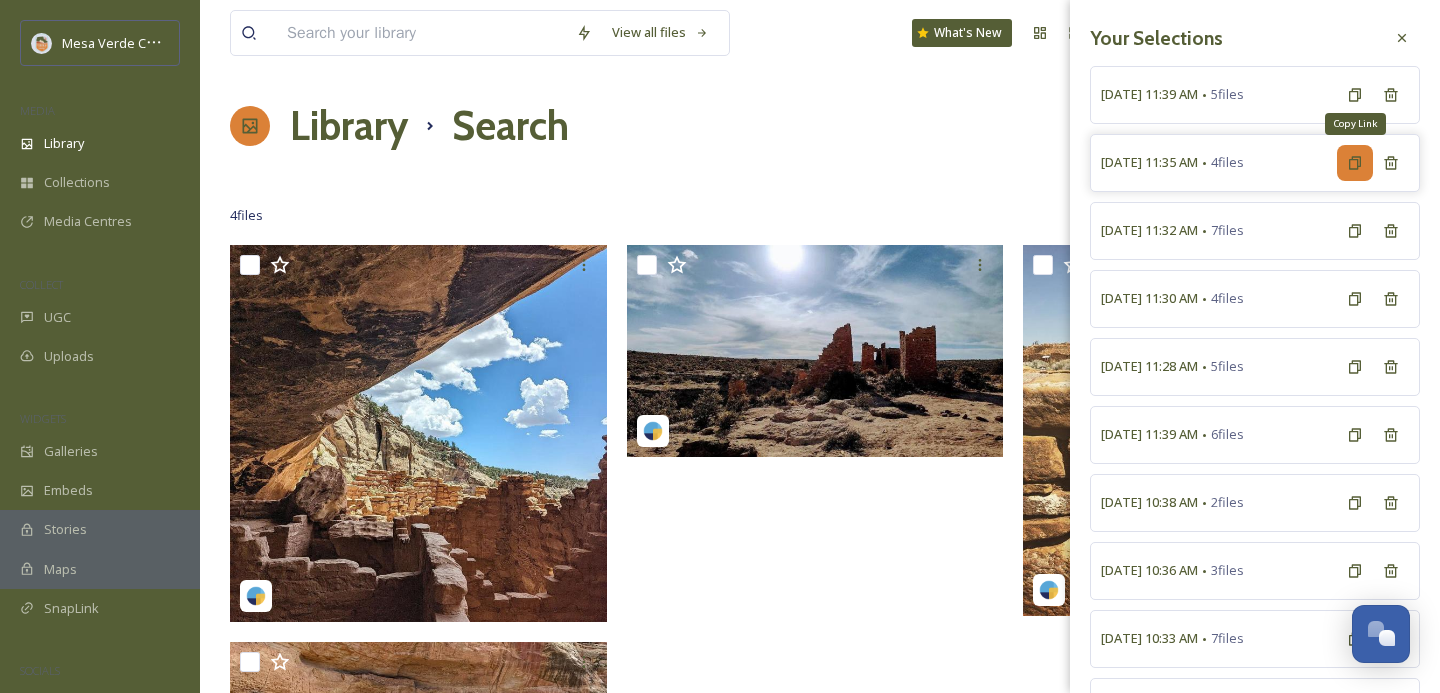 click 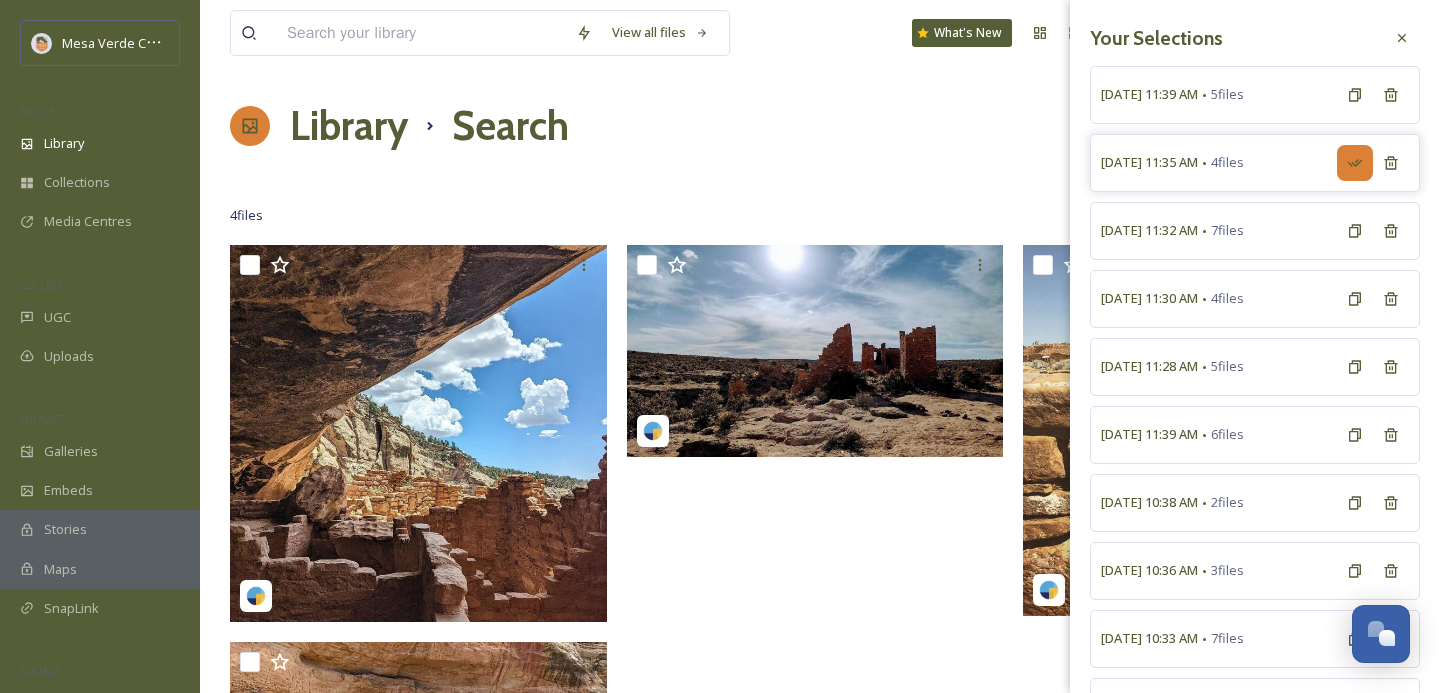 click on "View all files What's [GEOGRAPHIC_DATA][PERSON_NAME][PERSON_NAME] Search Organise New Your Selections [DATE] 11:39 AM 5  files [DATE] 11:35 AM 4  files [DATE] 11:32 AM 7  files [DATE] 11:30 AM 4  files [DATE] 11:28 AM 5  files [DATE] 11:39 AM 6  files [DATE] 10:38 AM 2  files [DATE] 10:36 AM 3  files [DATE] 10:33 AM 7  files [DATE] 11:35 AM 7  files [DATE] 11:32 AM 10  files [DATE] 12:02 PM 6  files [DATE] 12:47 PM 1  files [DATE] 12:46 PM 5  files [DATE] 12:17 PM 3  files [DATE] 12:16 PM 2  files [DATE] 11:10 AM 5  files [DATE] 10:42 AM 4  files [DATE] 10:33 AM 4  files [DATE] 9:34 AM 6  files 4  file s Filters Date Created Select all You've reached the end" at bounding box center [820, 472] 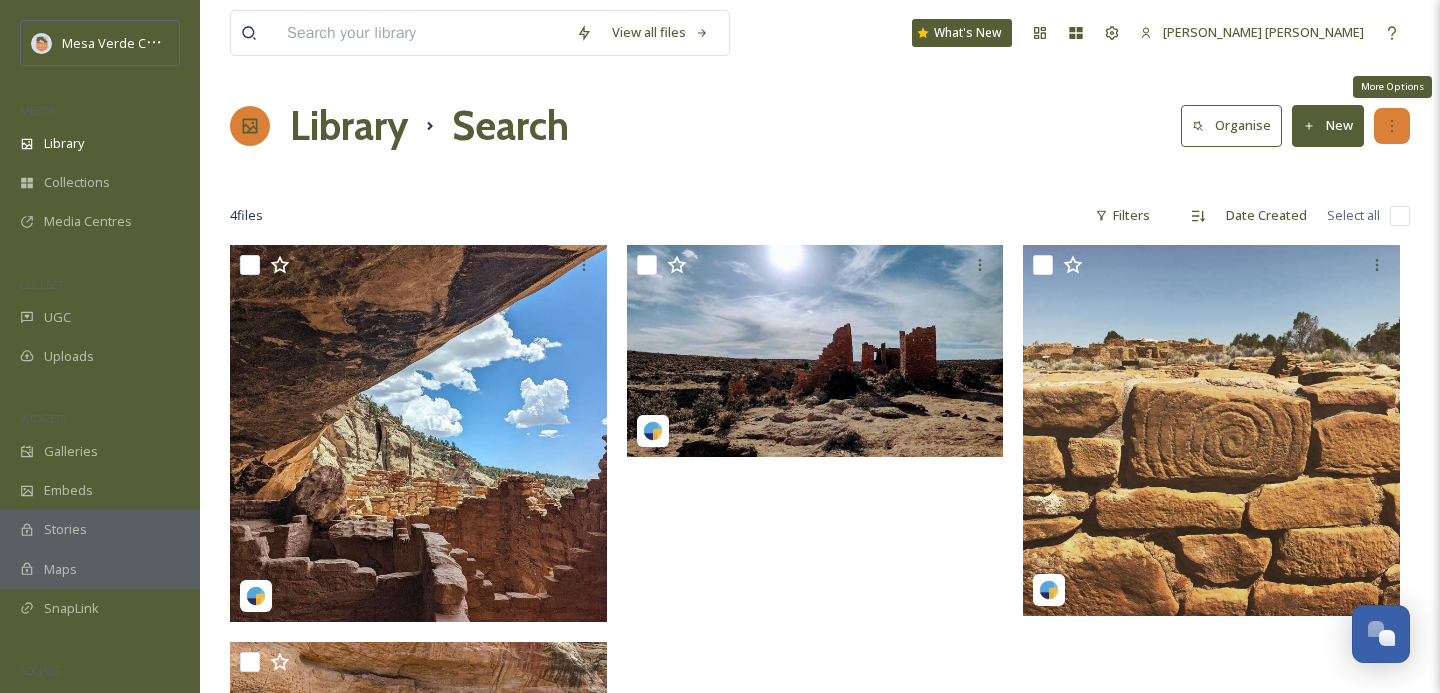 click on "More Options" at bounding box center (1392, 126) 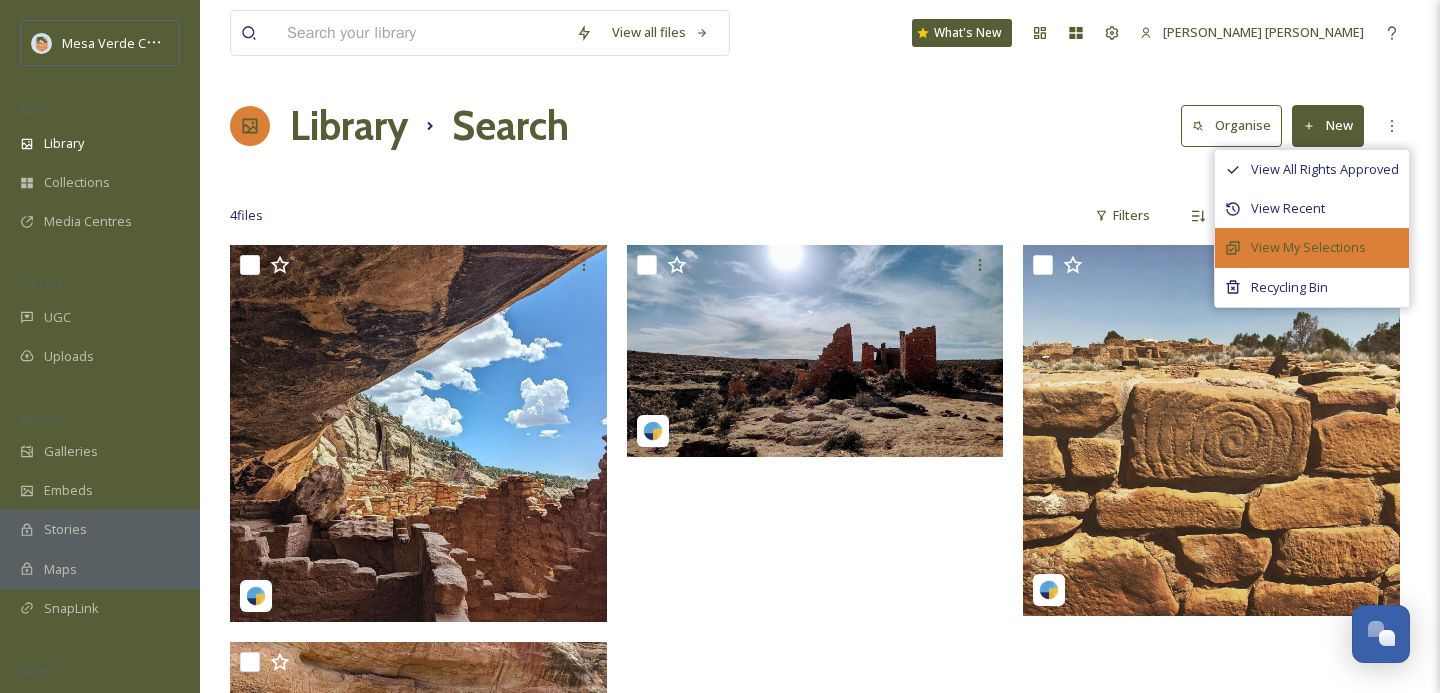 click on "View My Selections" at bounding box center [1312, 247] 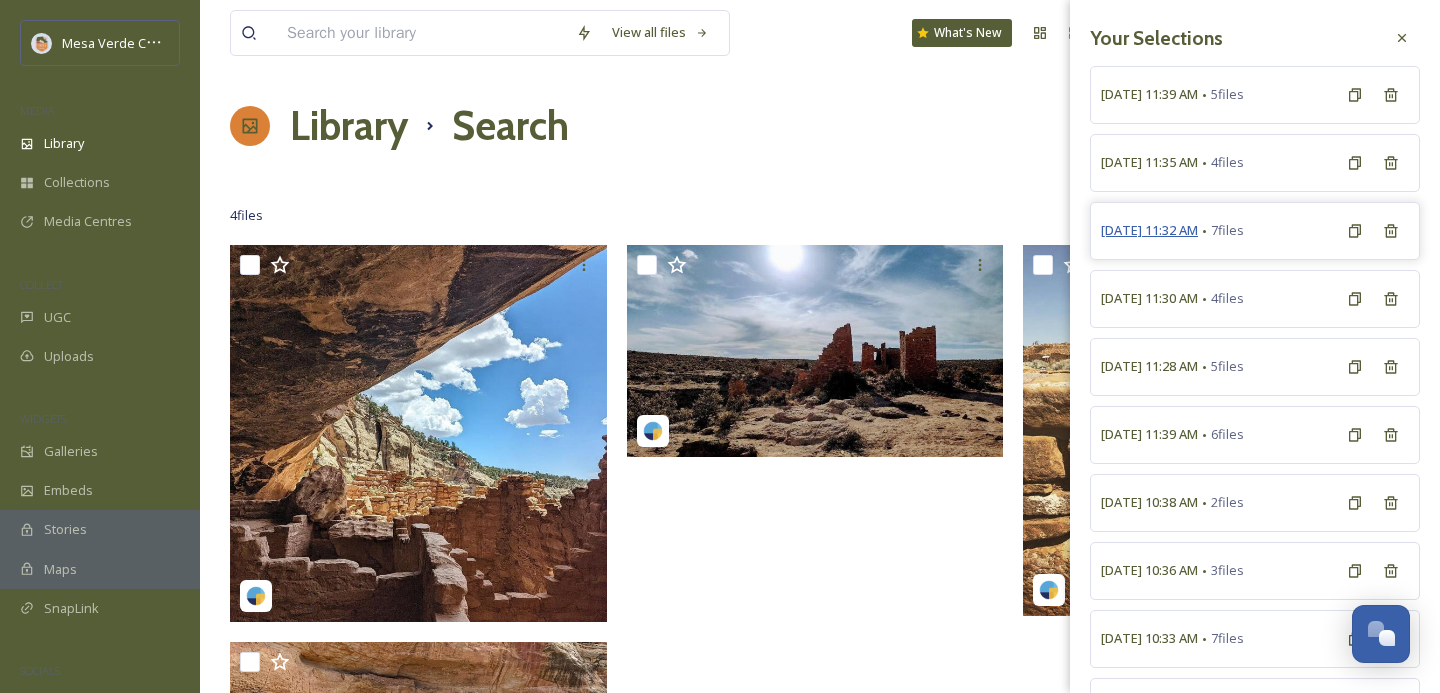 click on "[DATE] 11:32 AM" at bounding box center [1149, 230] 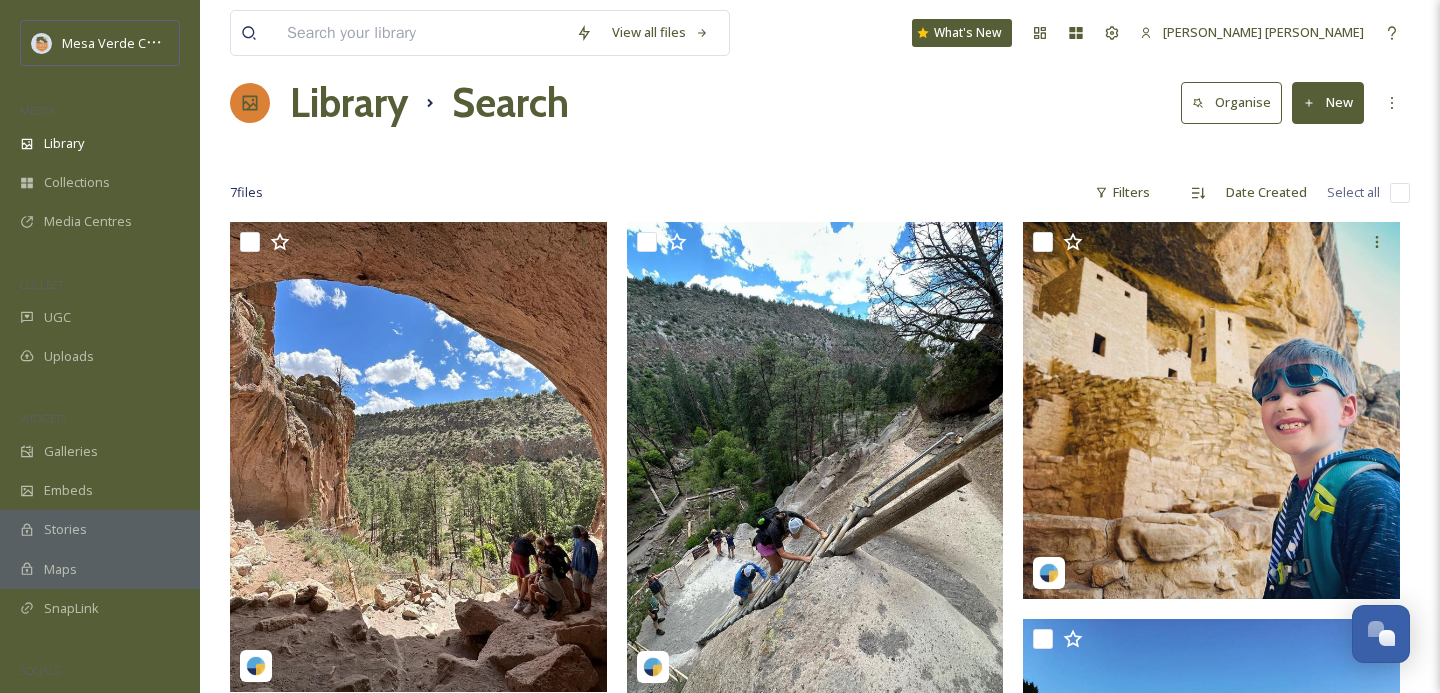 scroll, scrollTop: 0, scrollLeft: 0, axis: both 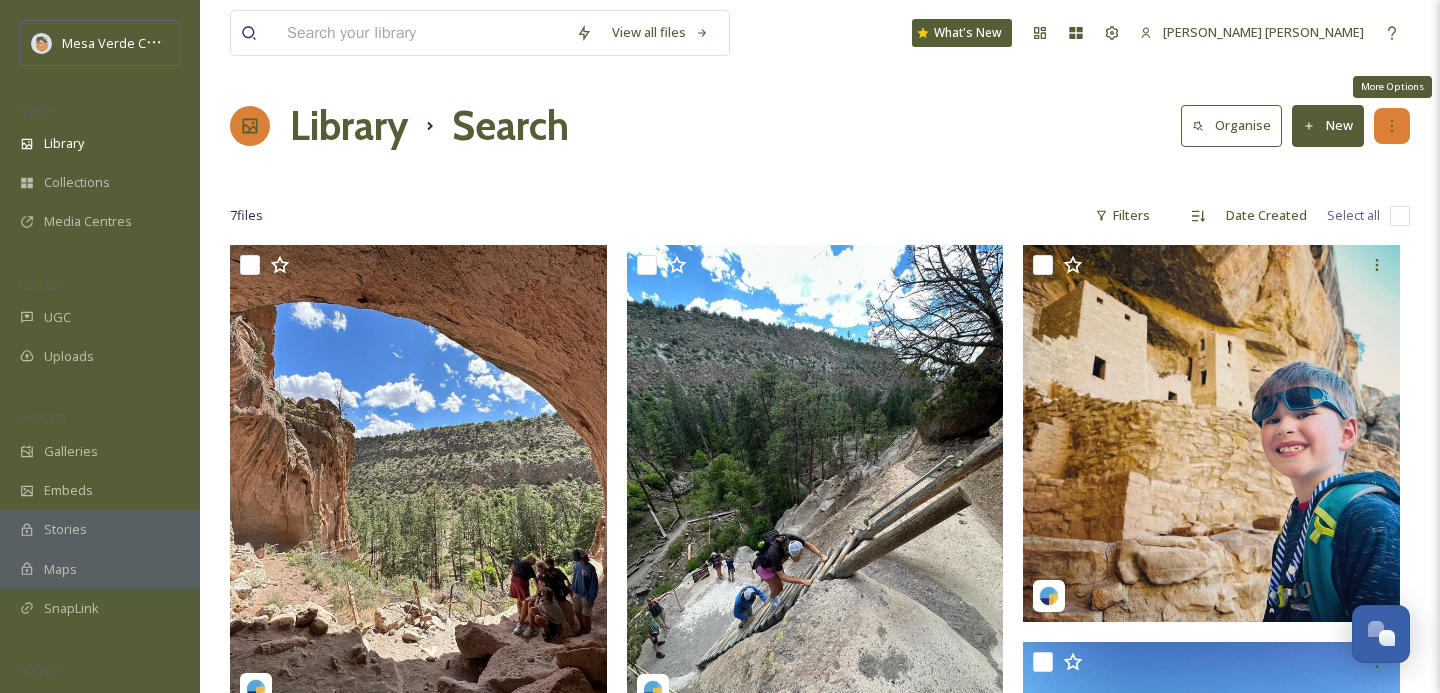 click on "More Options" at bounding box center (1392, 126) 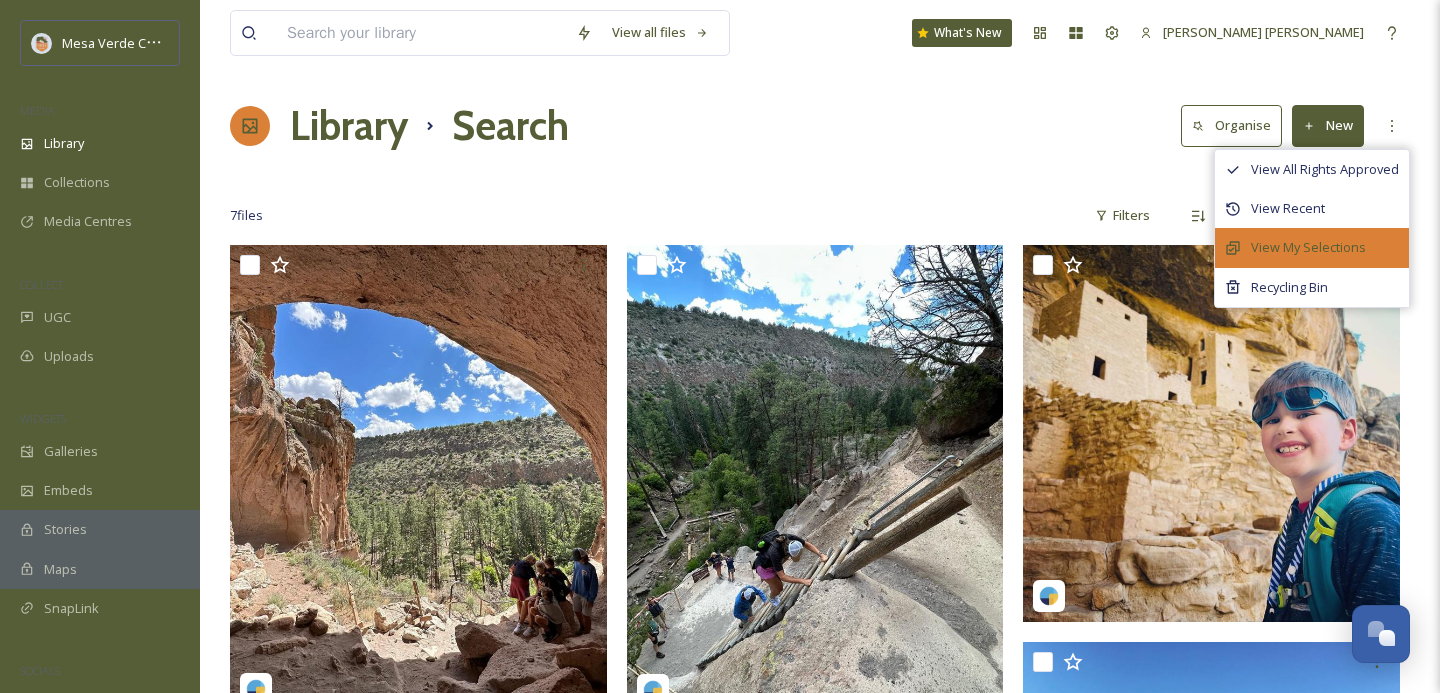 click on "View My Selections" at bounding box center [1312, 247] 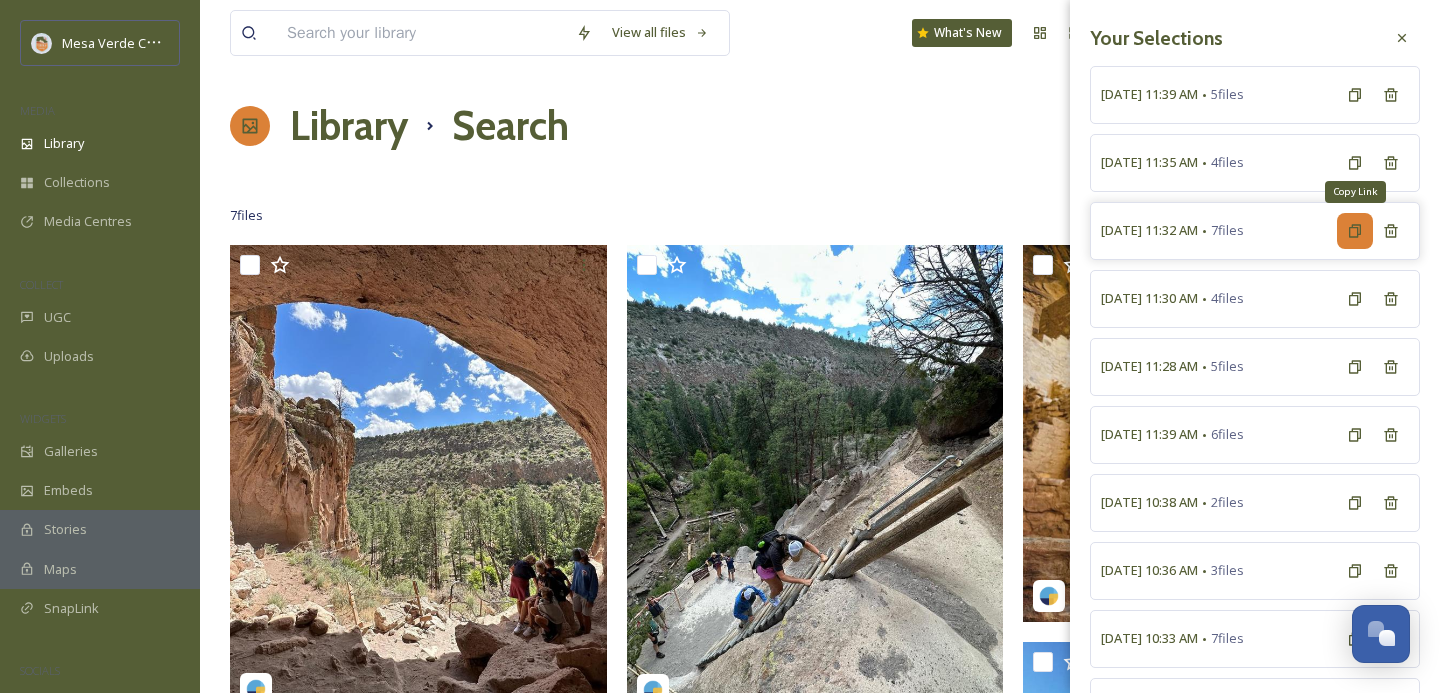 click 